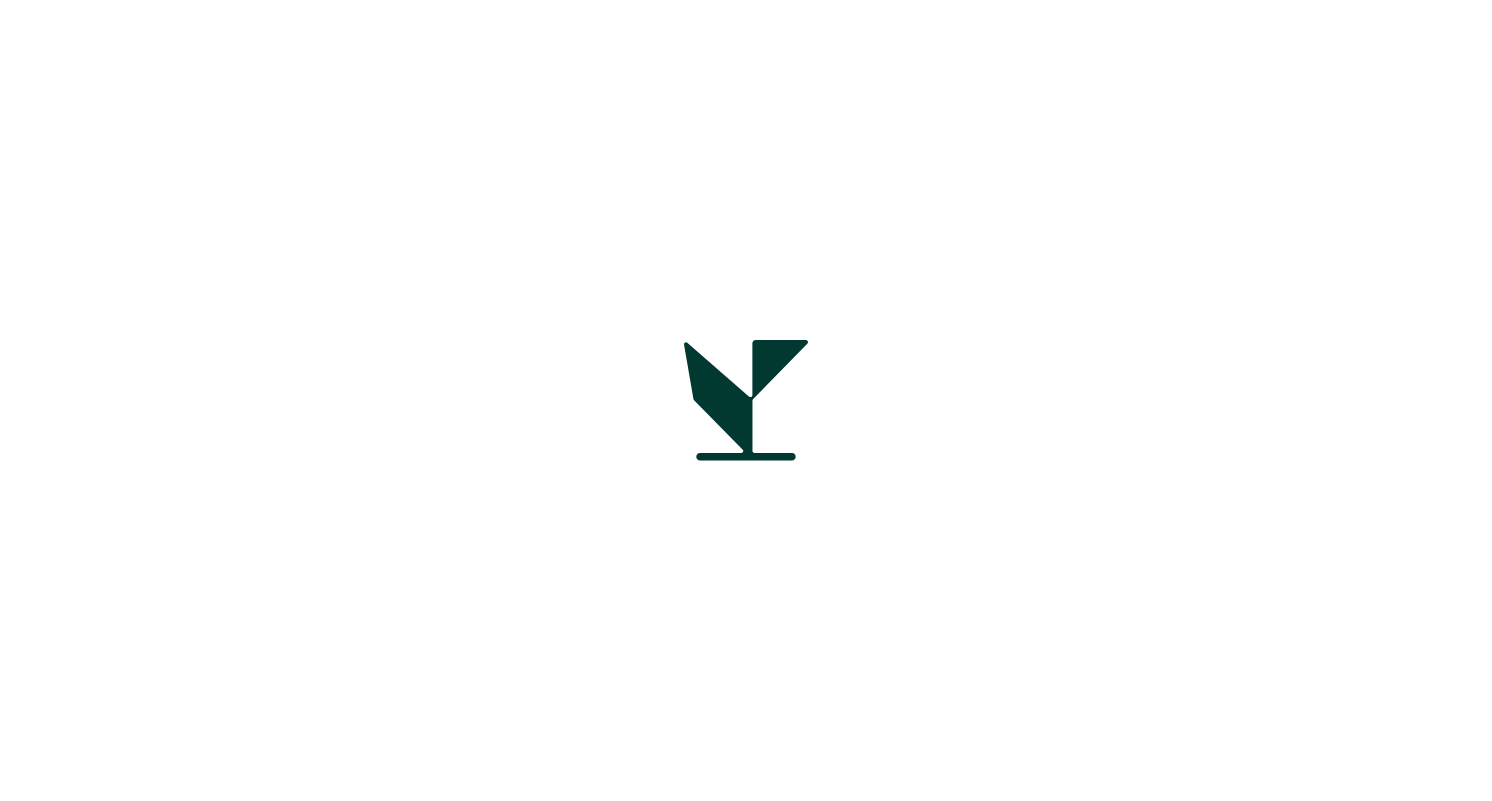 scroll, scrollTop: 0, scrollLeft: 0, axis: both 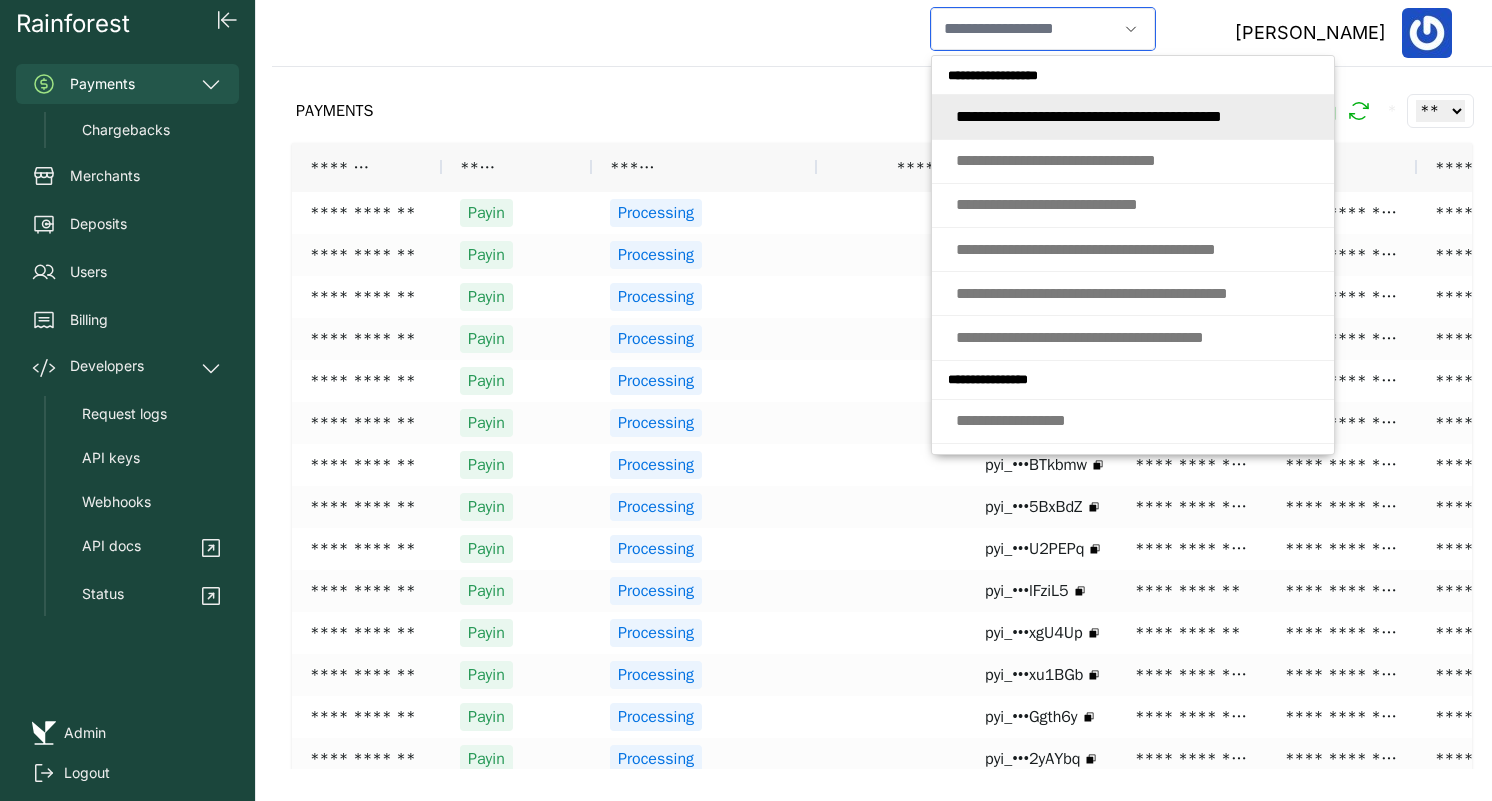 click at bounding box center [1024, 29] 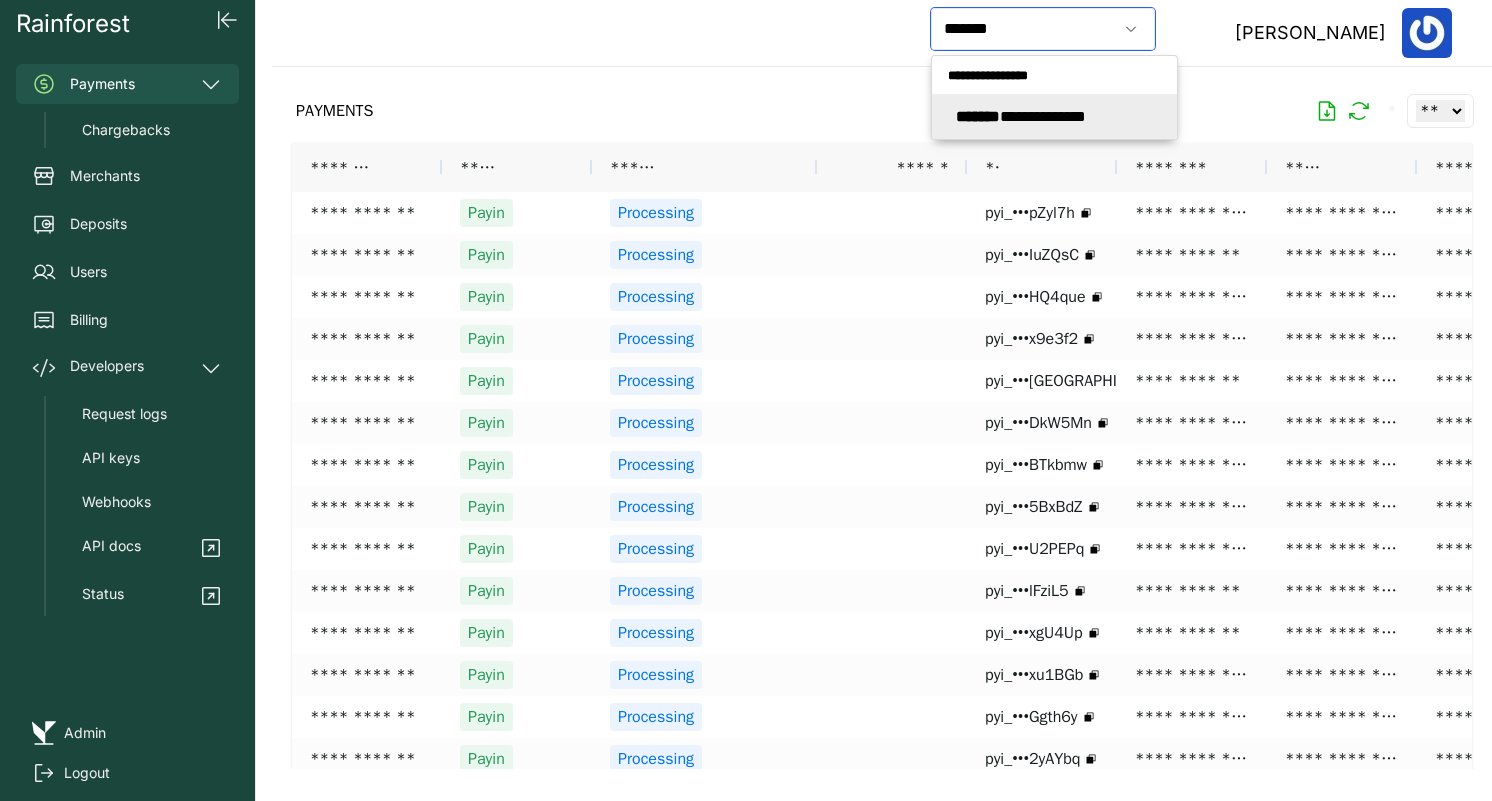 click on "**********" at bounding box center [1021, 116] 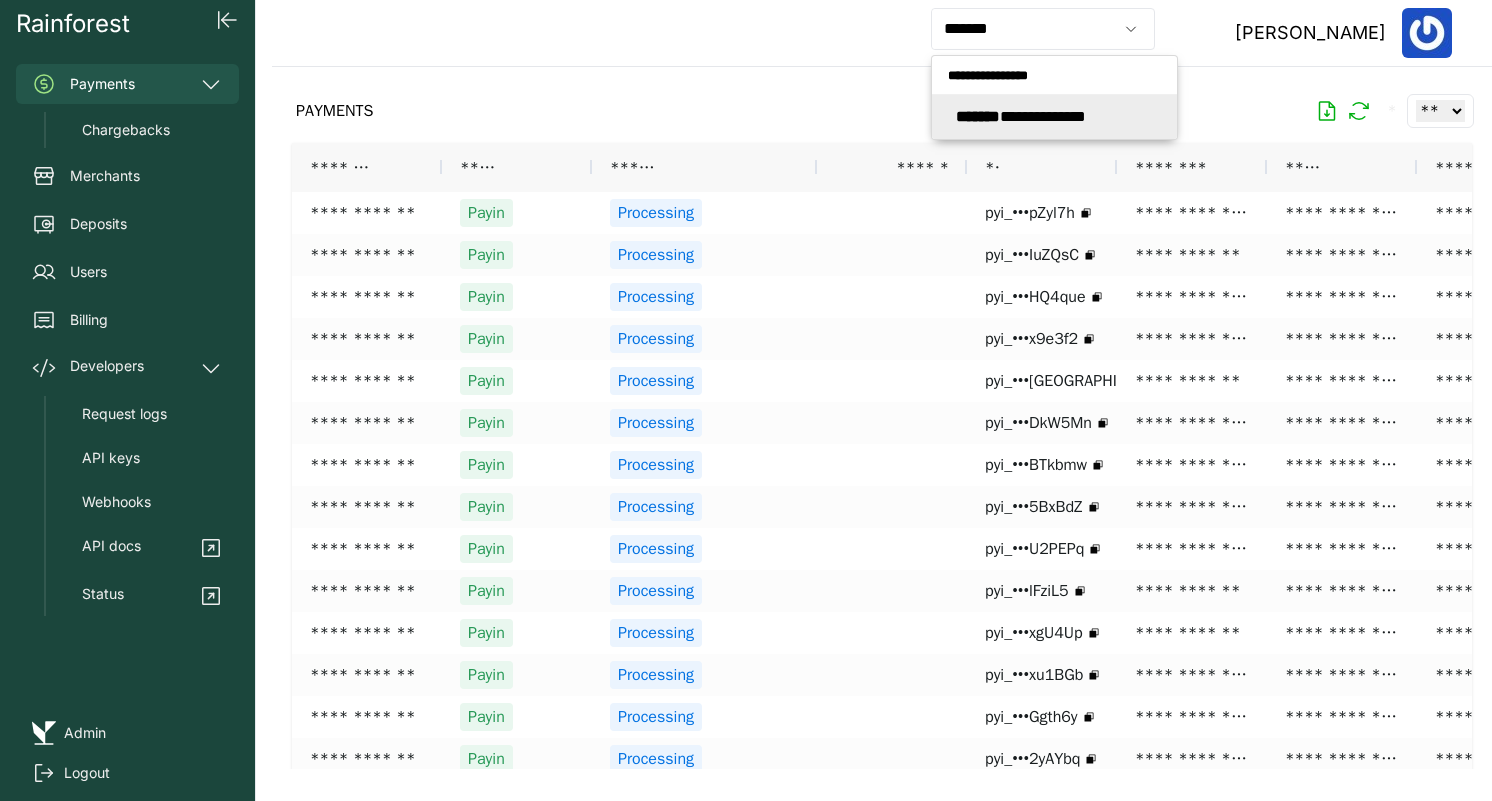 type on "**********" 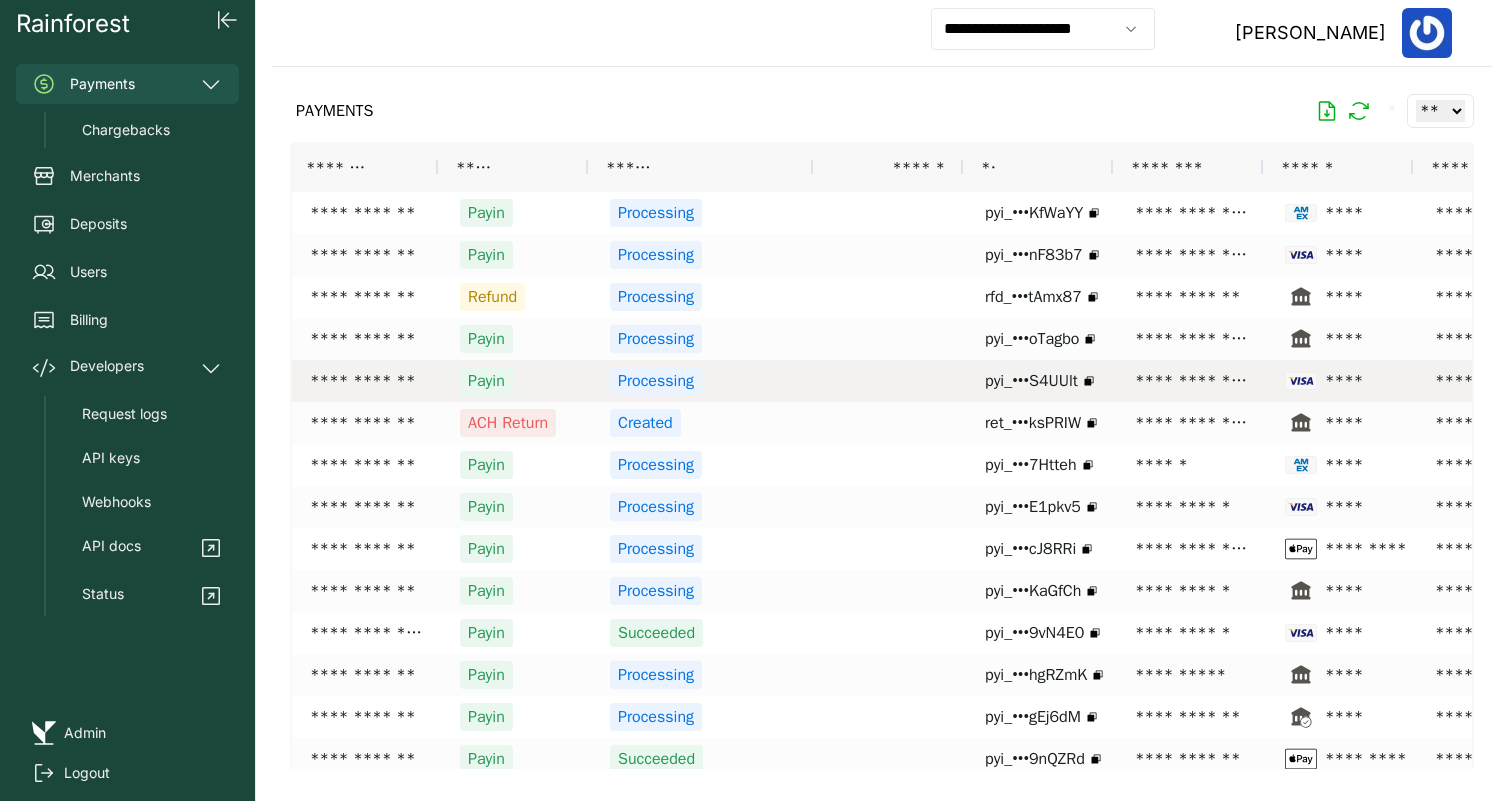 scroll, scrollTop: 0, scrollLeft: 44, axis: horizontal 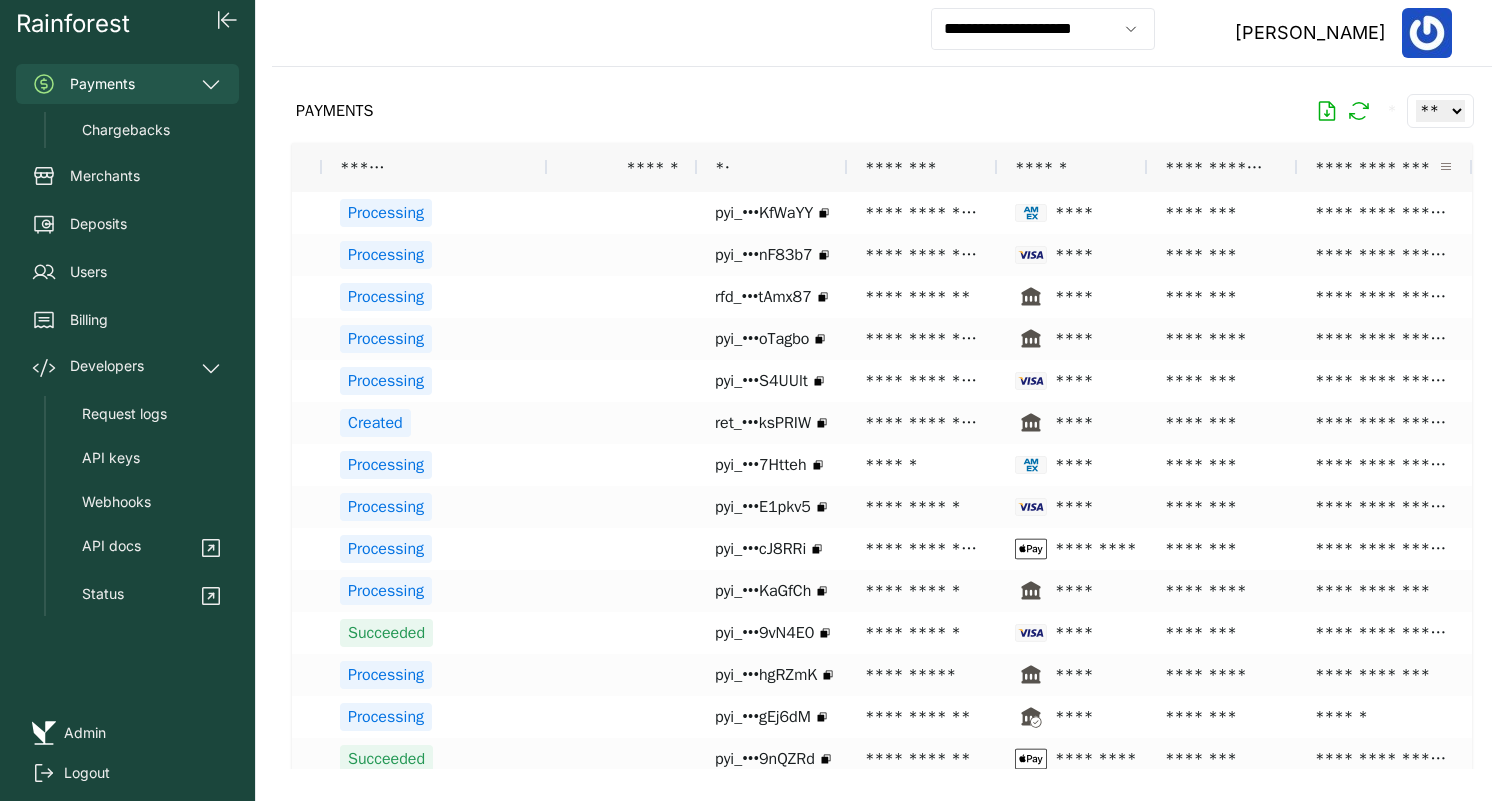 click at bounding box center [1446, 167] 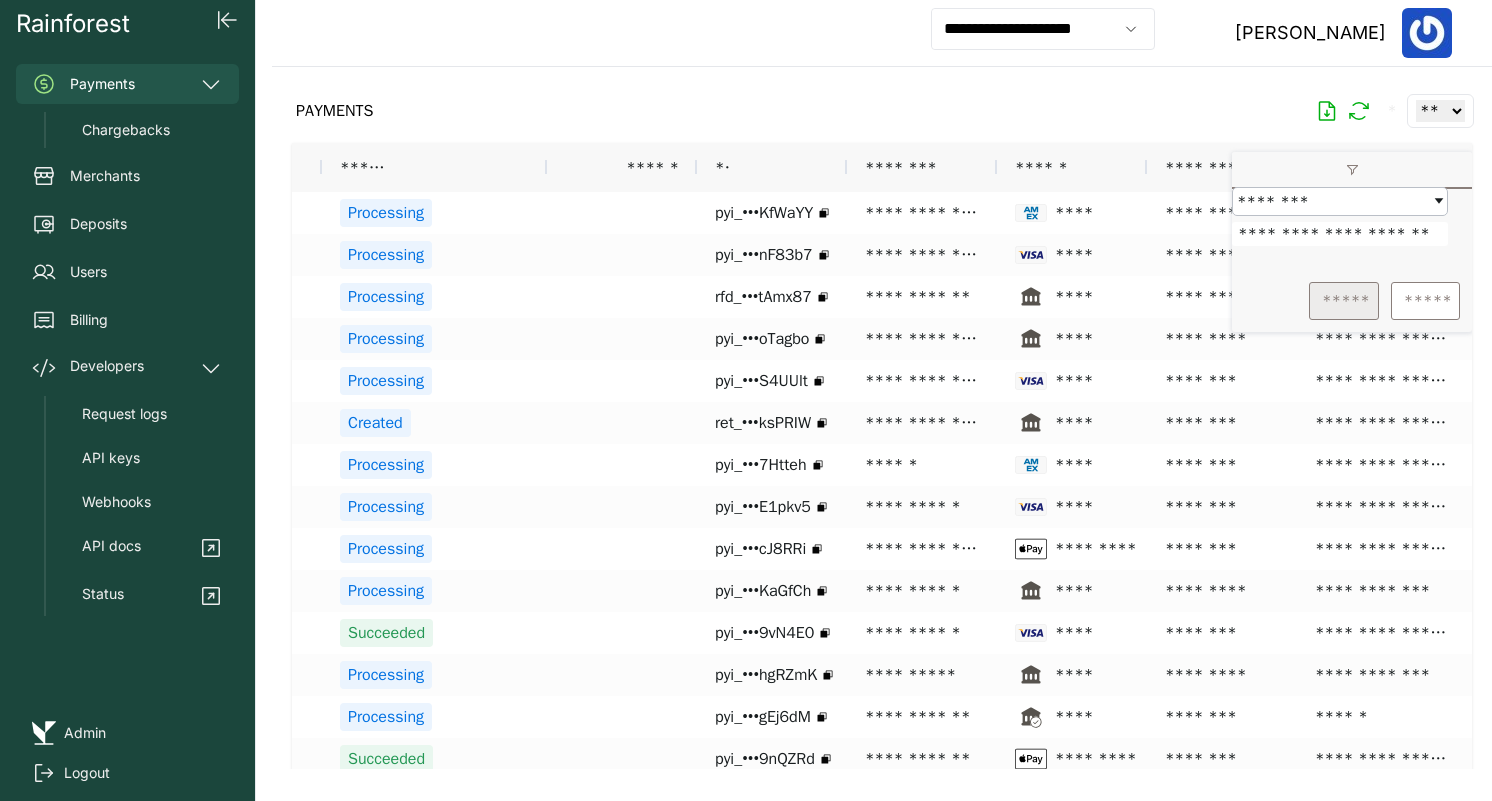 type on "**********" 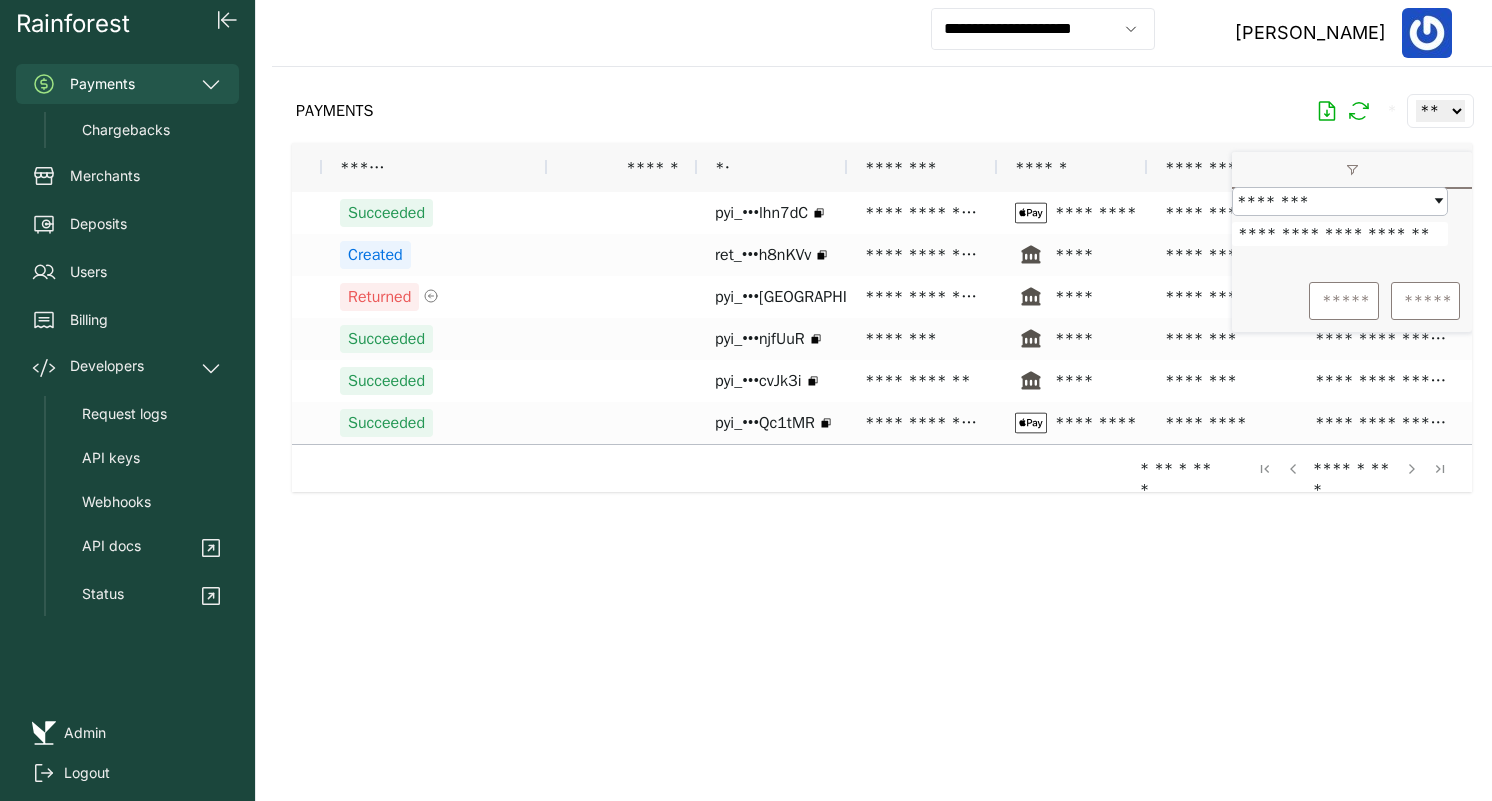 click on "**********" at bounding box center (1043, 33) 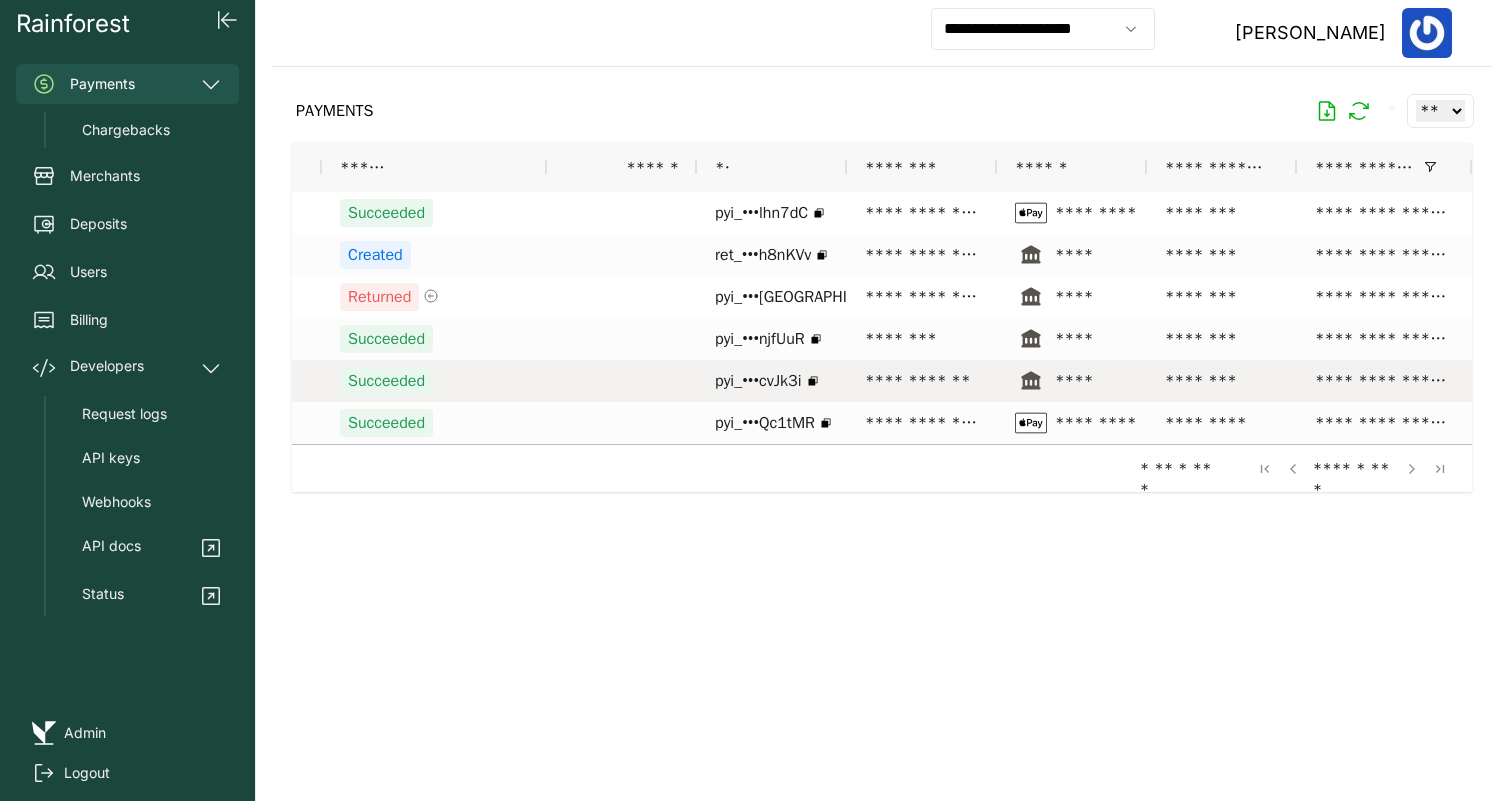 scroll, scrollTop: 0, scrollLeft: 94, axis: horizontal 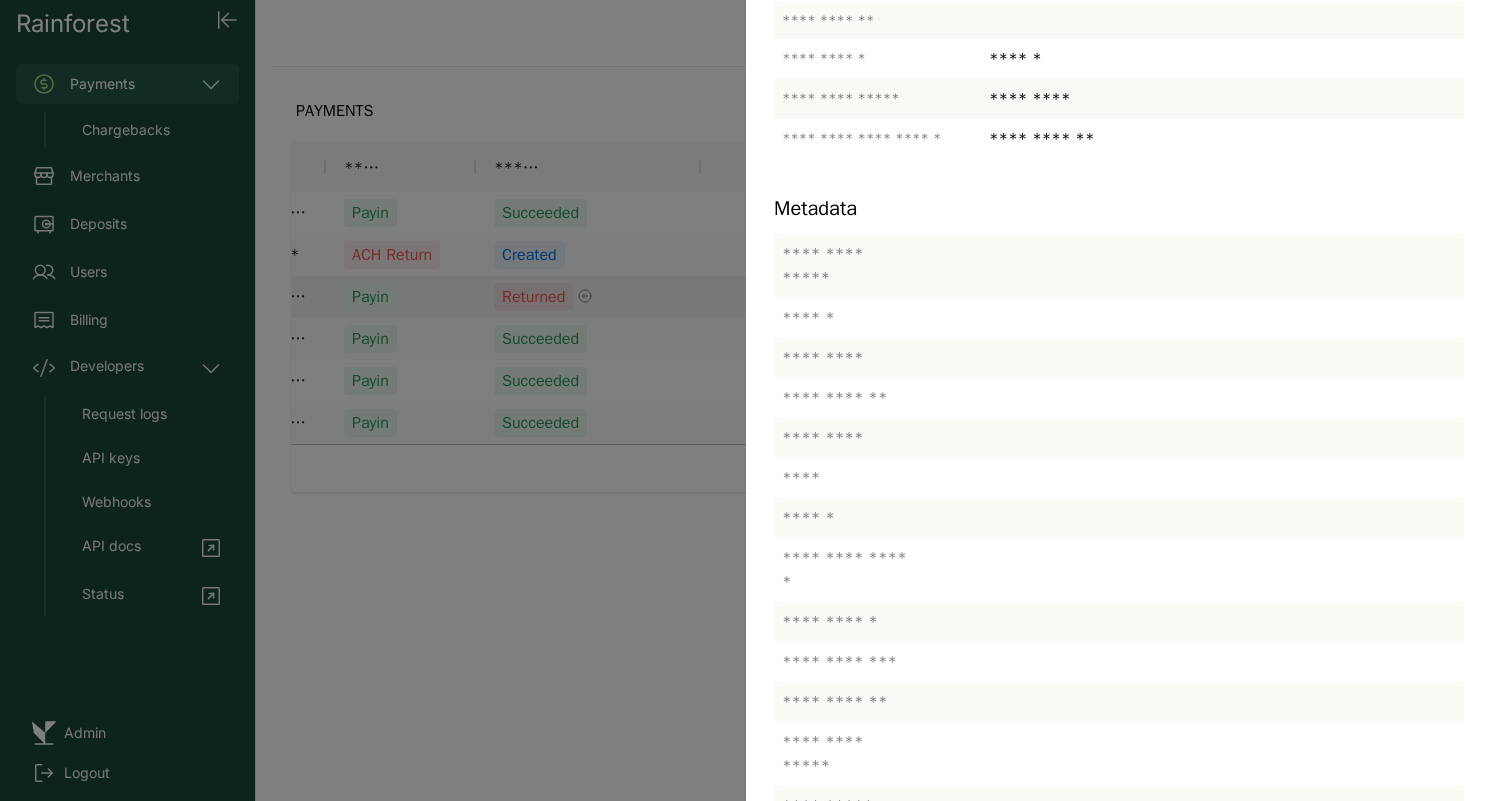 click at bounding box center [746, 400] 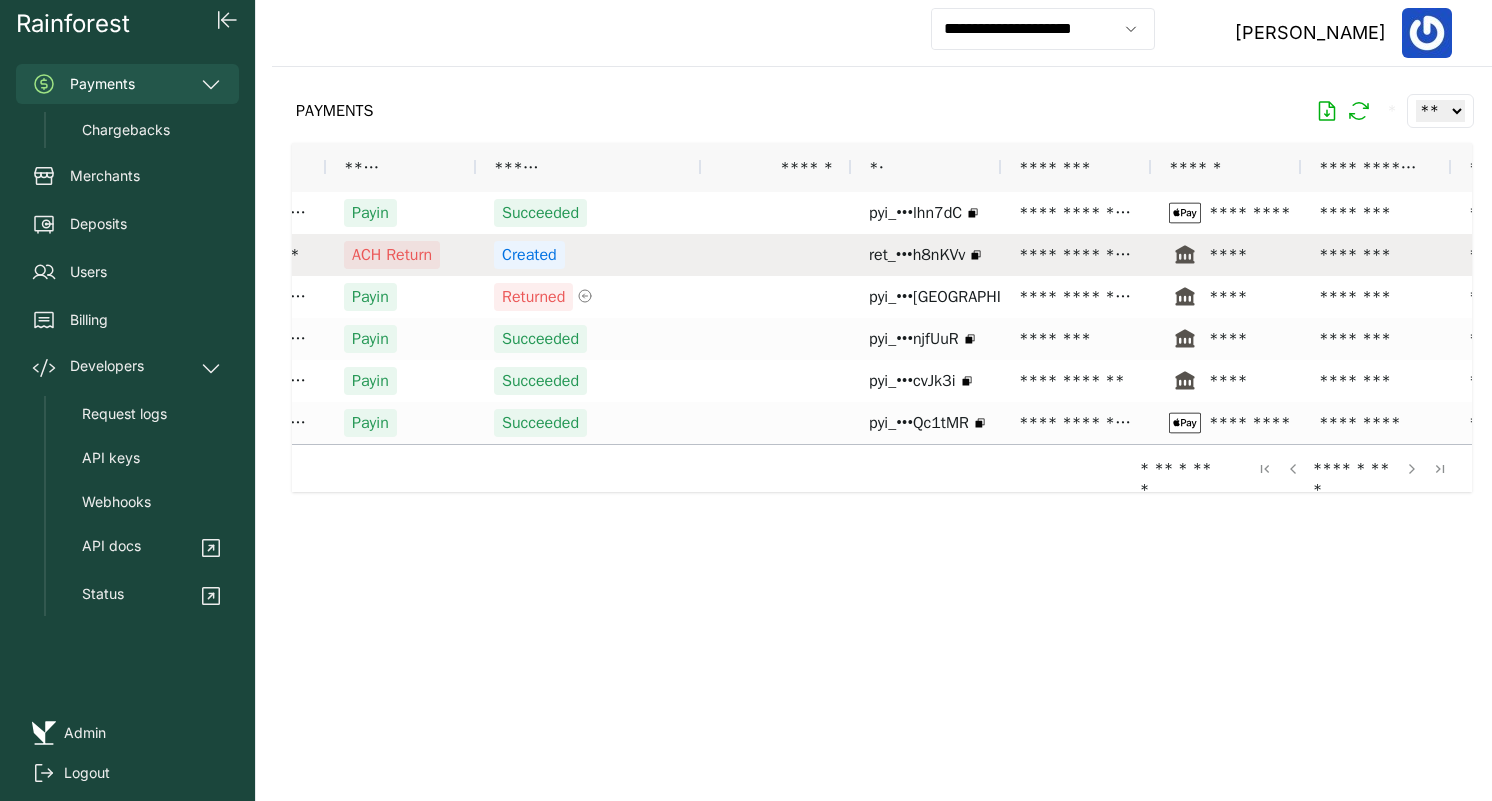 click on "ret_•••h8nKVv" at bounding box center (917, 255) 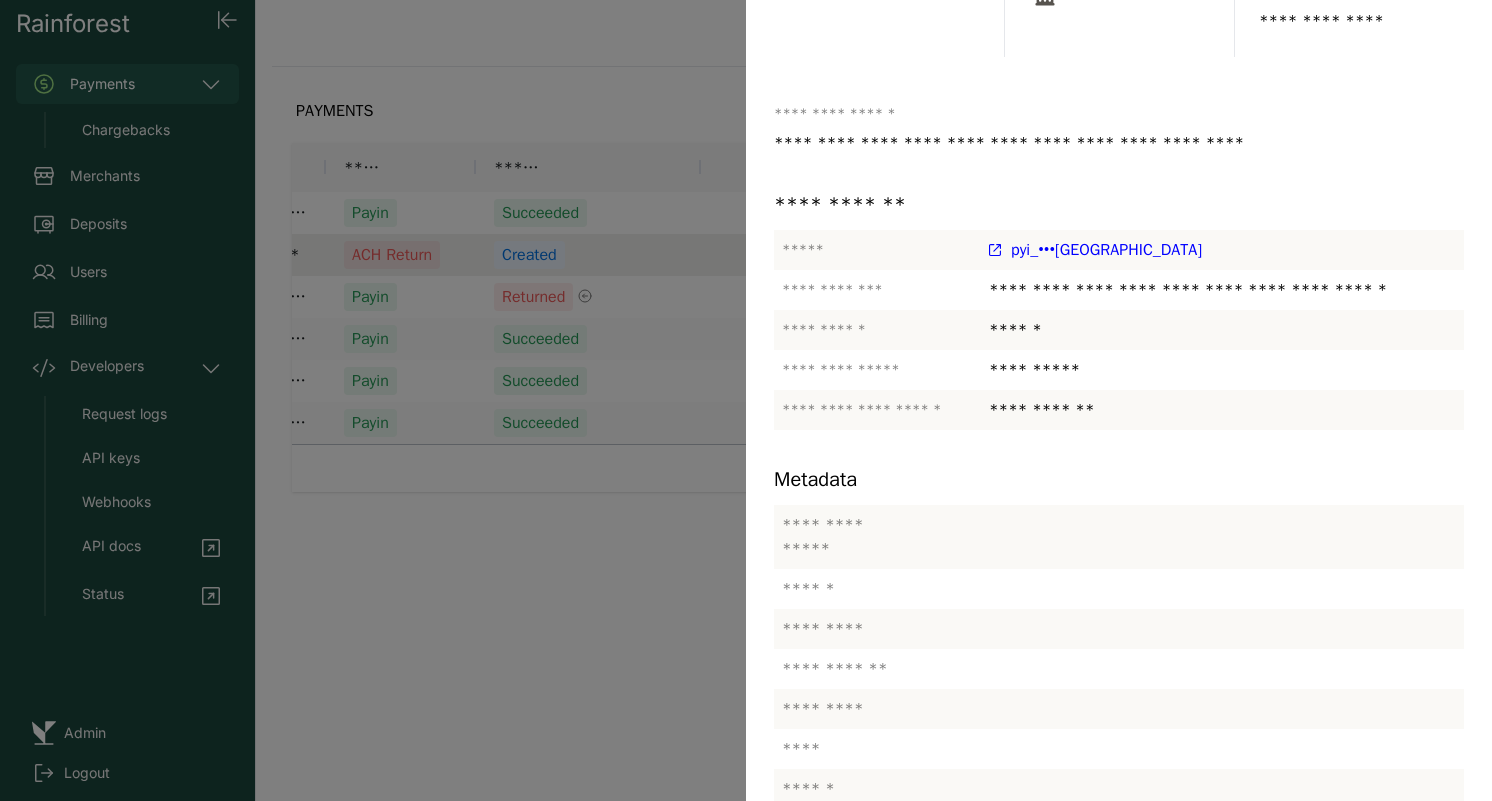 scroll, scrollTop: 260, scrollLeft: 0, axis: vertical 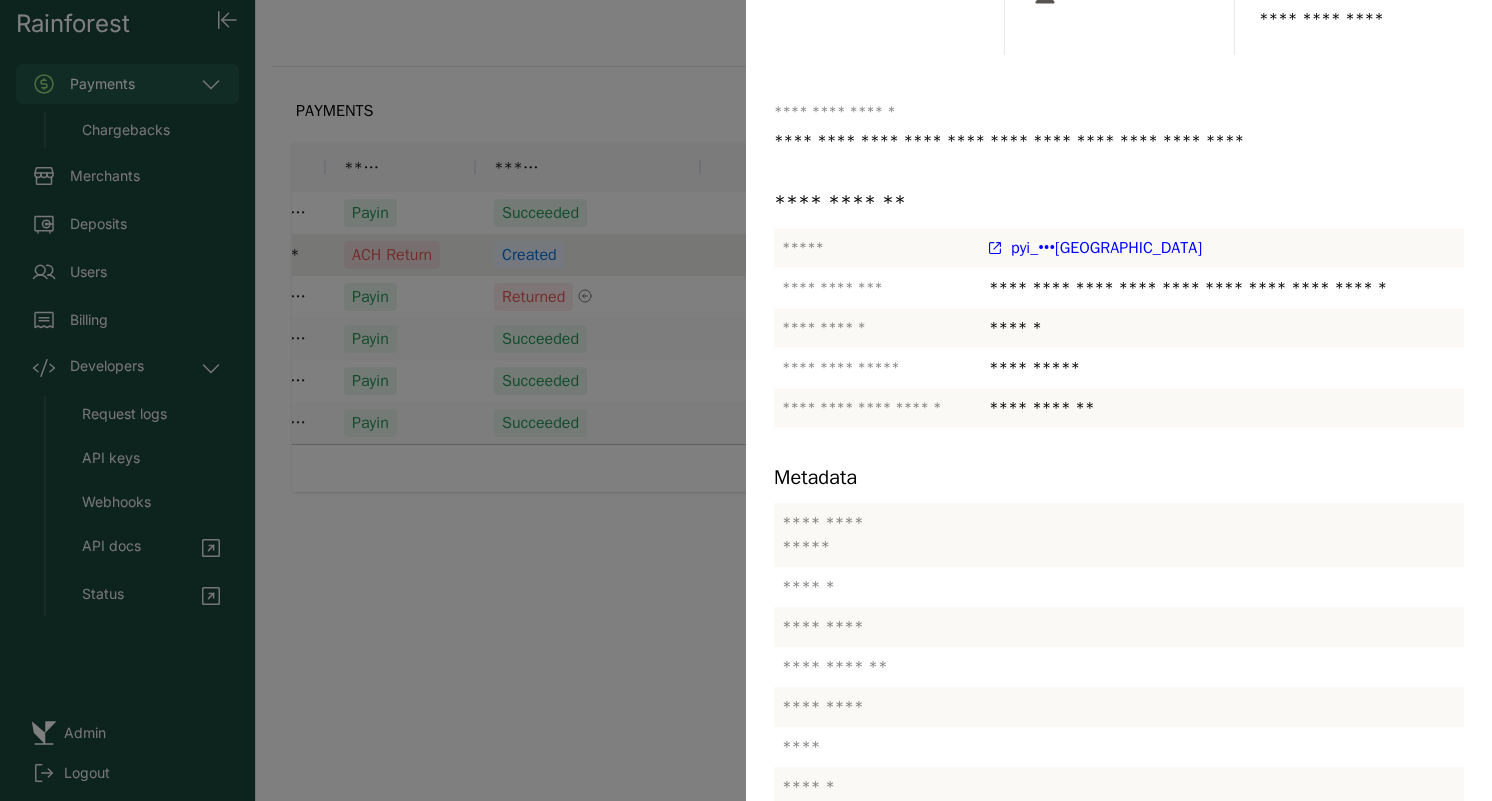 click at bounding box center (746, 400) 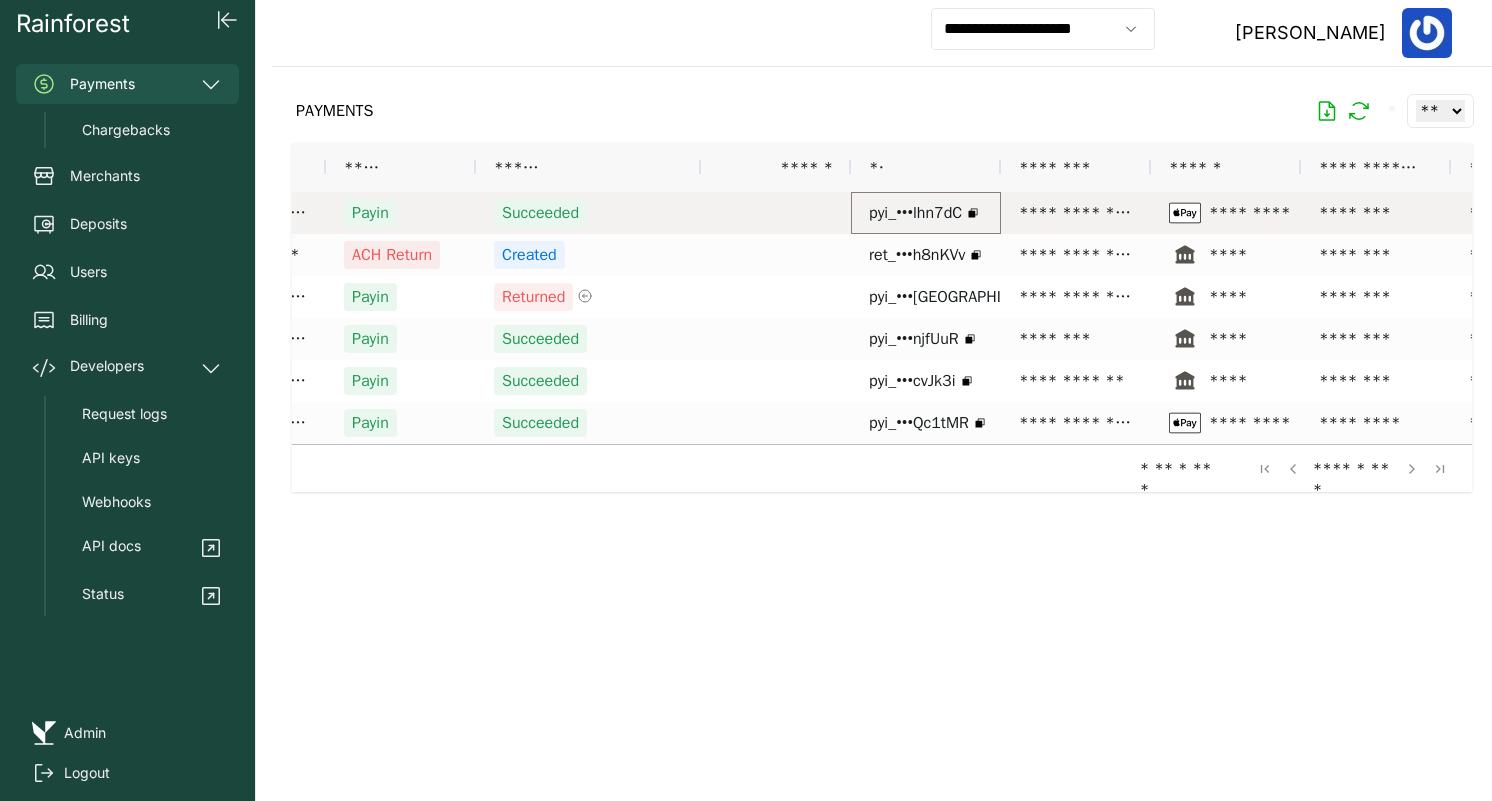 click on "pyi_•••lhn7dC" at bounding box center (915, 213) 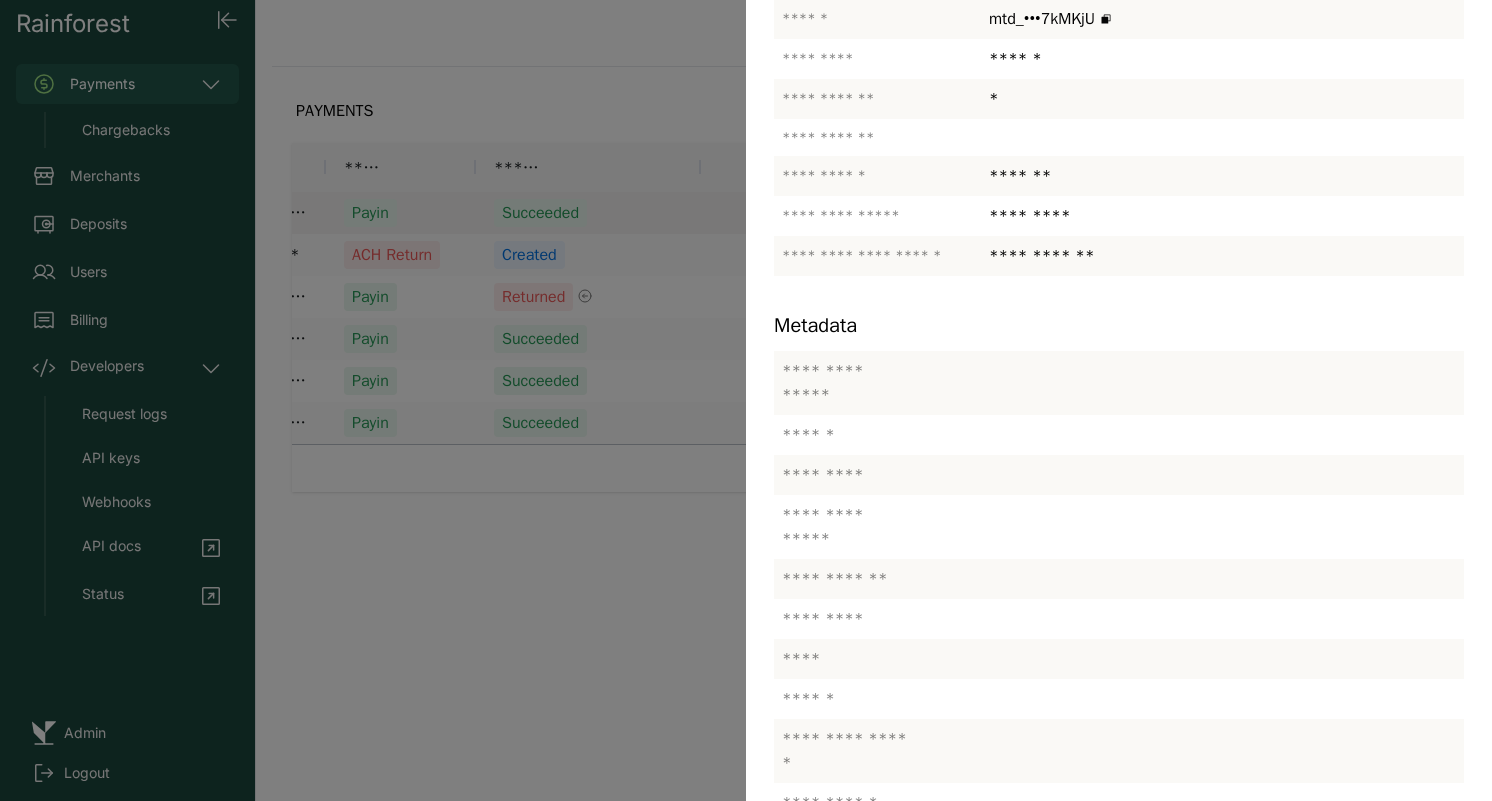 scroll, scrollTop: 466, scrollLeft: 0, axis: vertical 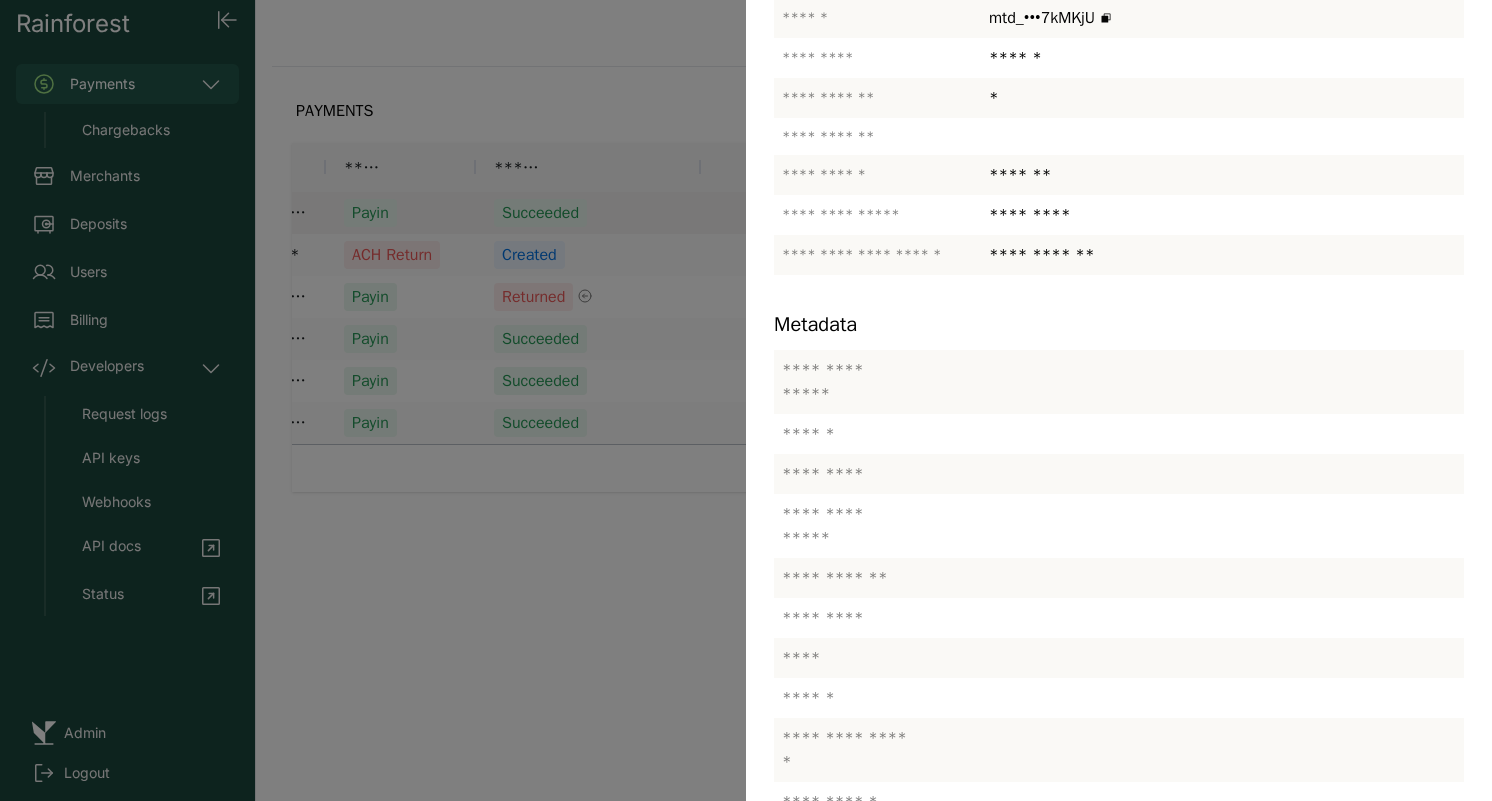 click at bounding box center (746, 400) 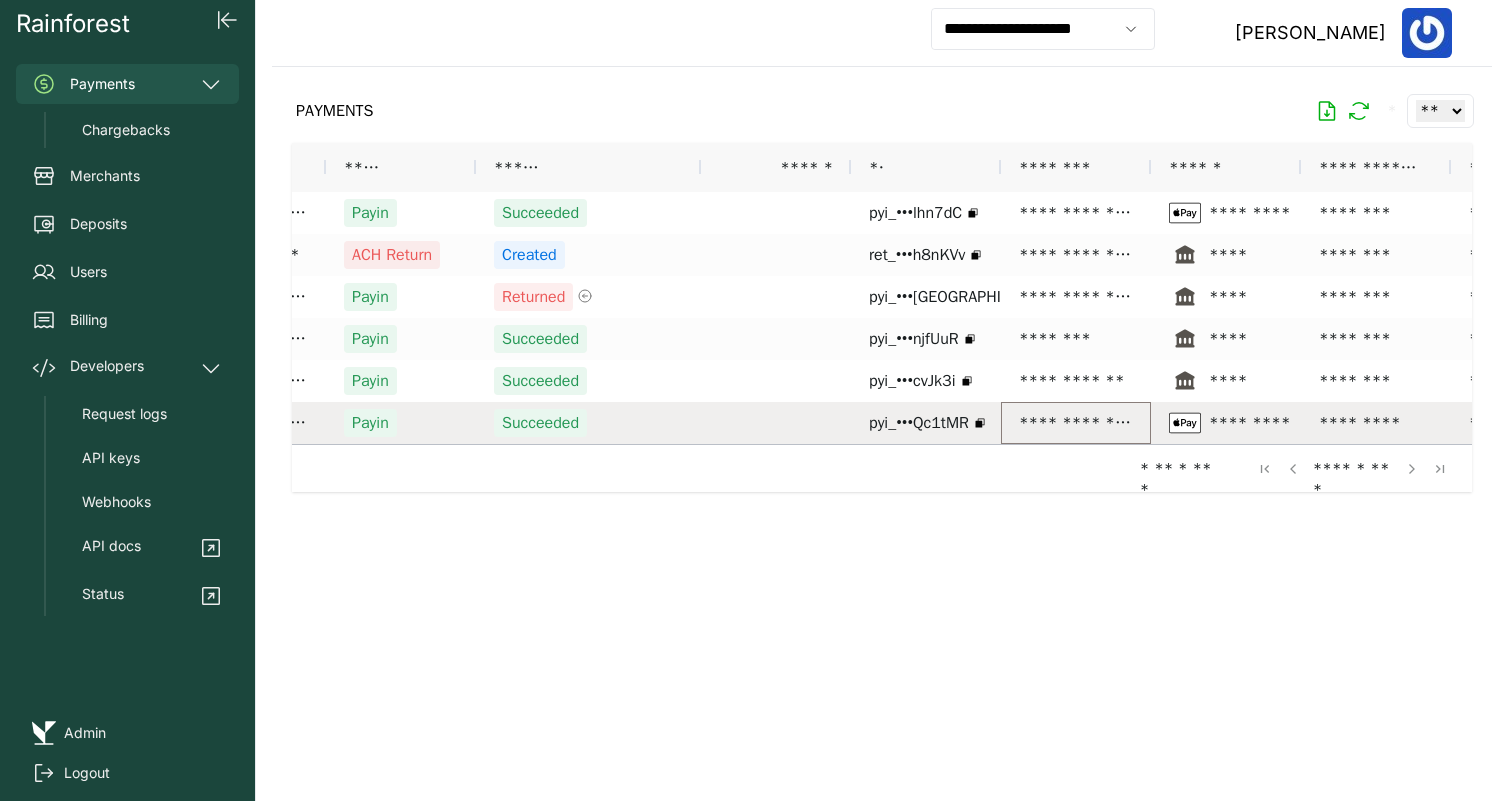 click on "**********" at bounding box center [1076, 423] 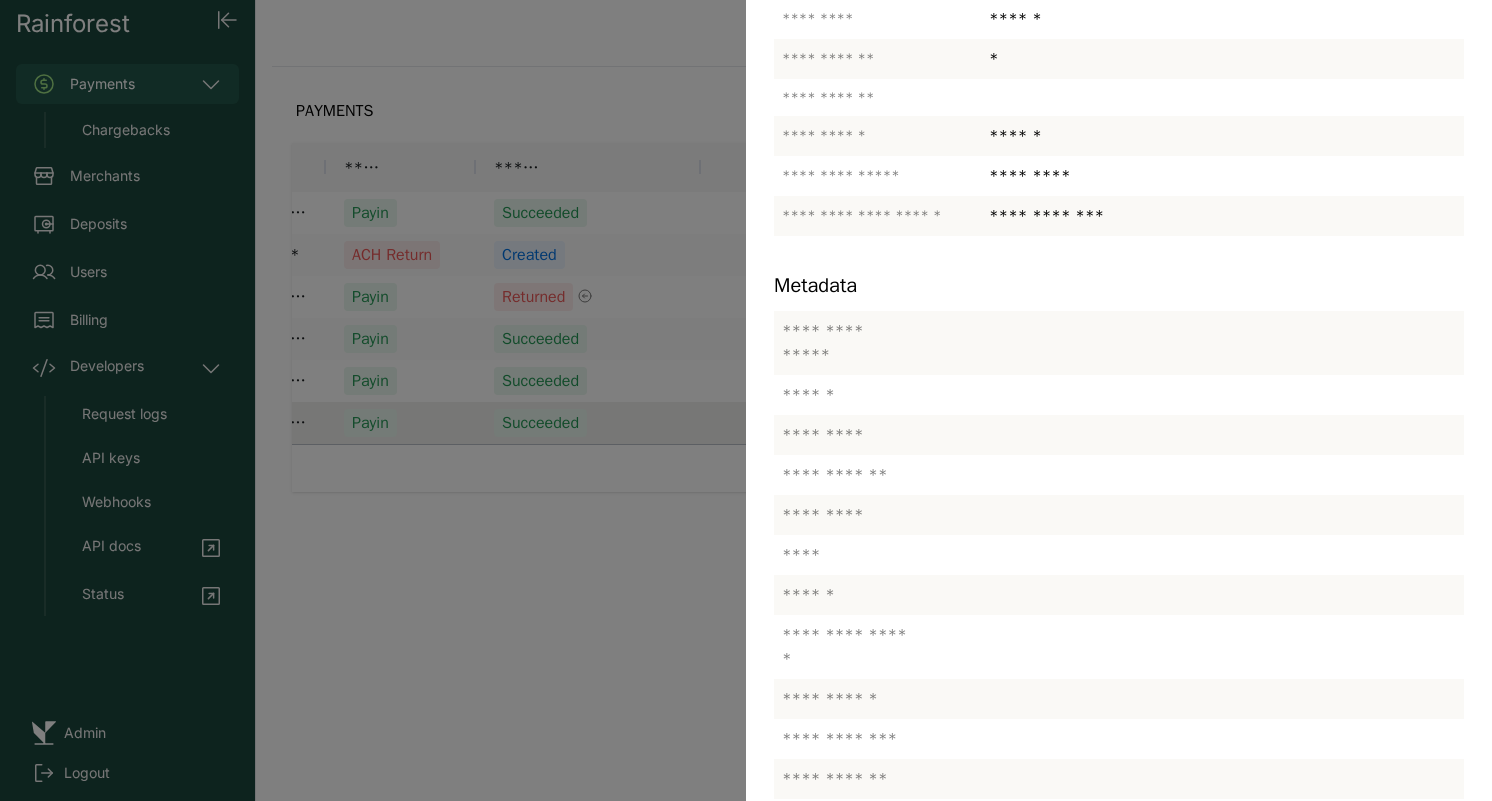 scroll, scrollTop: 820, scrollLeft: 0, axis: vertical 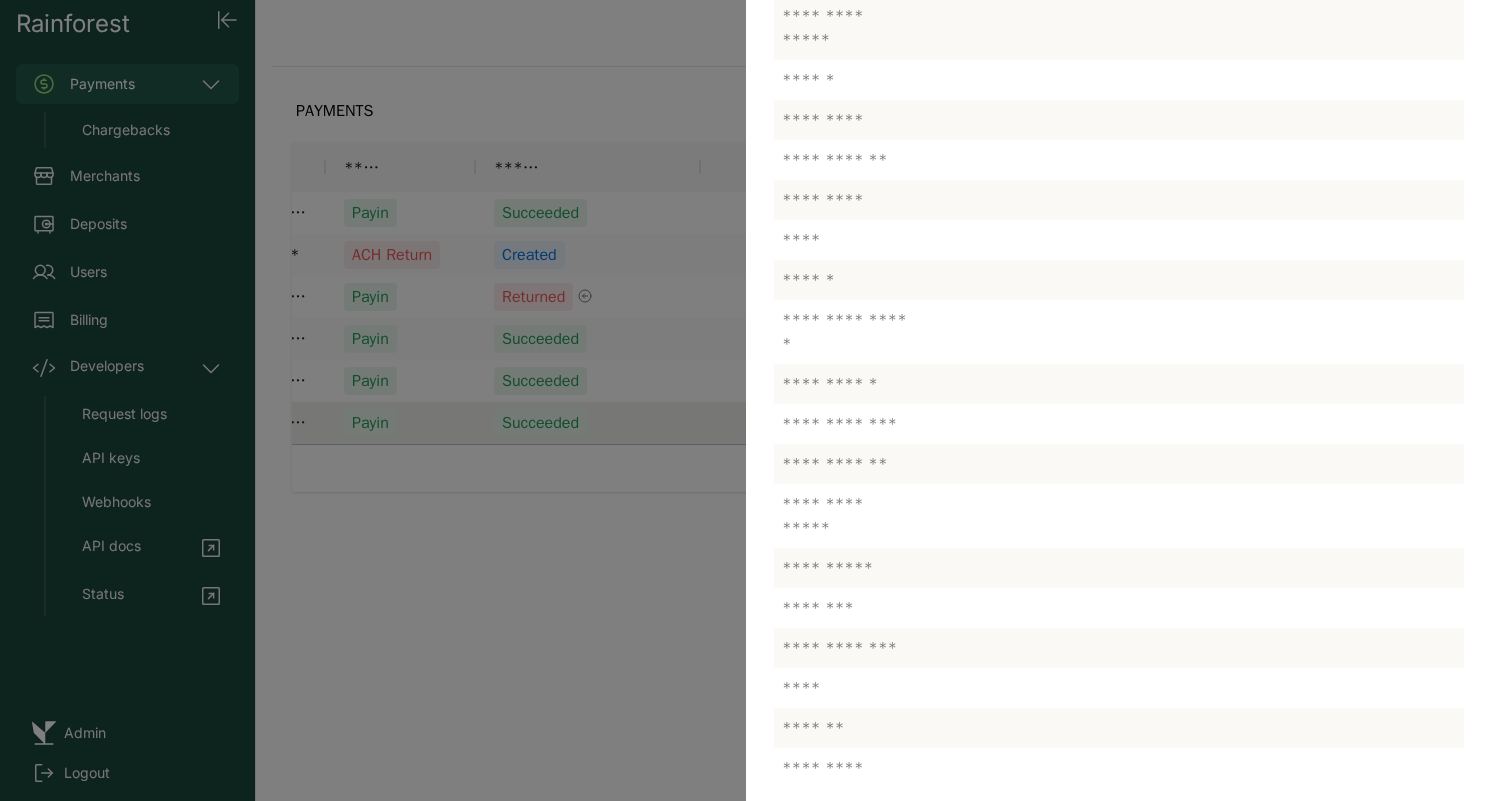 click at bounding box center (746, 400) 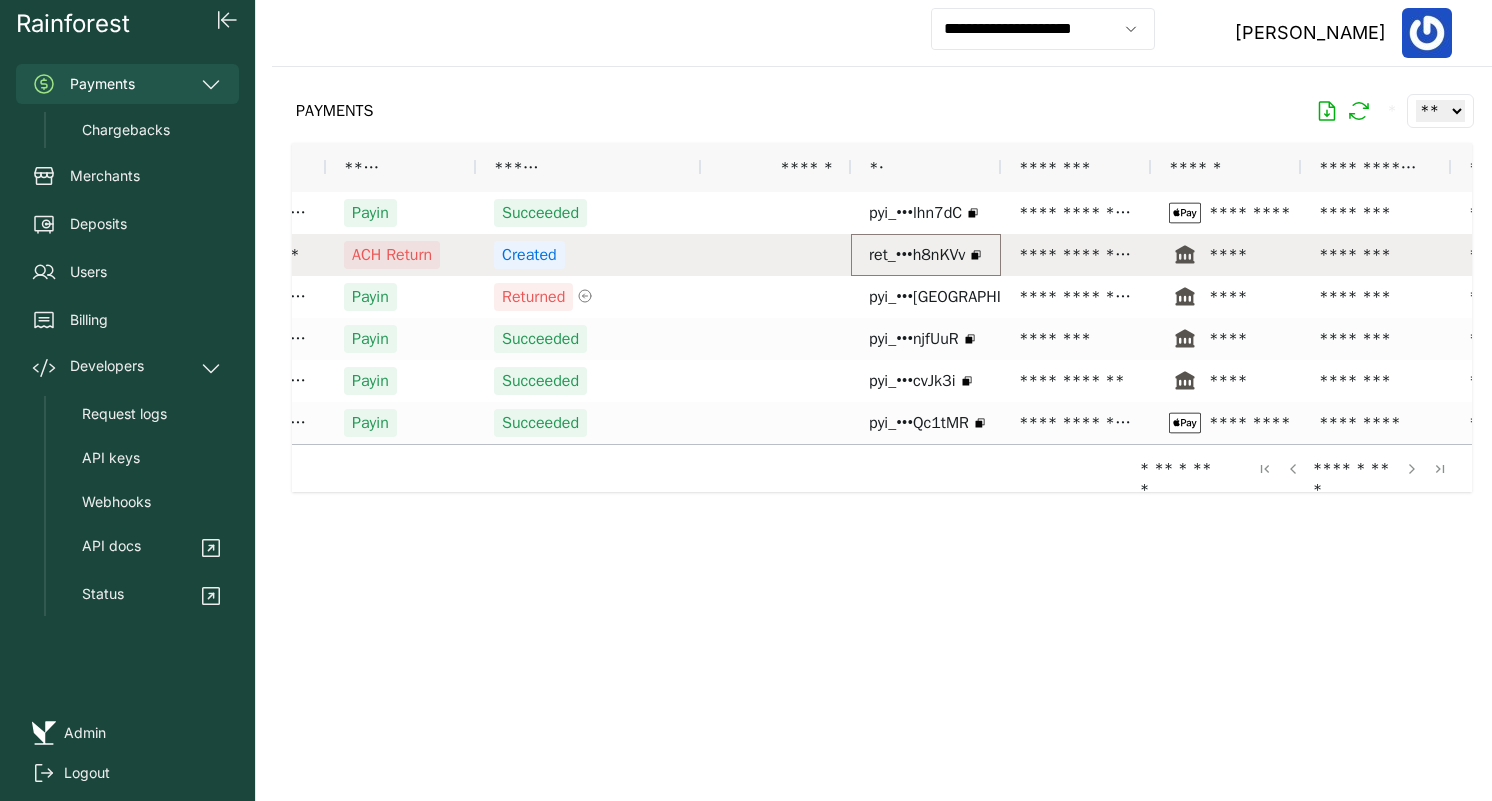 click on "ret_•••h8nKVv" at bounding box center (917, 255) 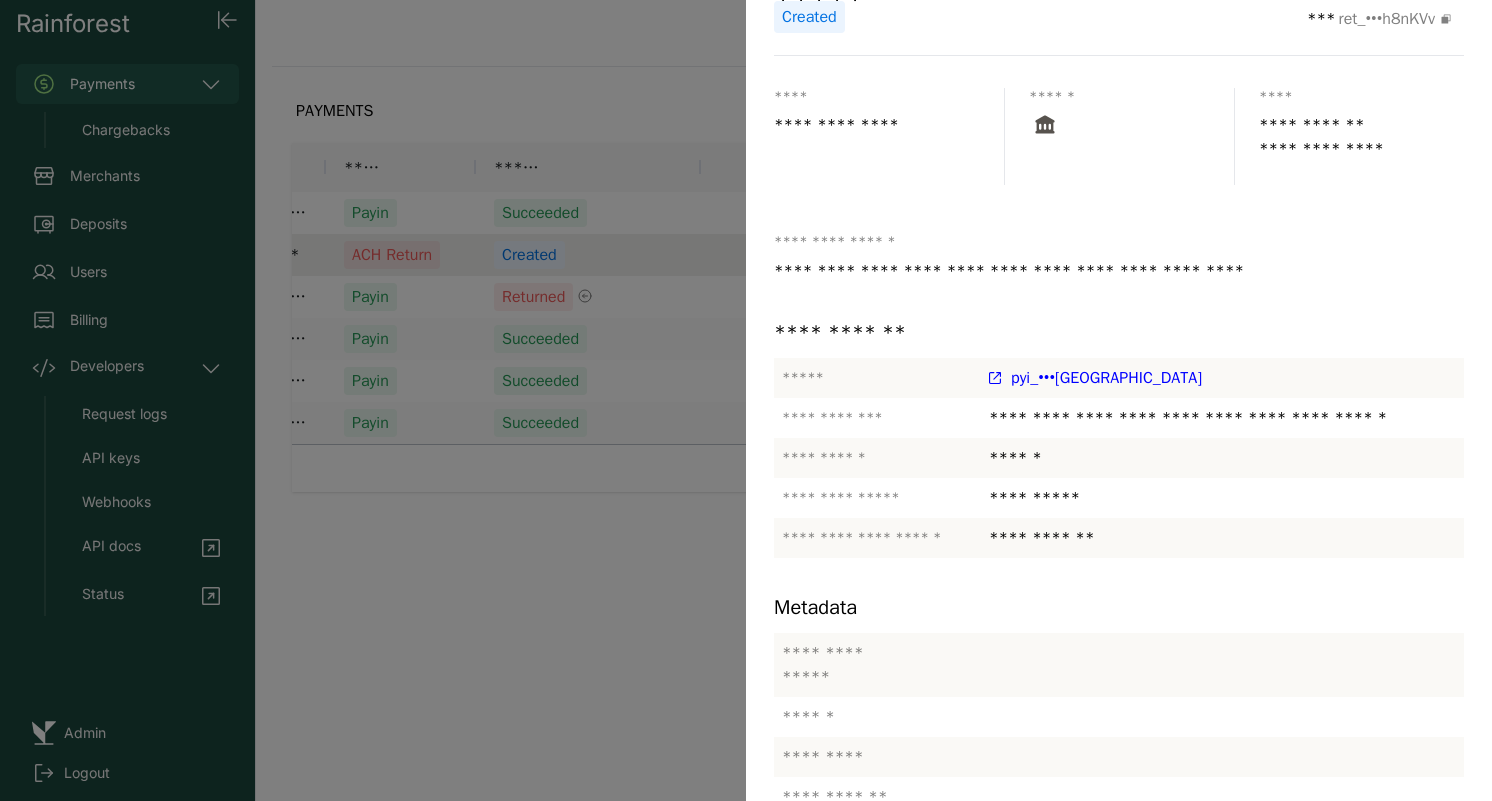 scroll, scrollTop: 133, scrollLeft: 0, axis: vertical 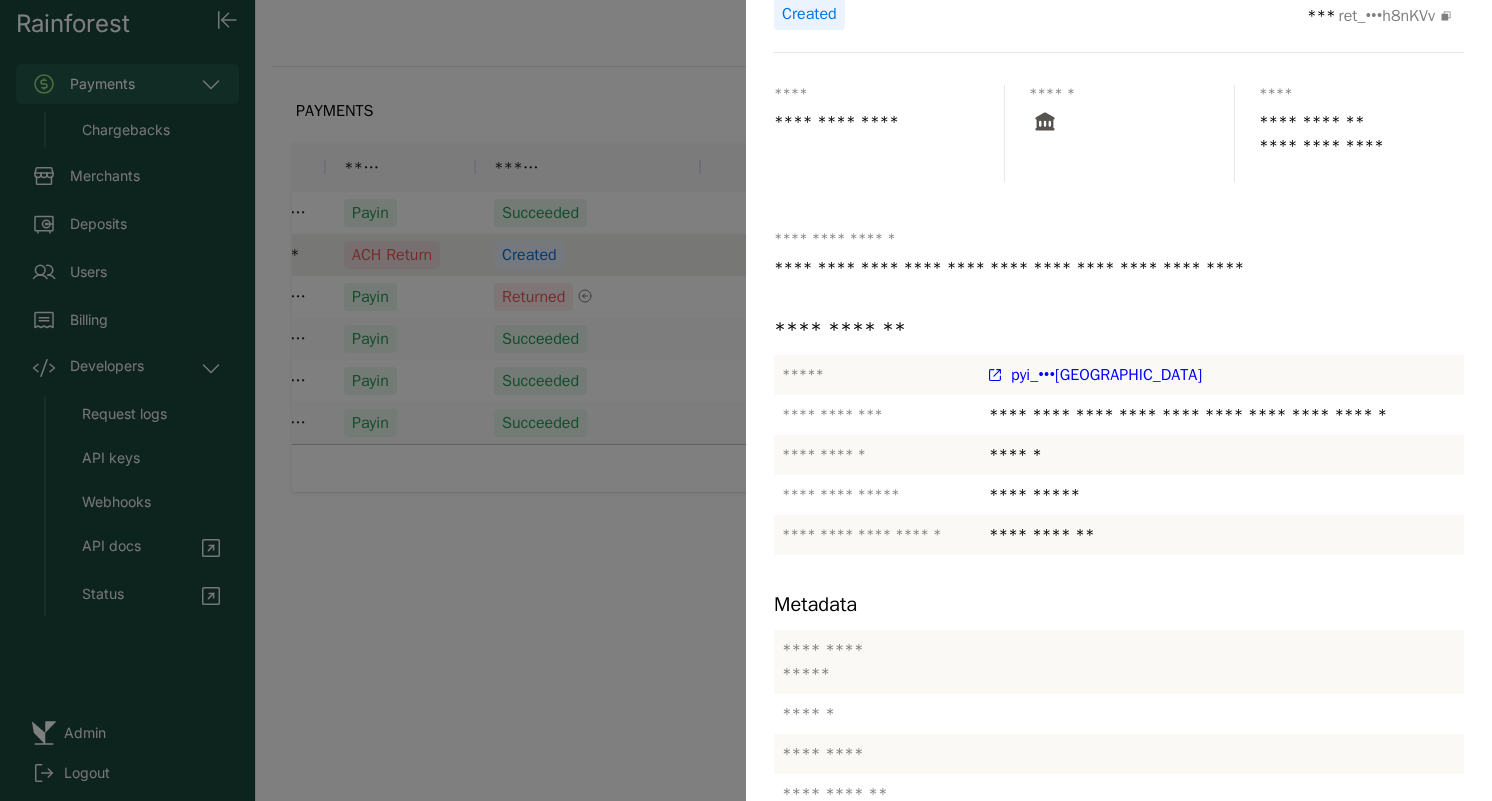 click at bounding box center [746, 400] 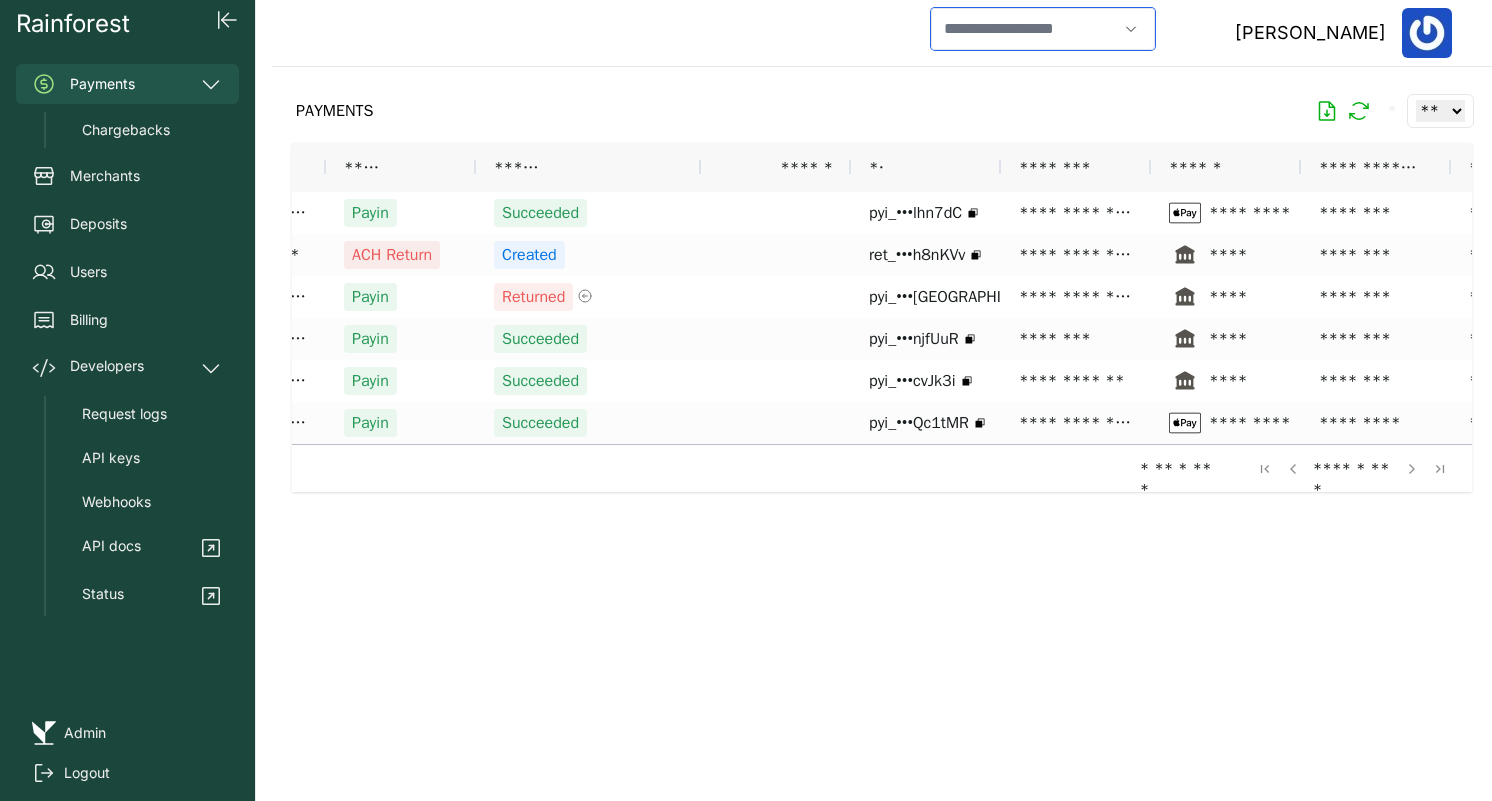 click at bounding box center (1024, 29) 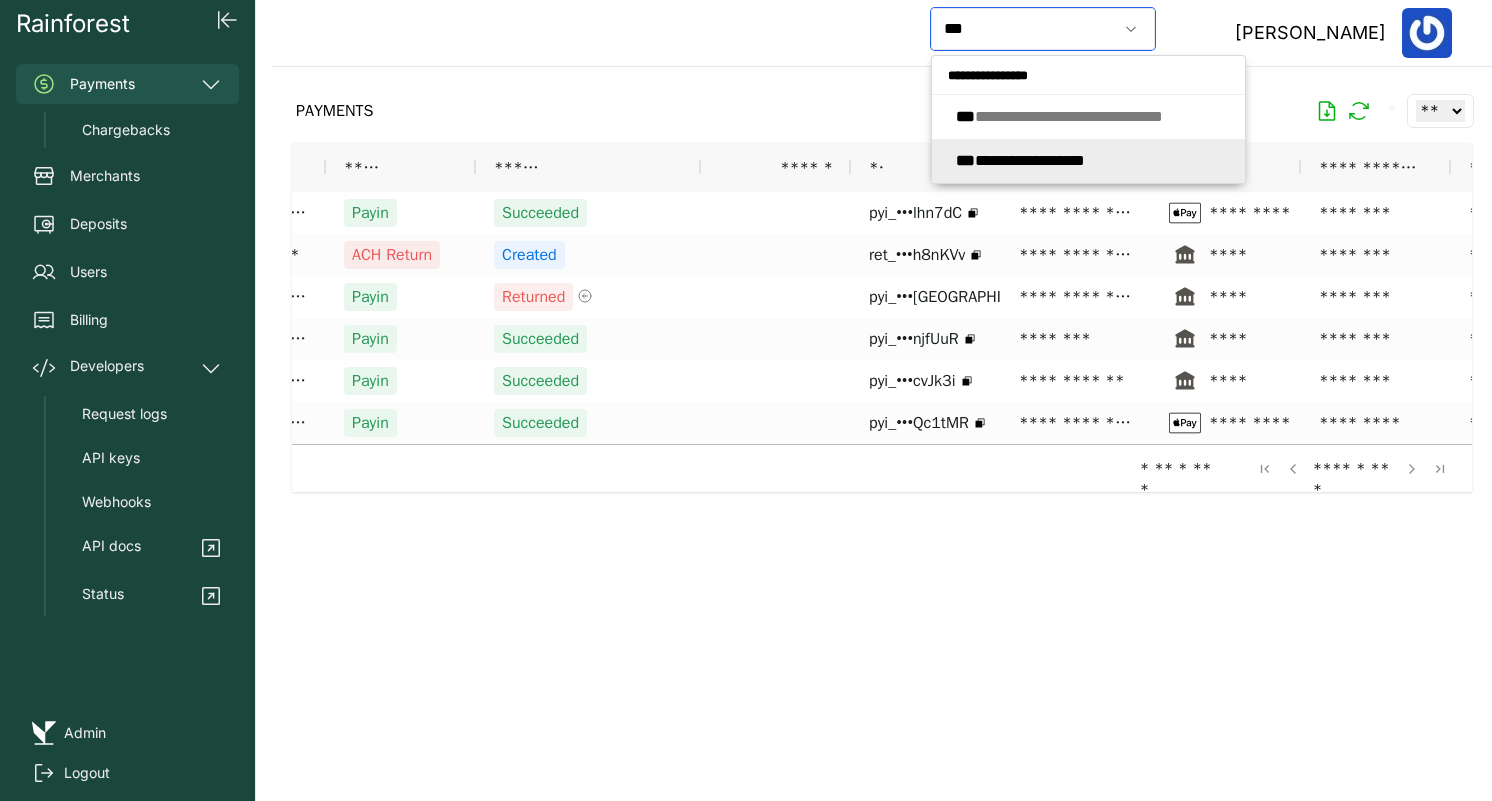 click on "**********" at bounding box center [1020, 160] 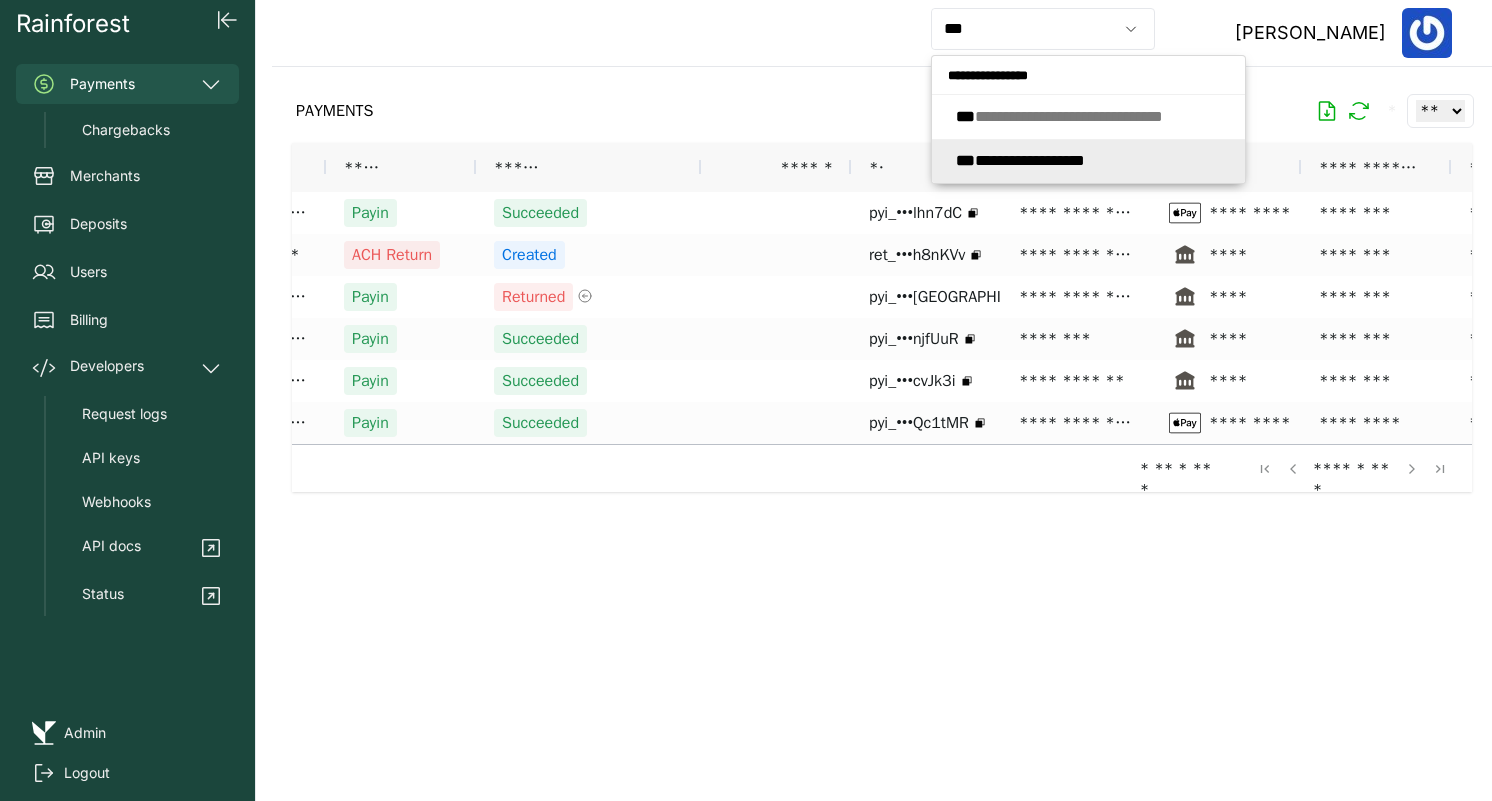 type on "**********" 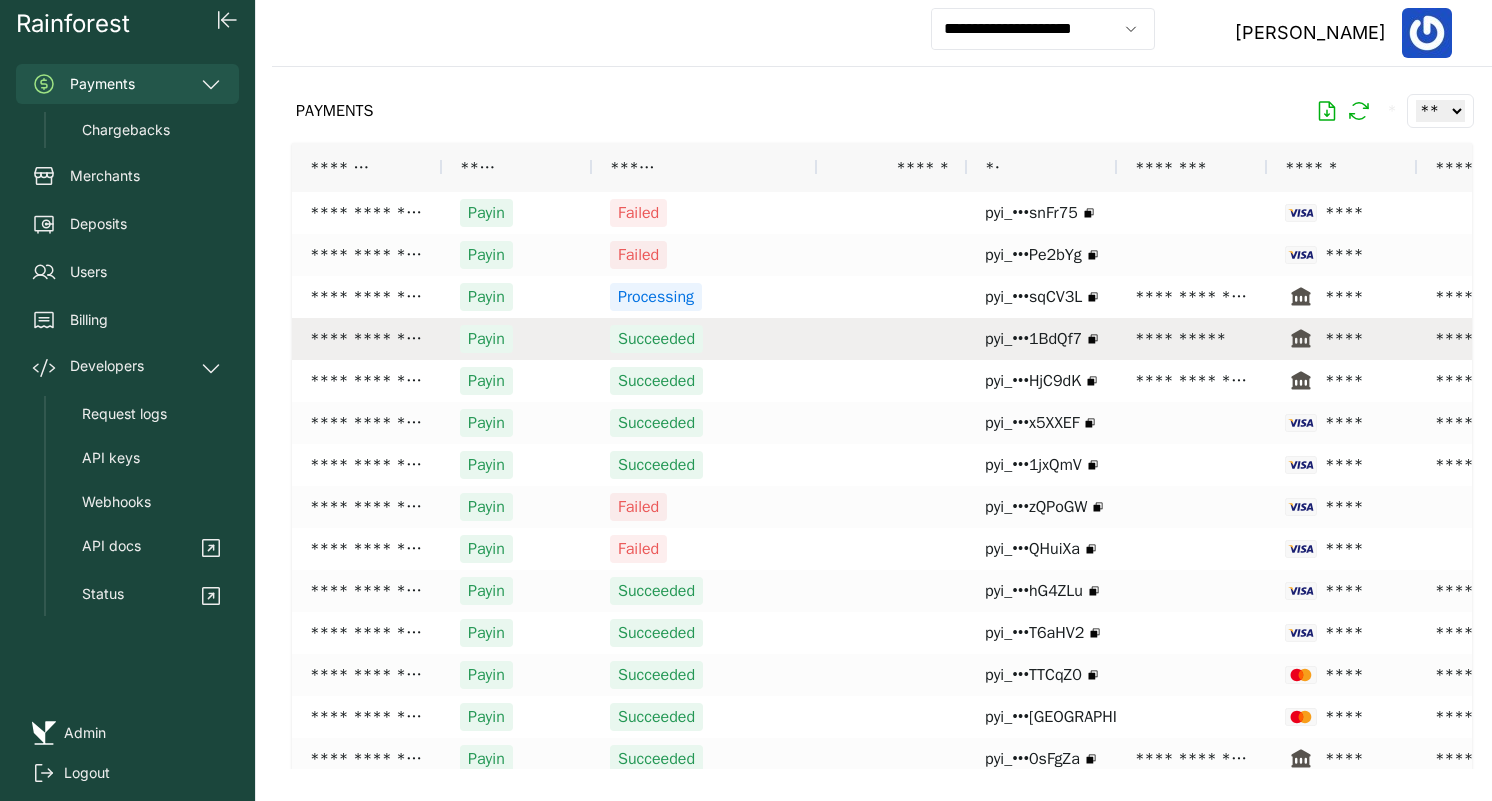 scroll, scrollTop: 0, scrollLeft: 53, axis: horizontal 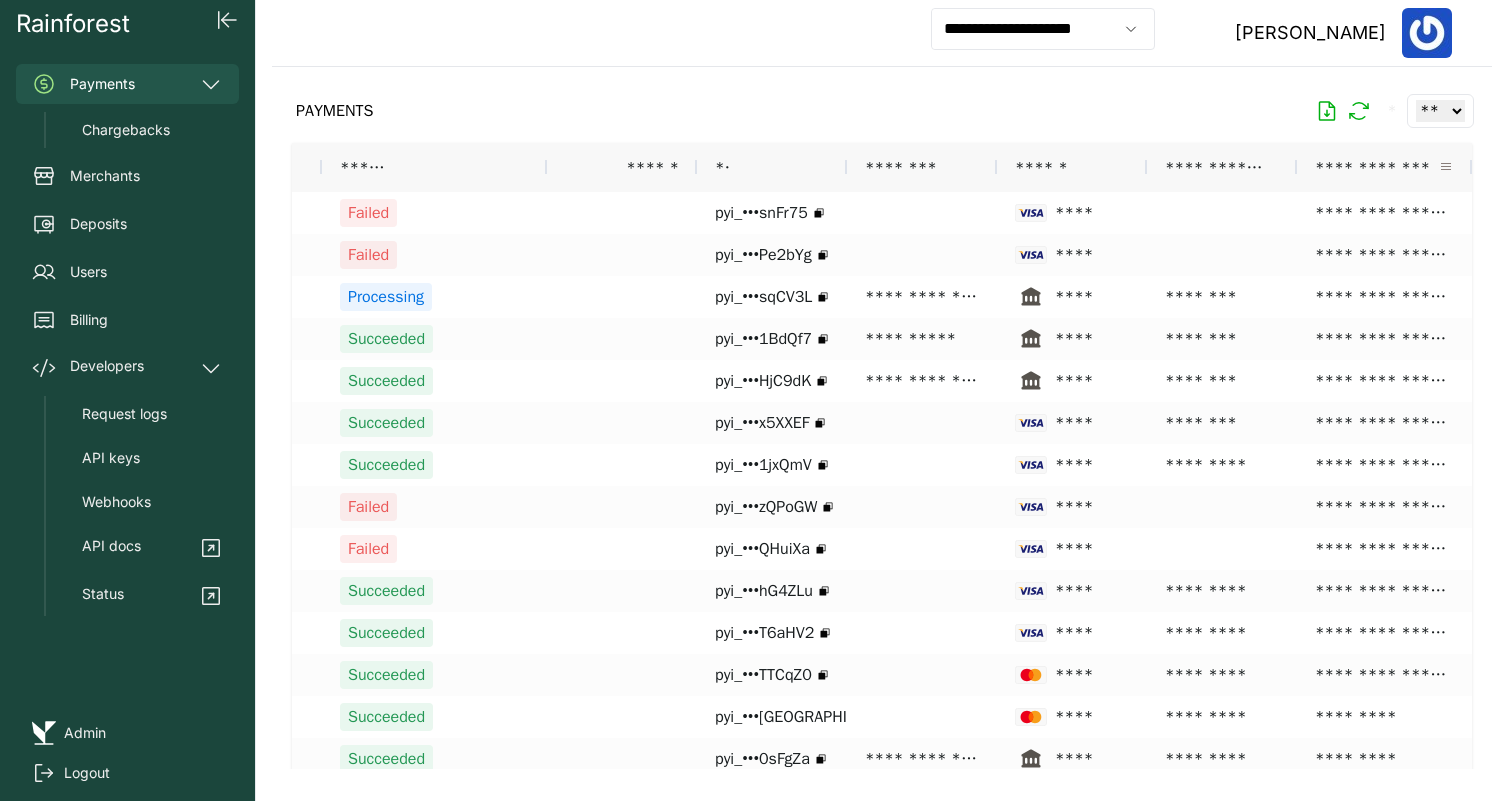 click at bounding box center (1446, 167) 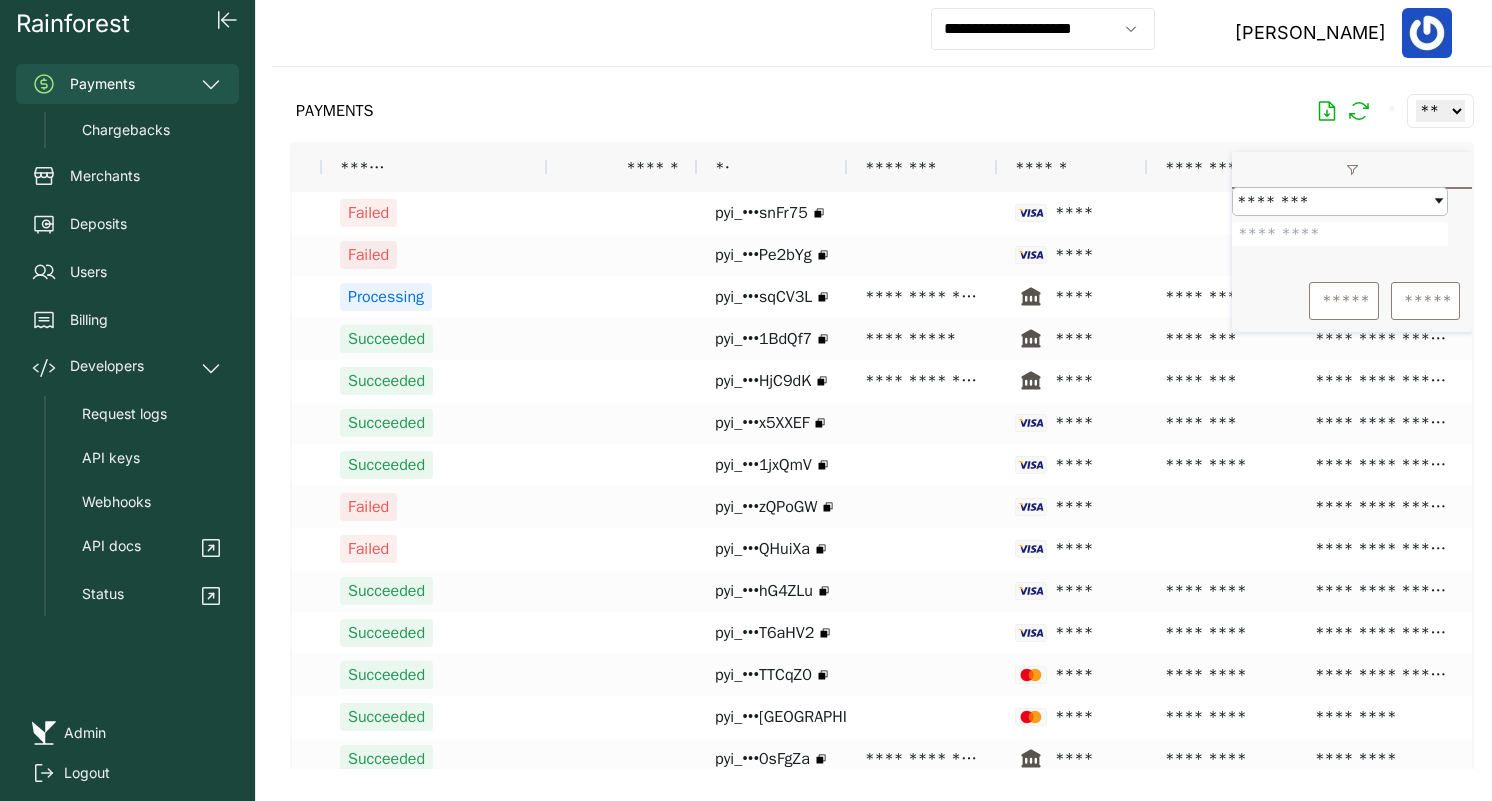 click at bounding box center (1340, 234) 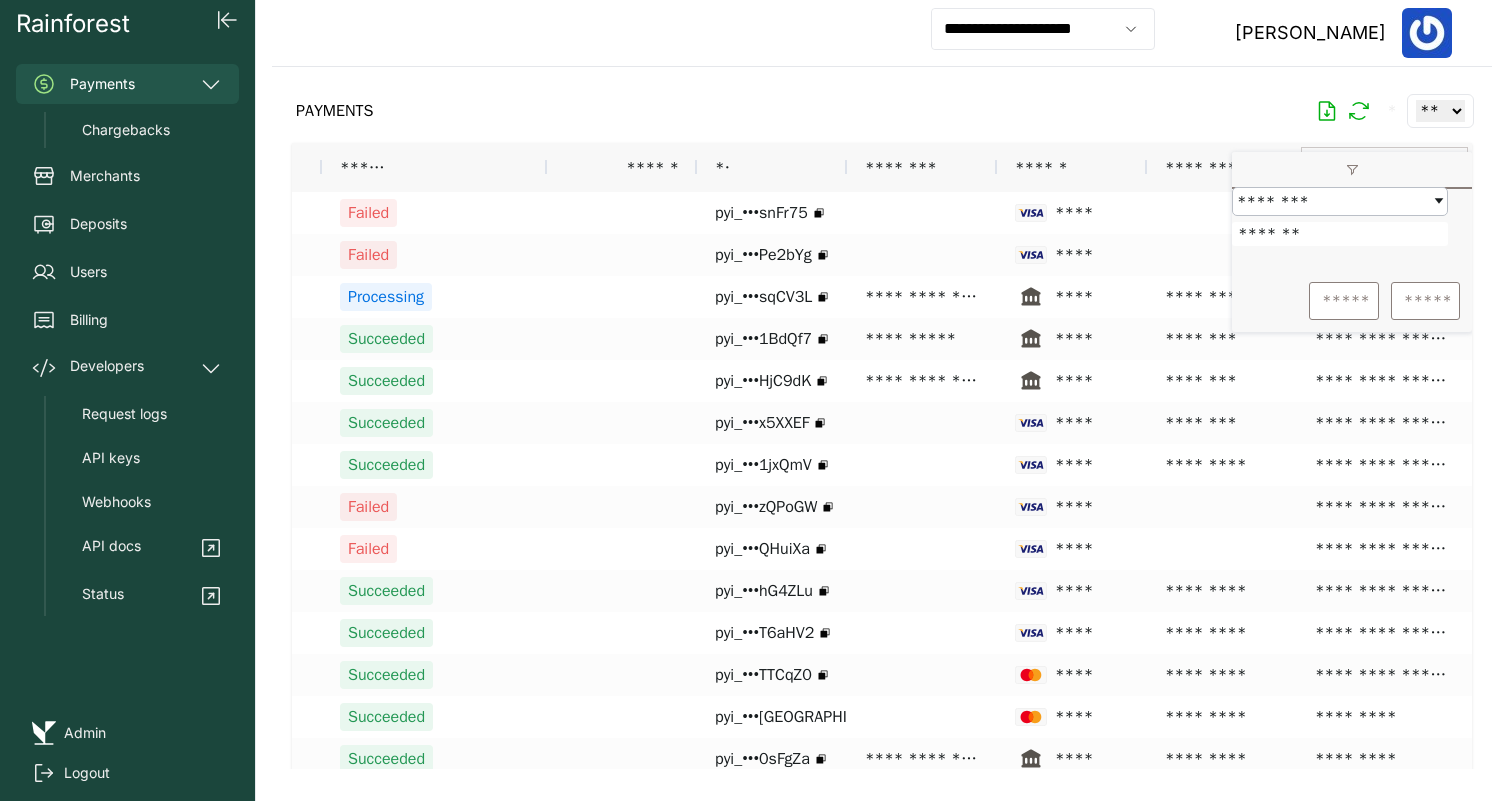 type on "*******" 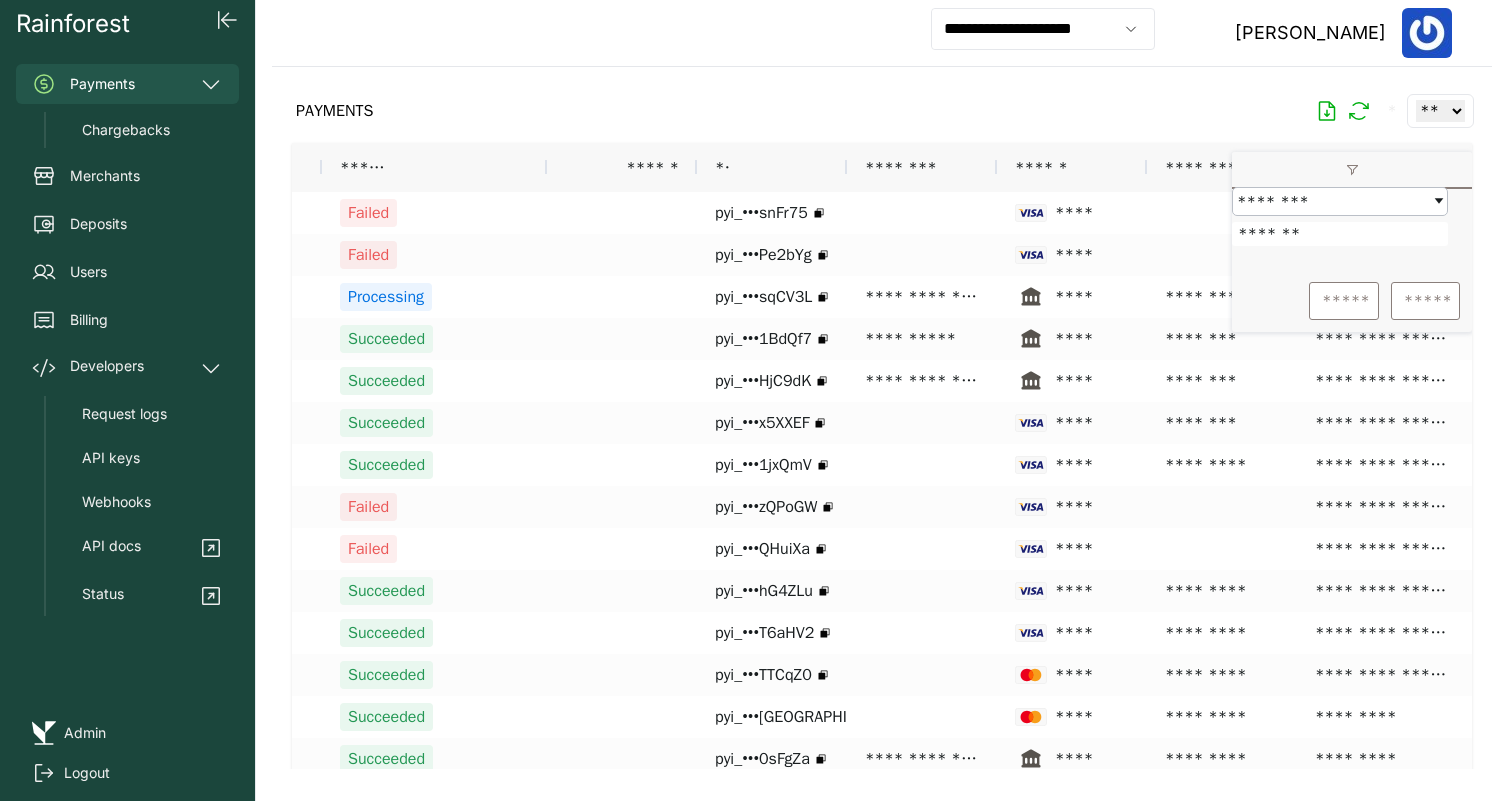 click on "***** *****" at bounding box center [1352, 301] 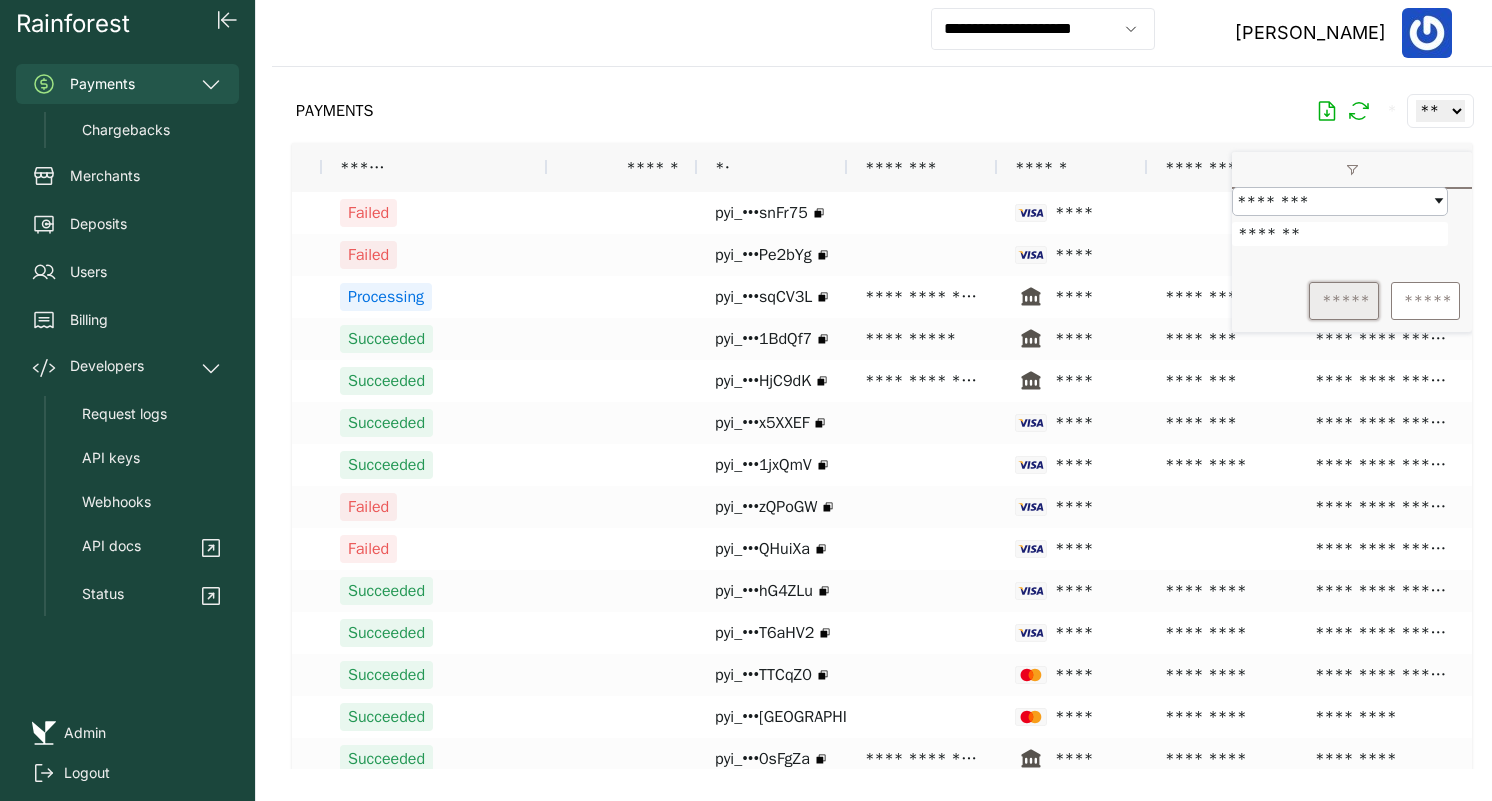click on "*****" at bounding box center (1344, 301) 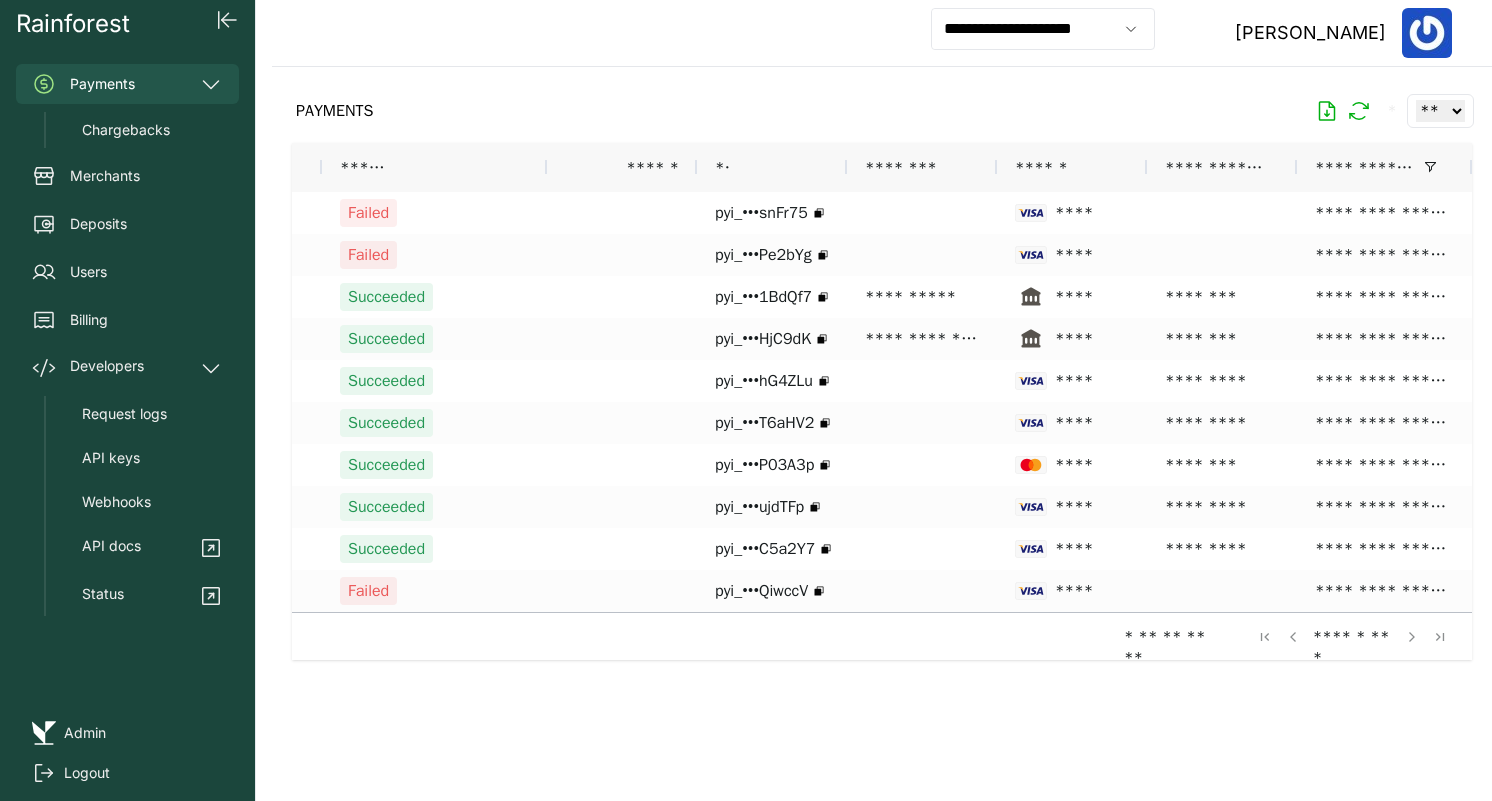 click on "PAYMENTS * ** ** ** ***" at bounding box center [882, 111] 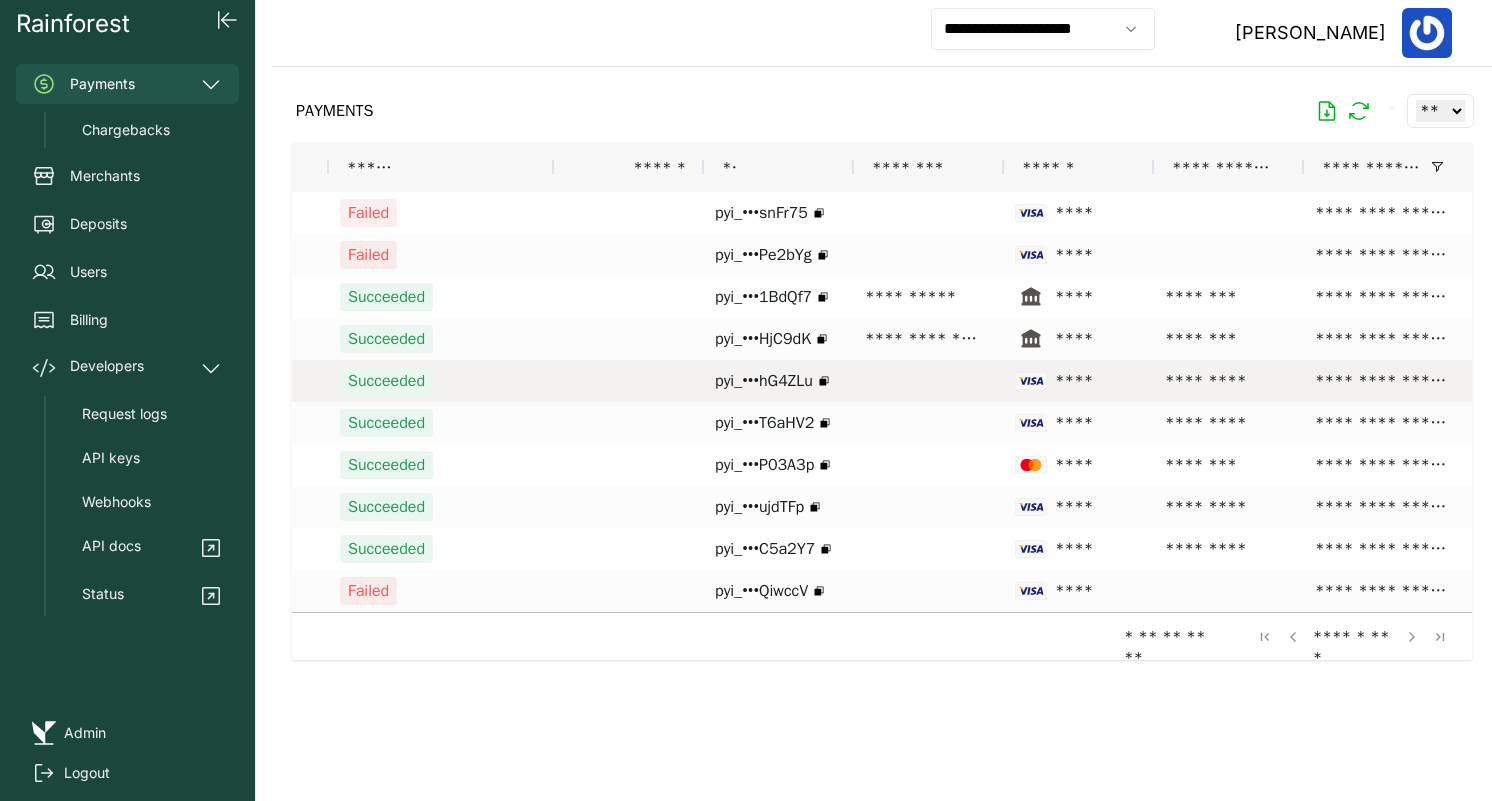 scroll, scrollTop: 0, scrollLeft: 42, axis: horizontal 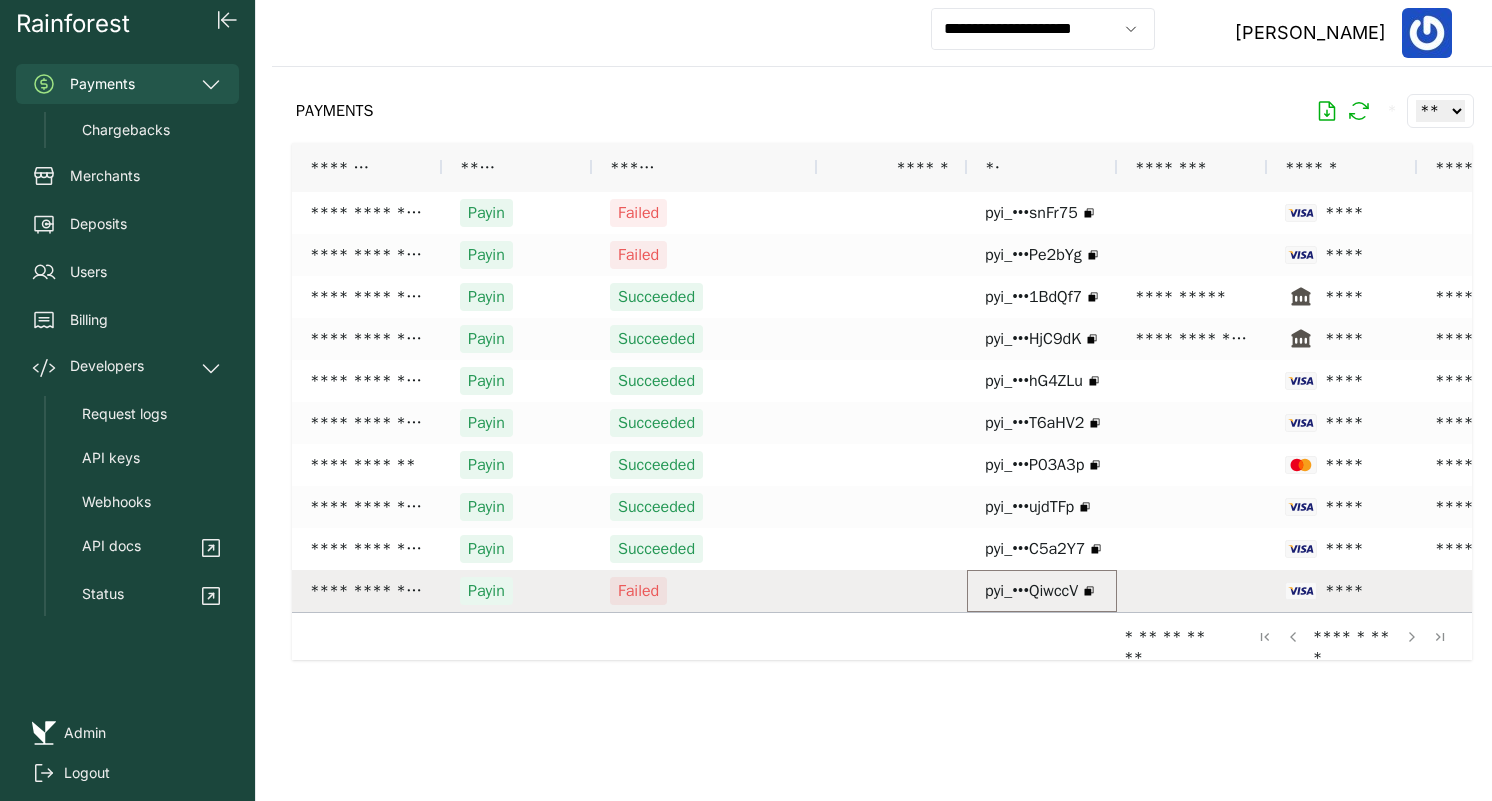 click on "pyi_•••QiwccV" at bounding box center [1031, 591] 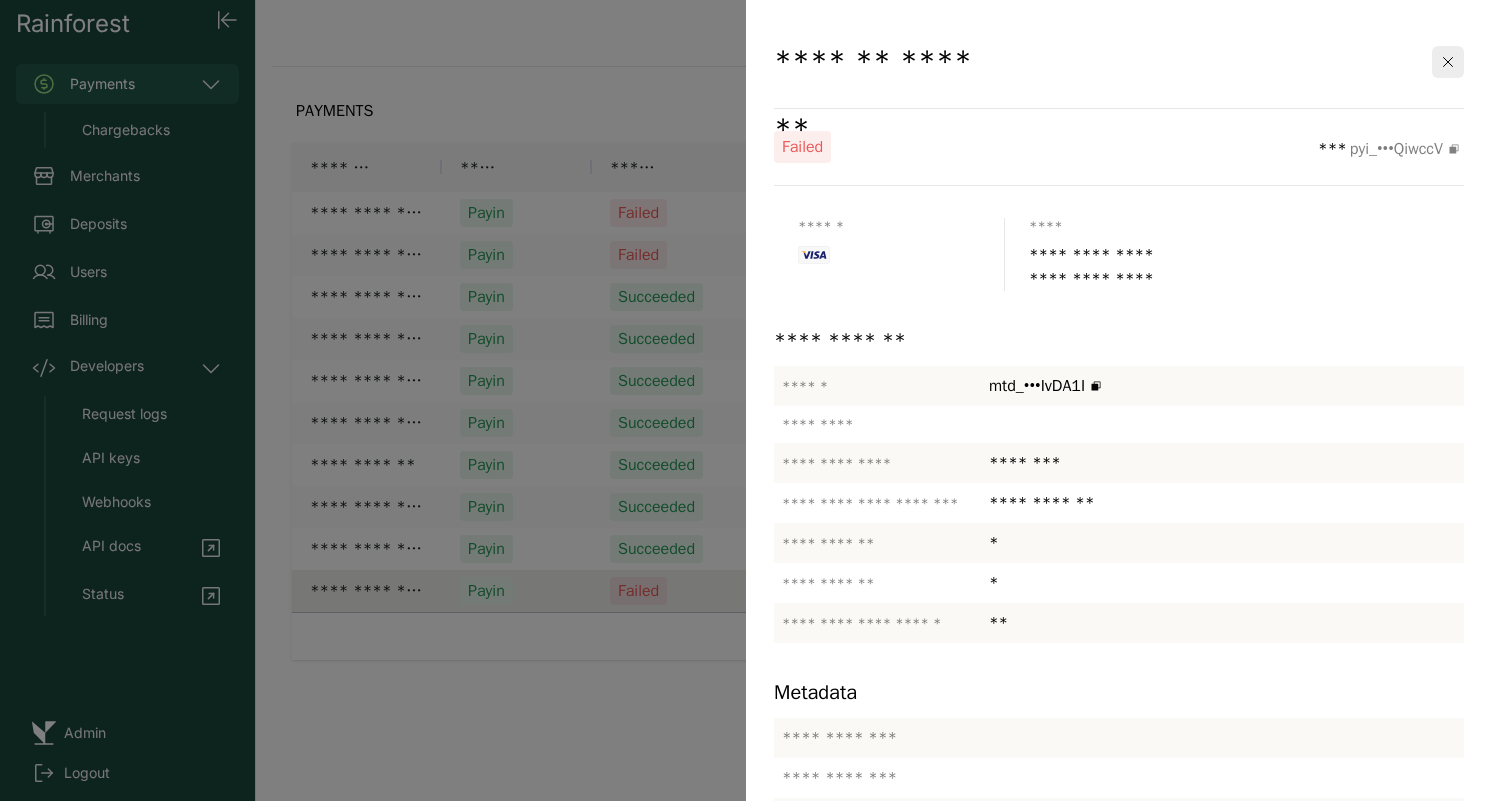 scroll, scrollTop: 98, scrollLeft: 0, axis: vertical 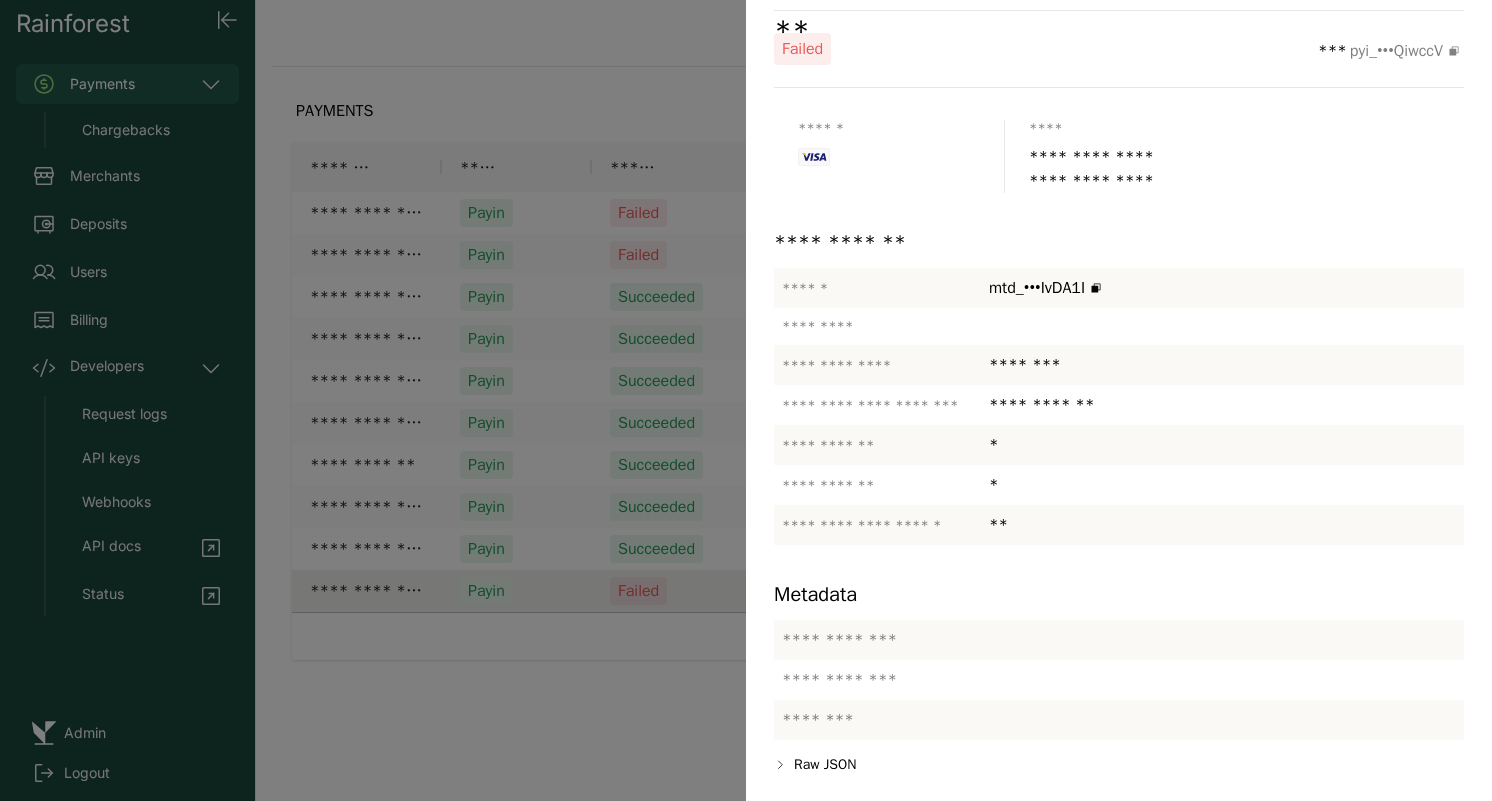 click at bounding box center [746, 400] 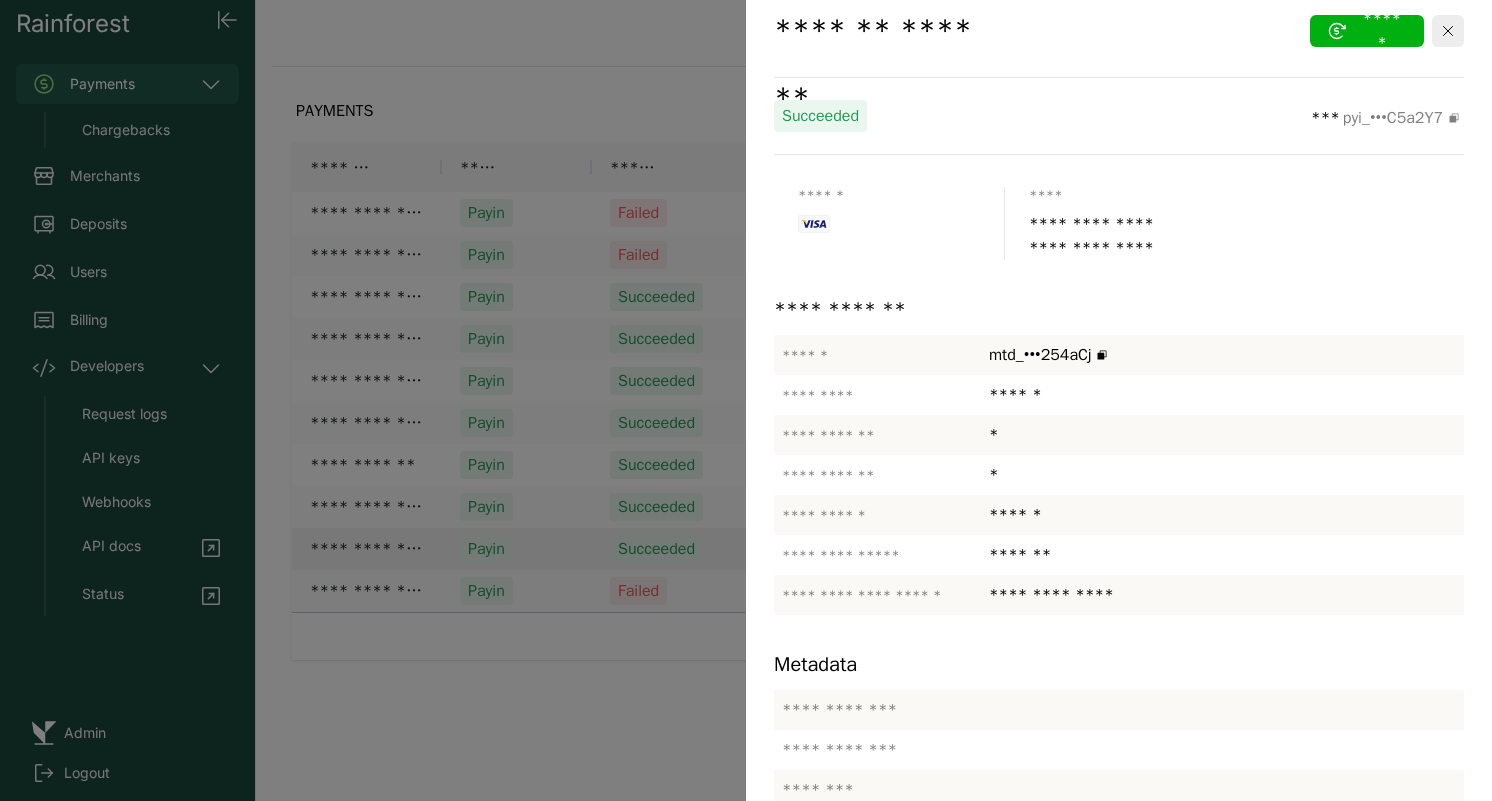 scroll, scrollTop: 0, scrollLeft: 0, axis: both 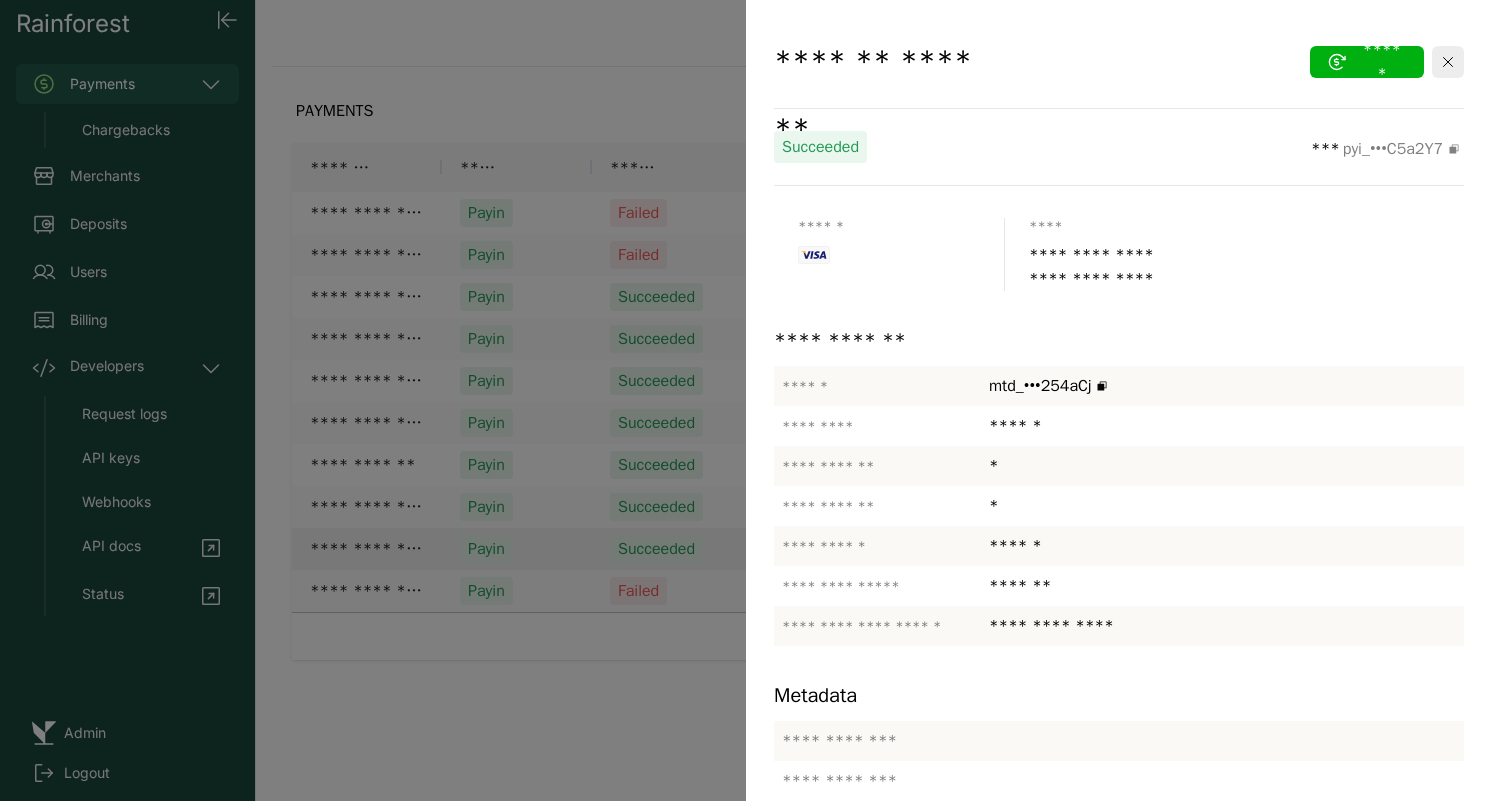 click at bounding box center [746, 400] 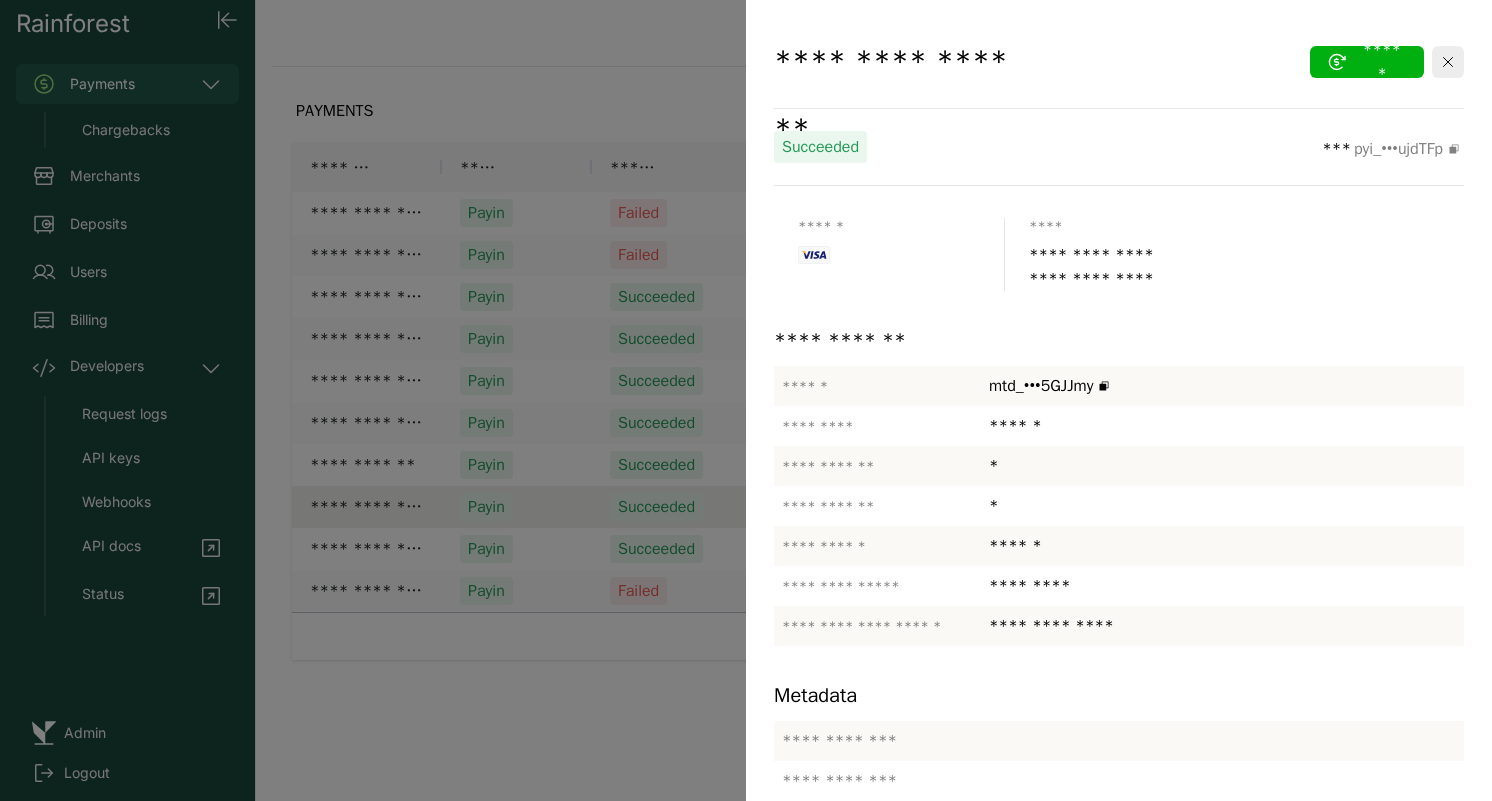 scroll, scrollTop: 101, scrollLeft: 0, axis: vertical 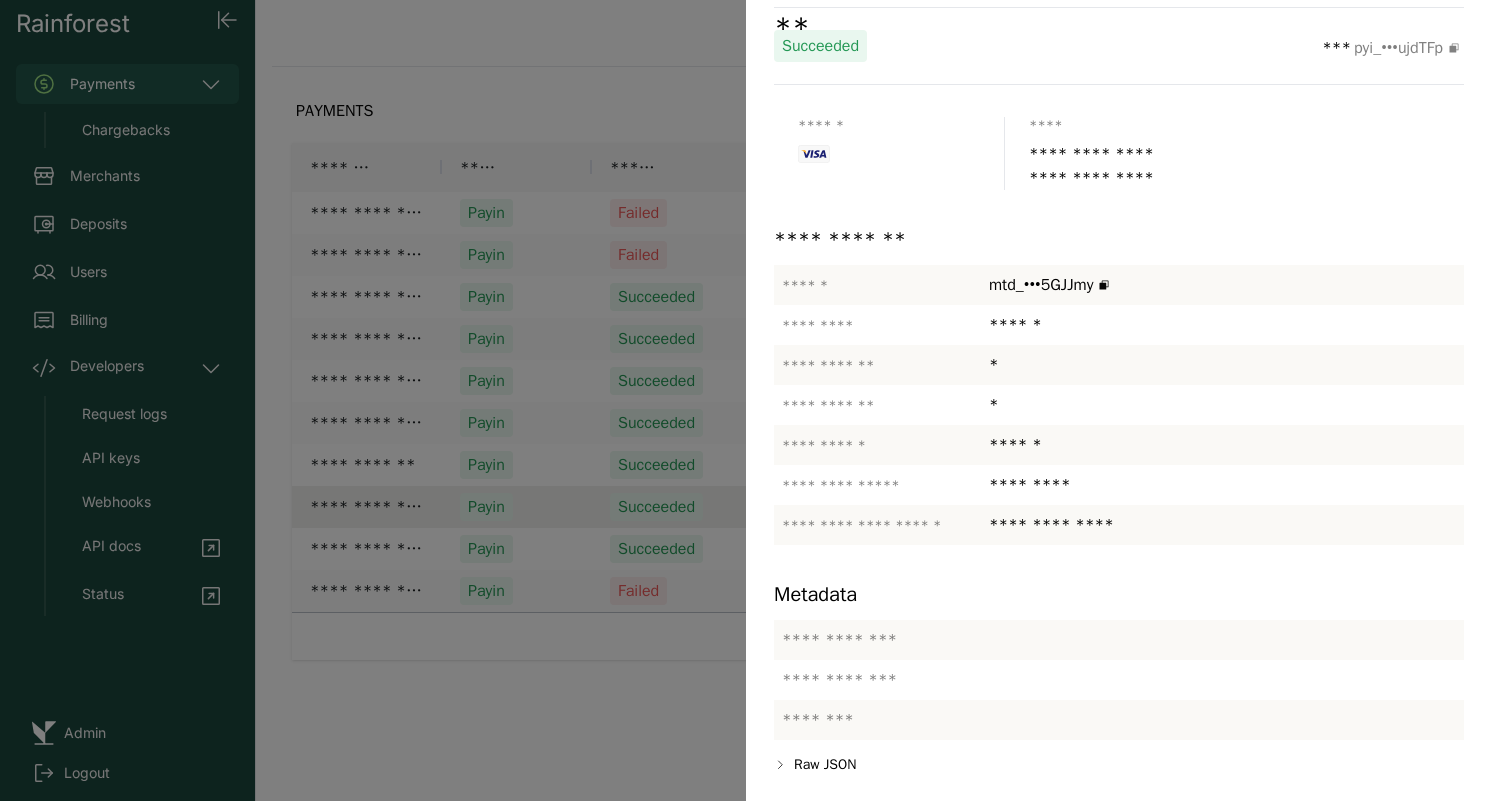 click at bounding box center [746, 400] 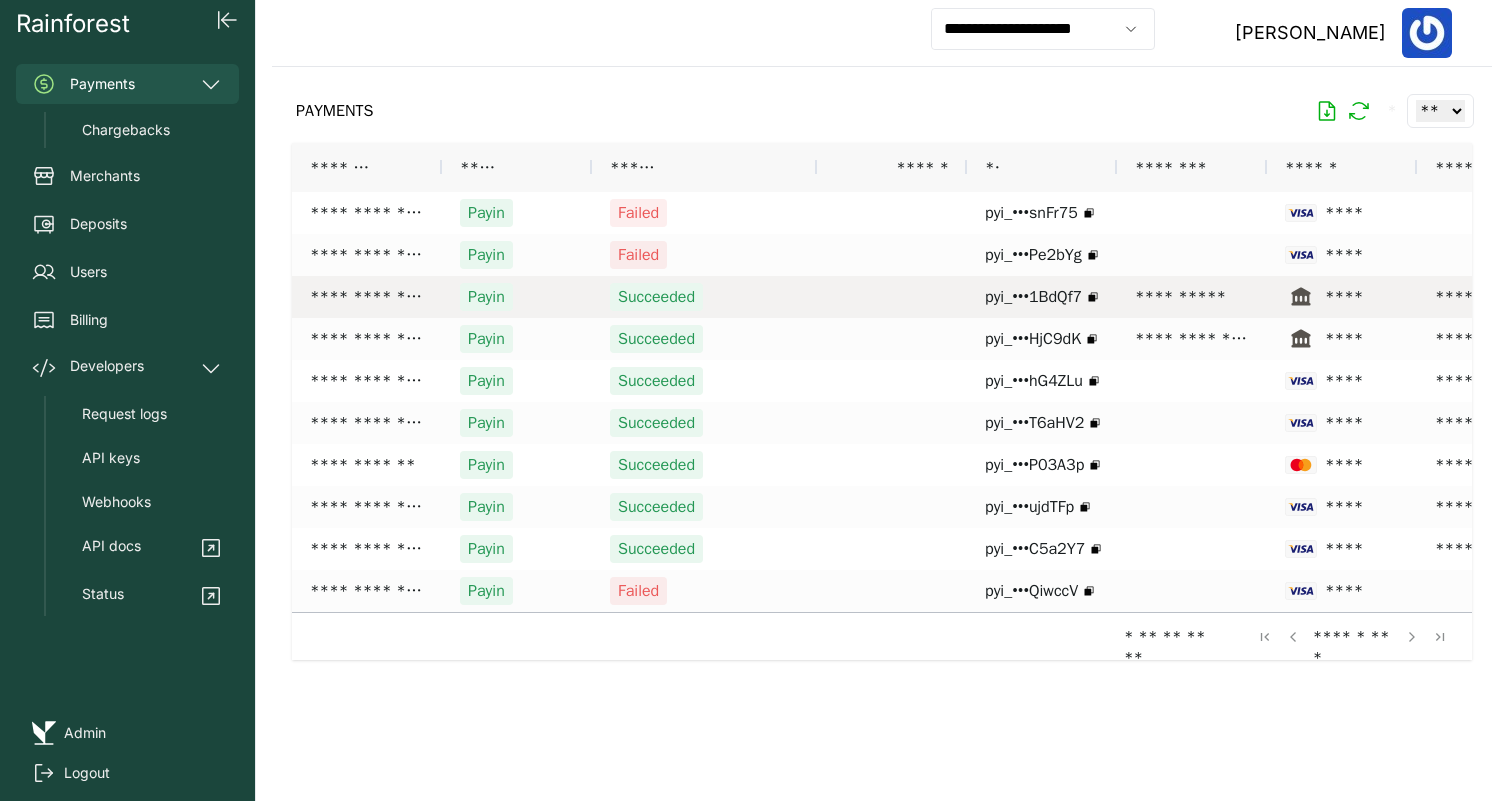 click at bounding box center [892, 297] 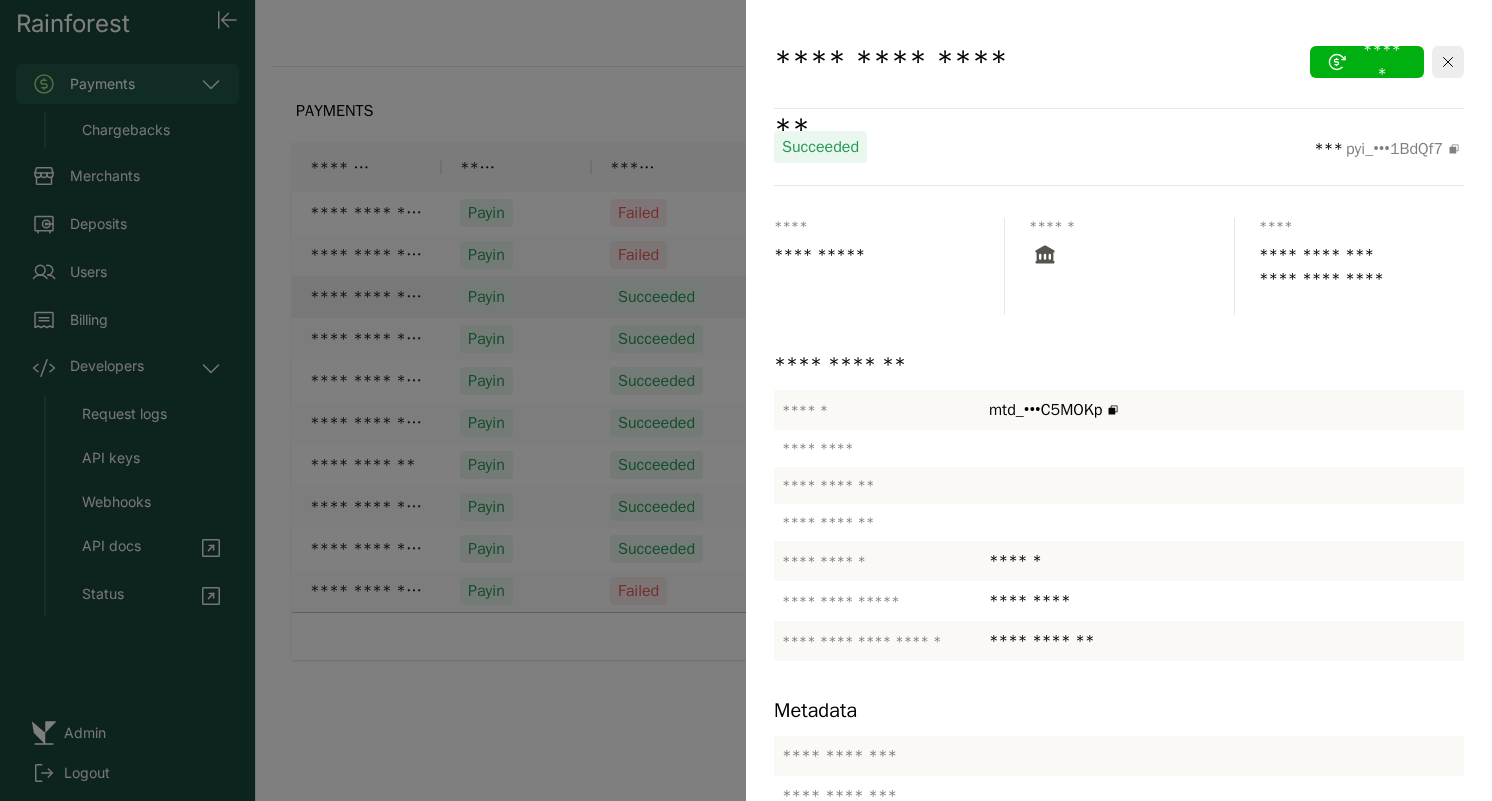 click at bounding box center [746, 400] 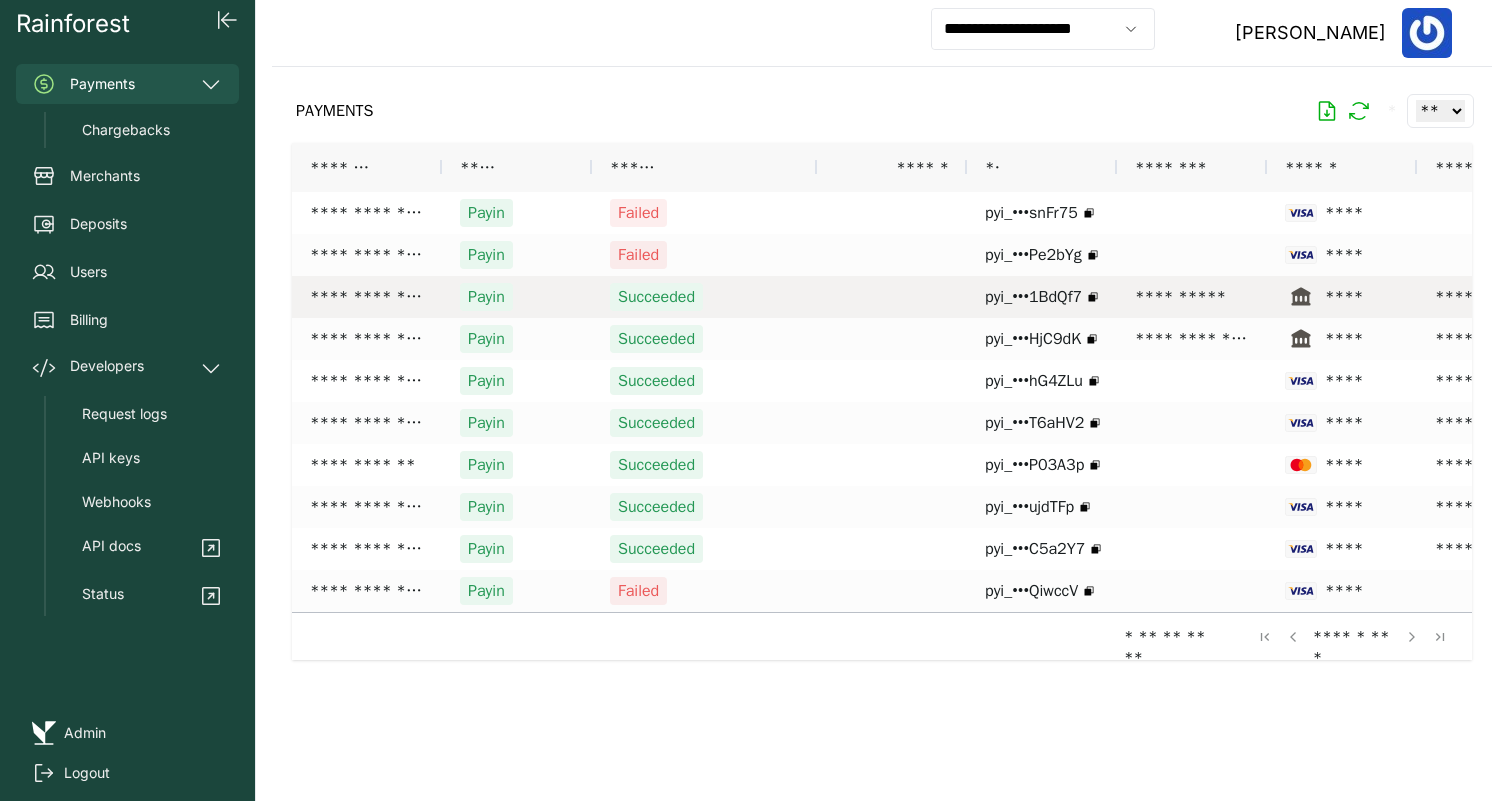 click on "Succeeded" at bounding box center (704, 297) 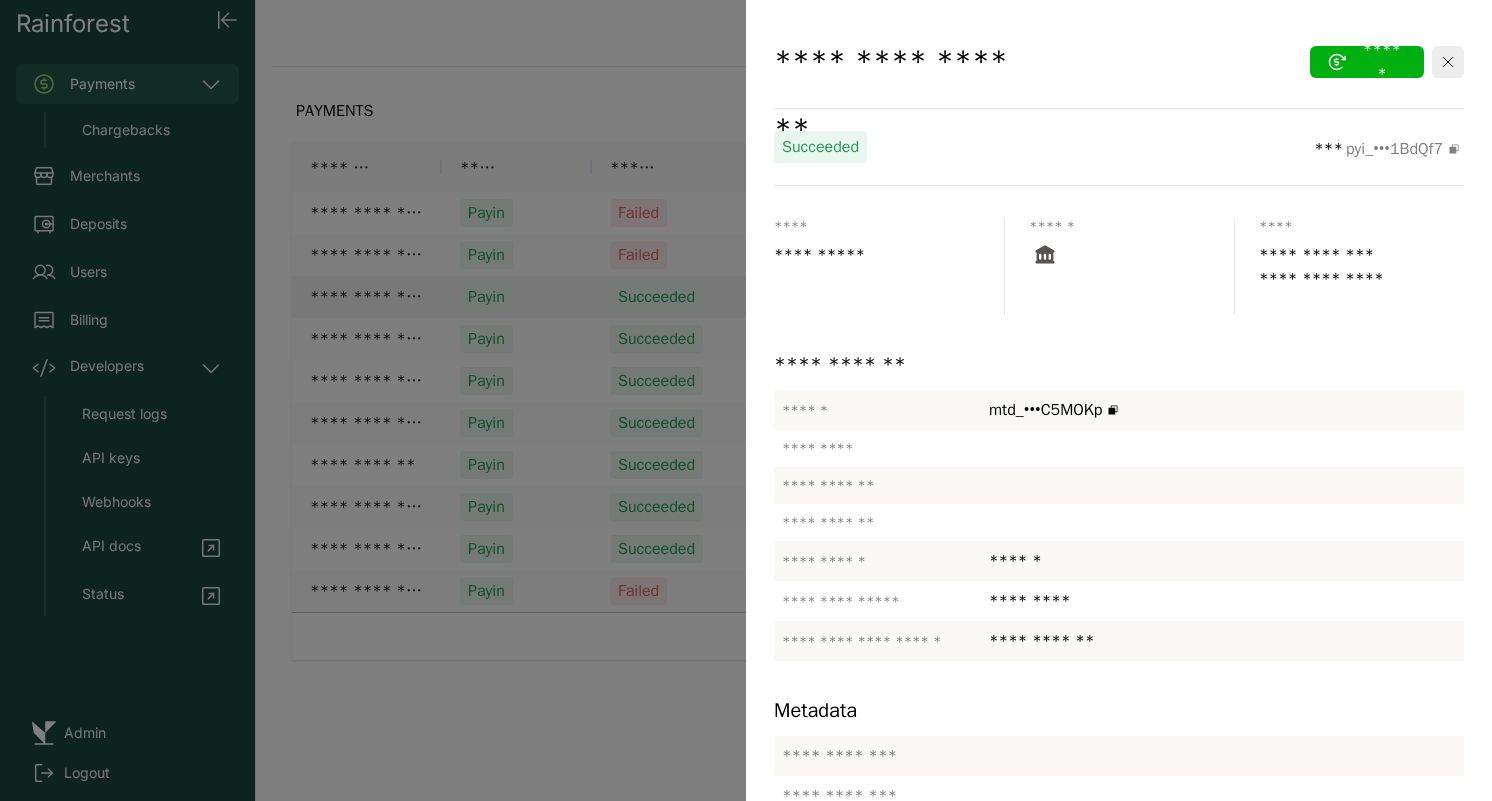 click at bounding box center (746, 400) 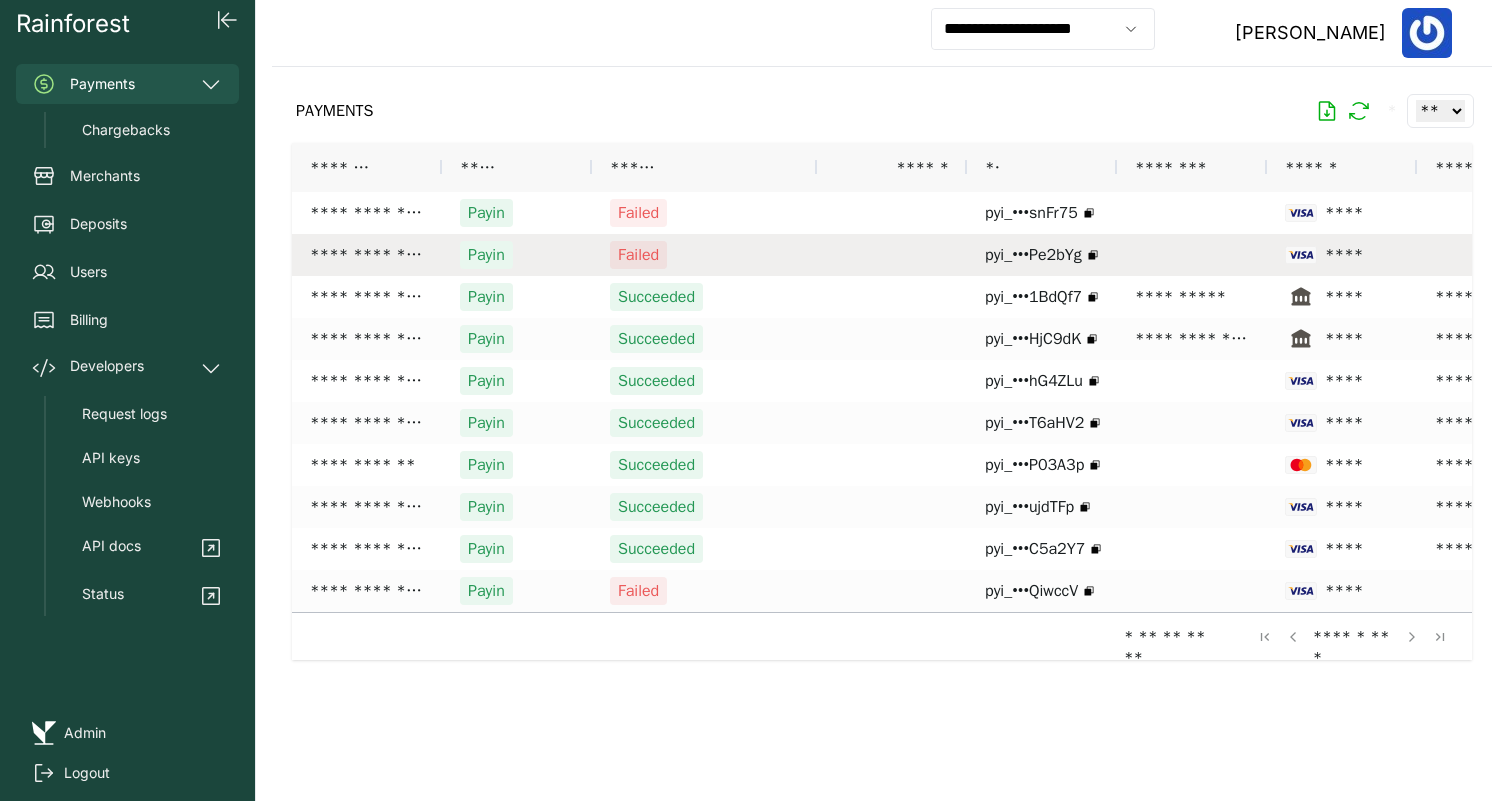 click on "Failed" at bounding box center [704, 255] 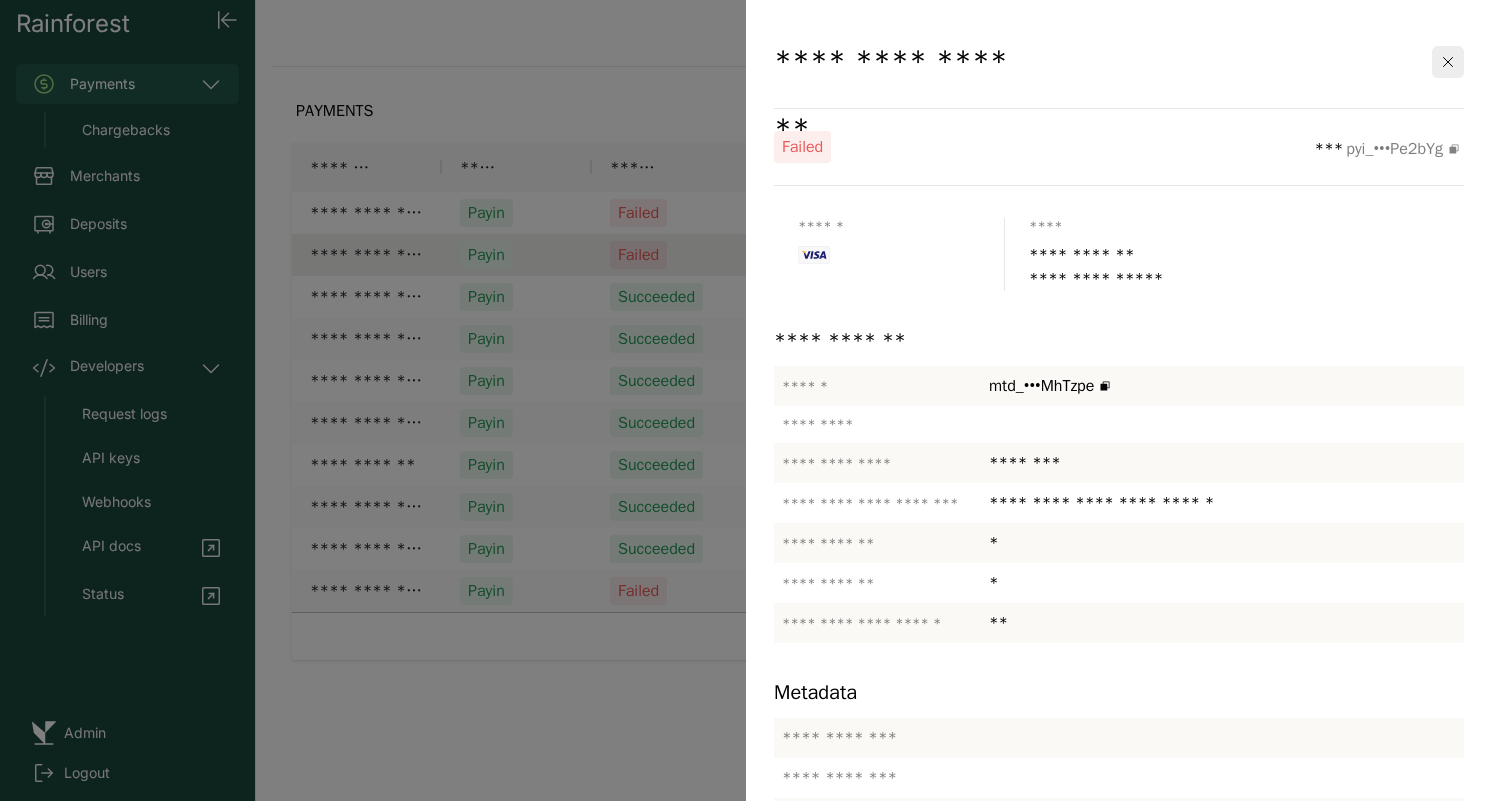 click at bounding box center (746, 400) 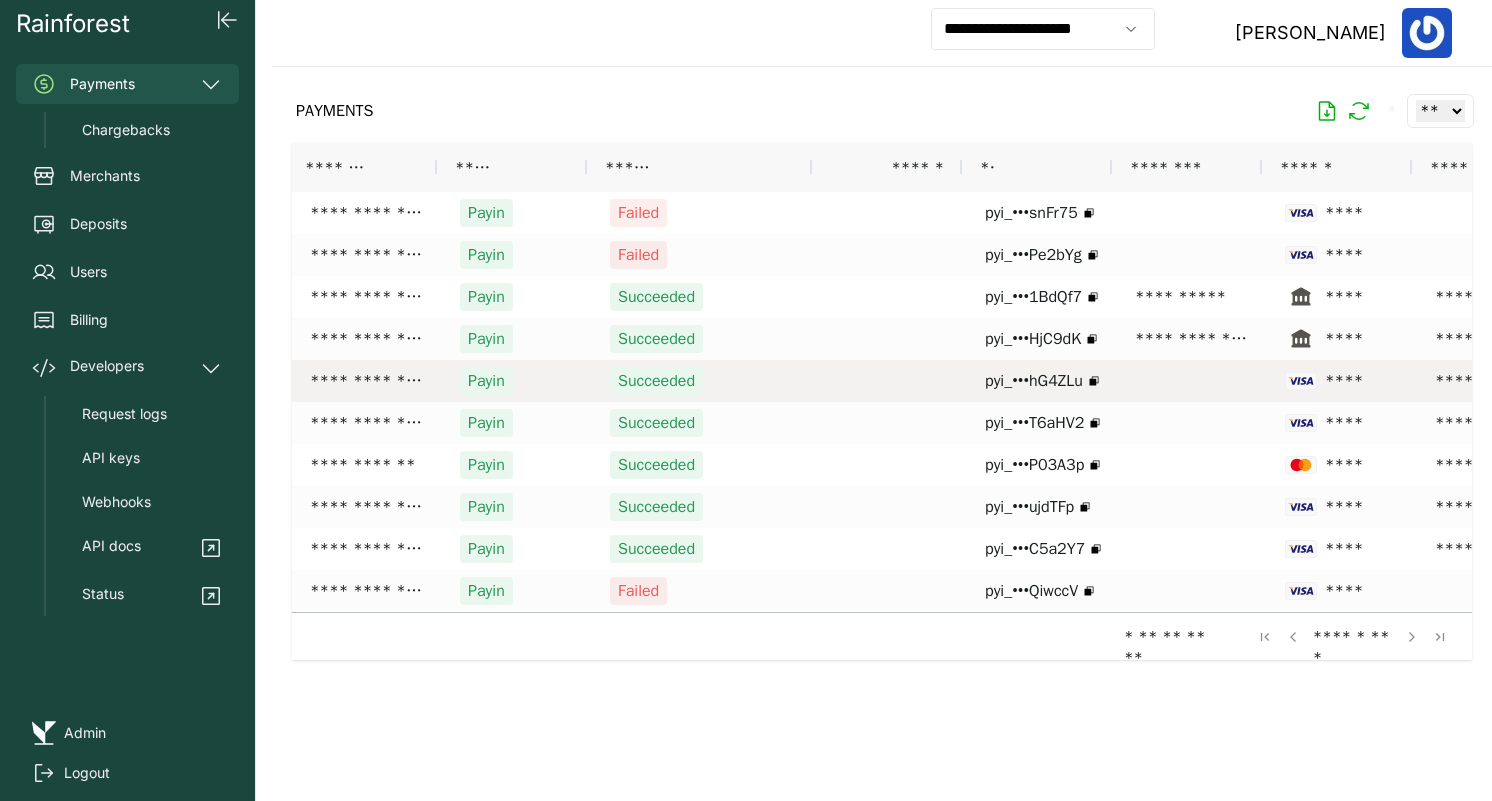 scroll, scrollTop: 0, scrollLeft: 270, axis: horizontal 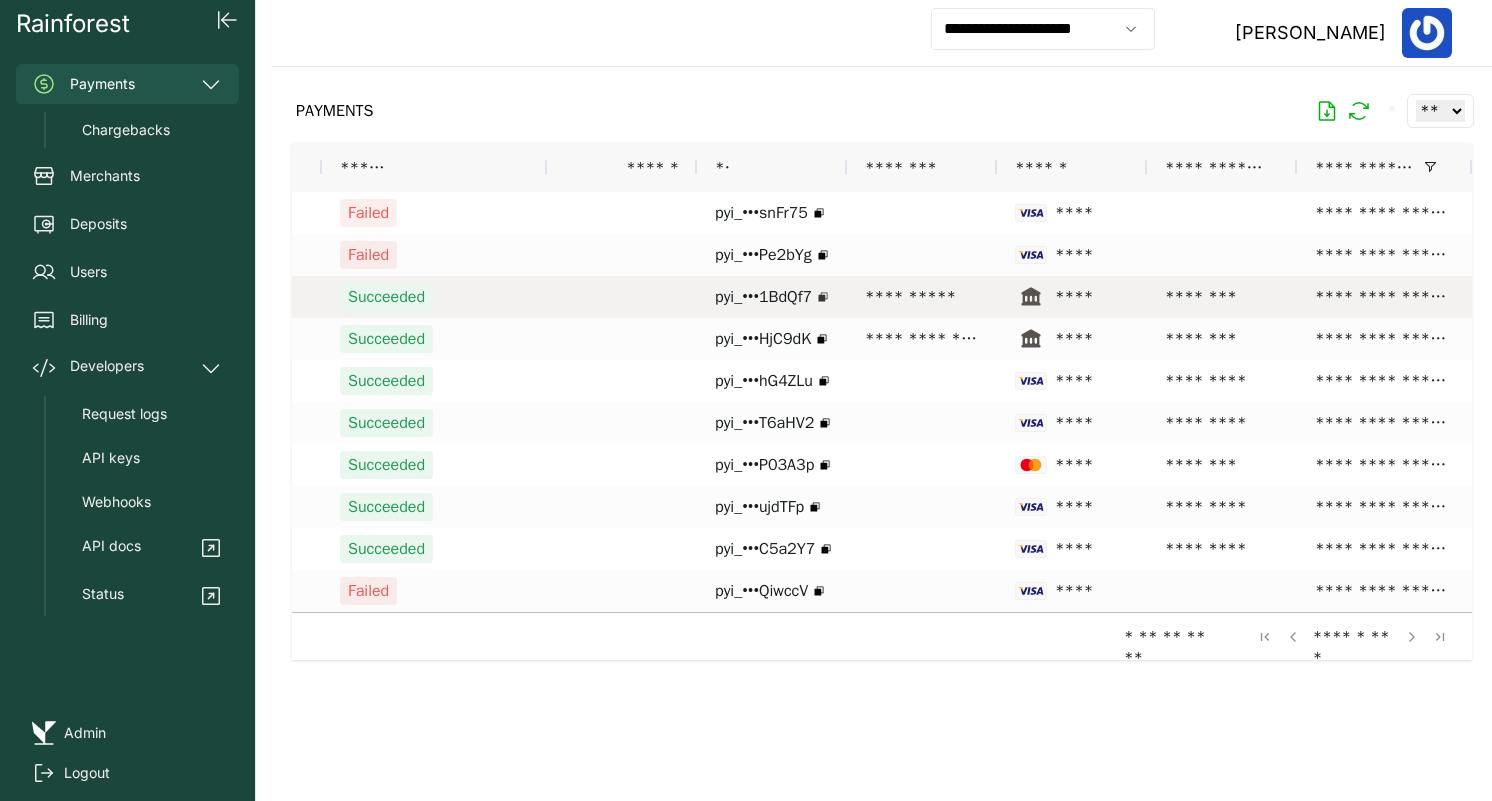 click 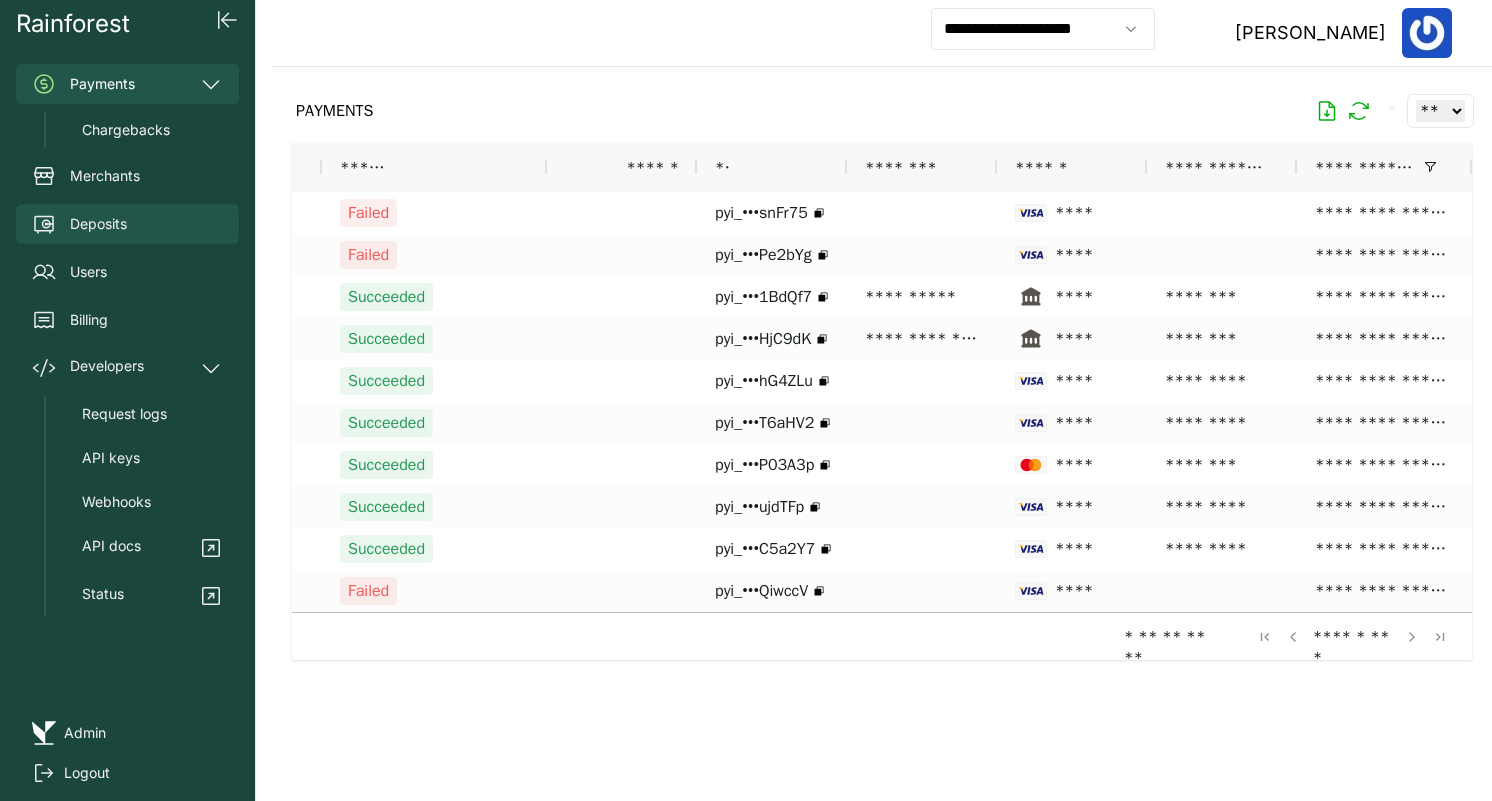 click on "Deposits" at bounding box center (127, 224) 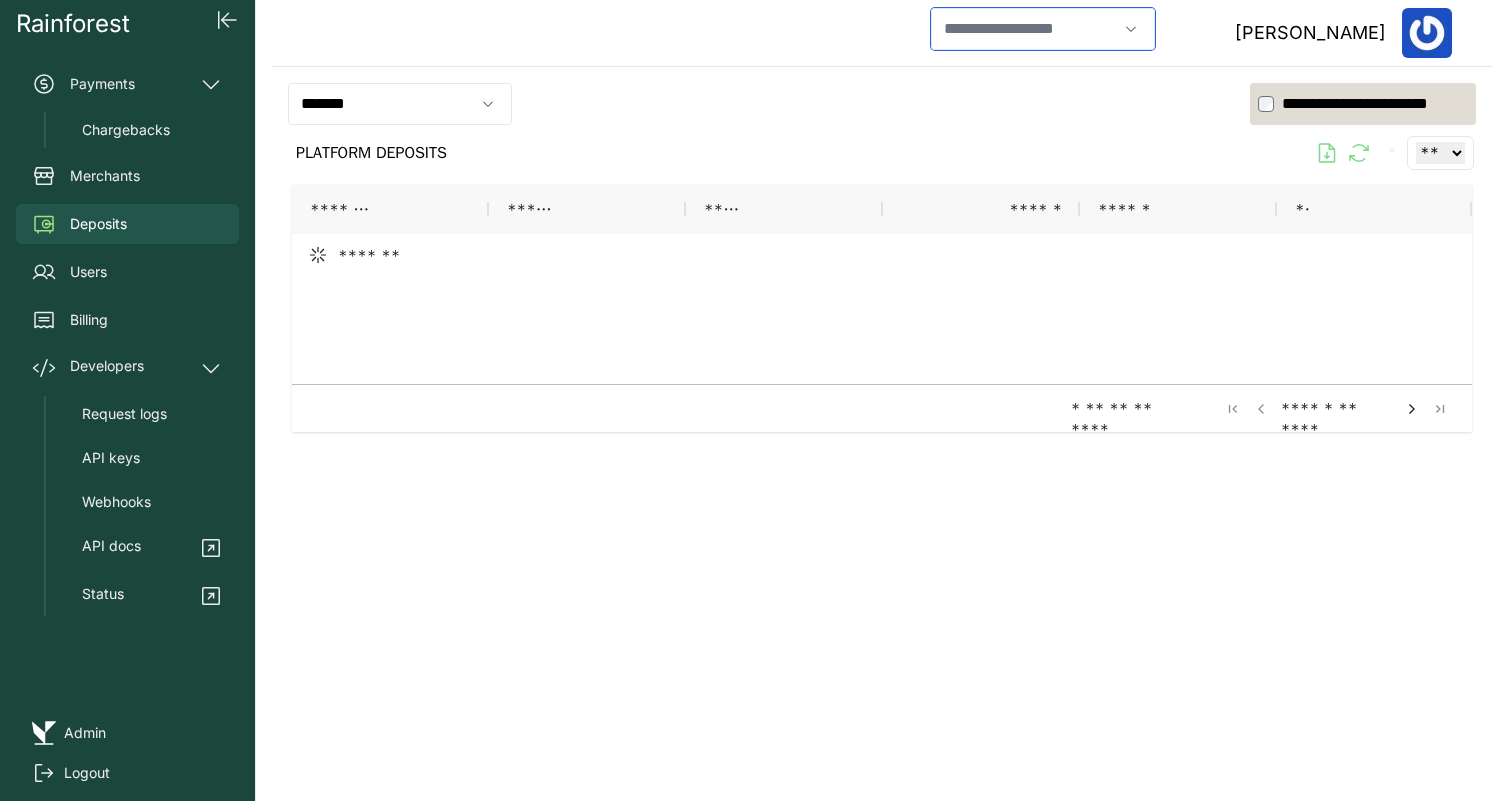 click at bounding box center [1024, 29] 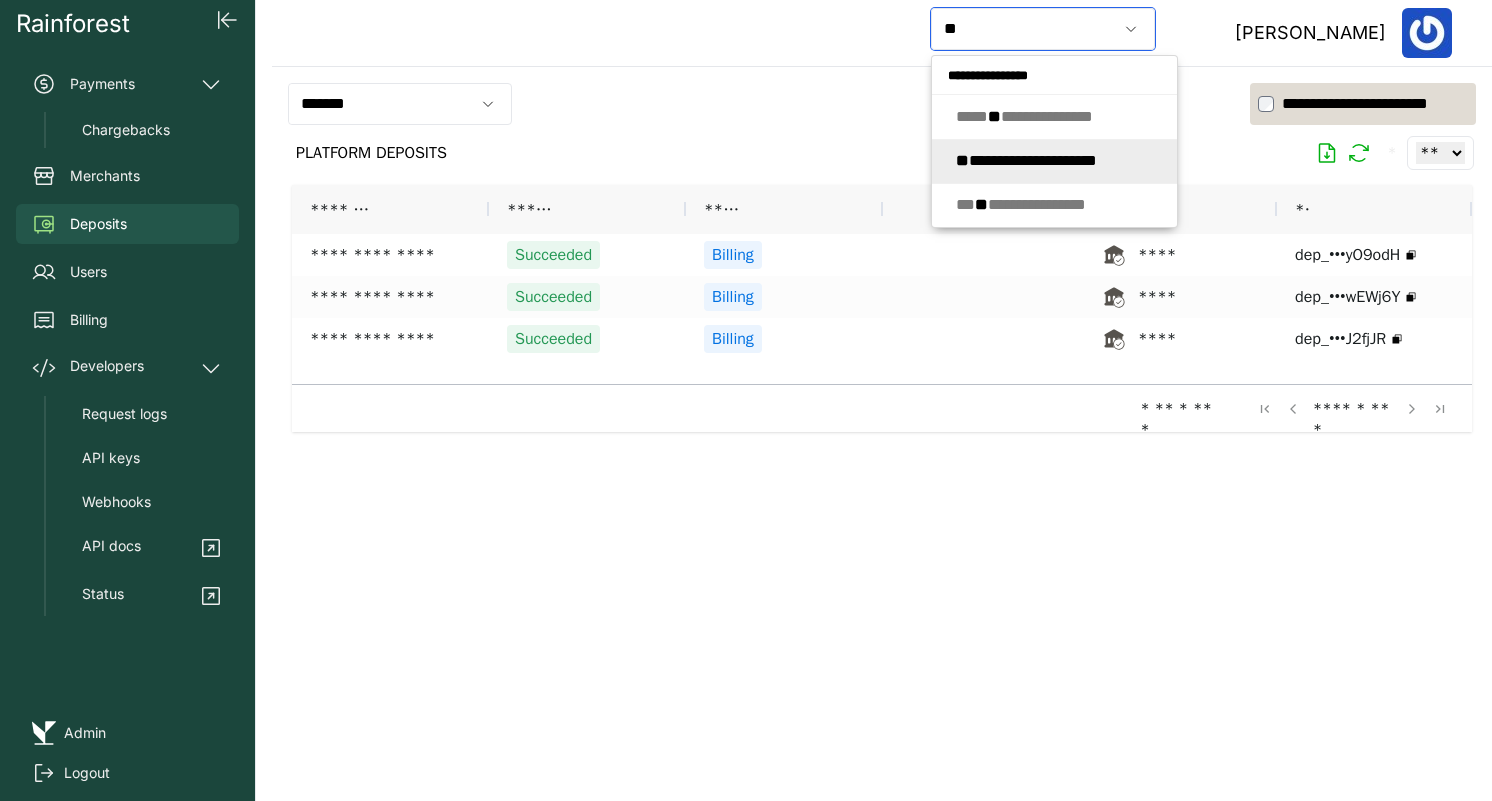 click on "**********" 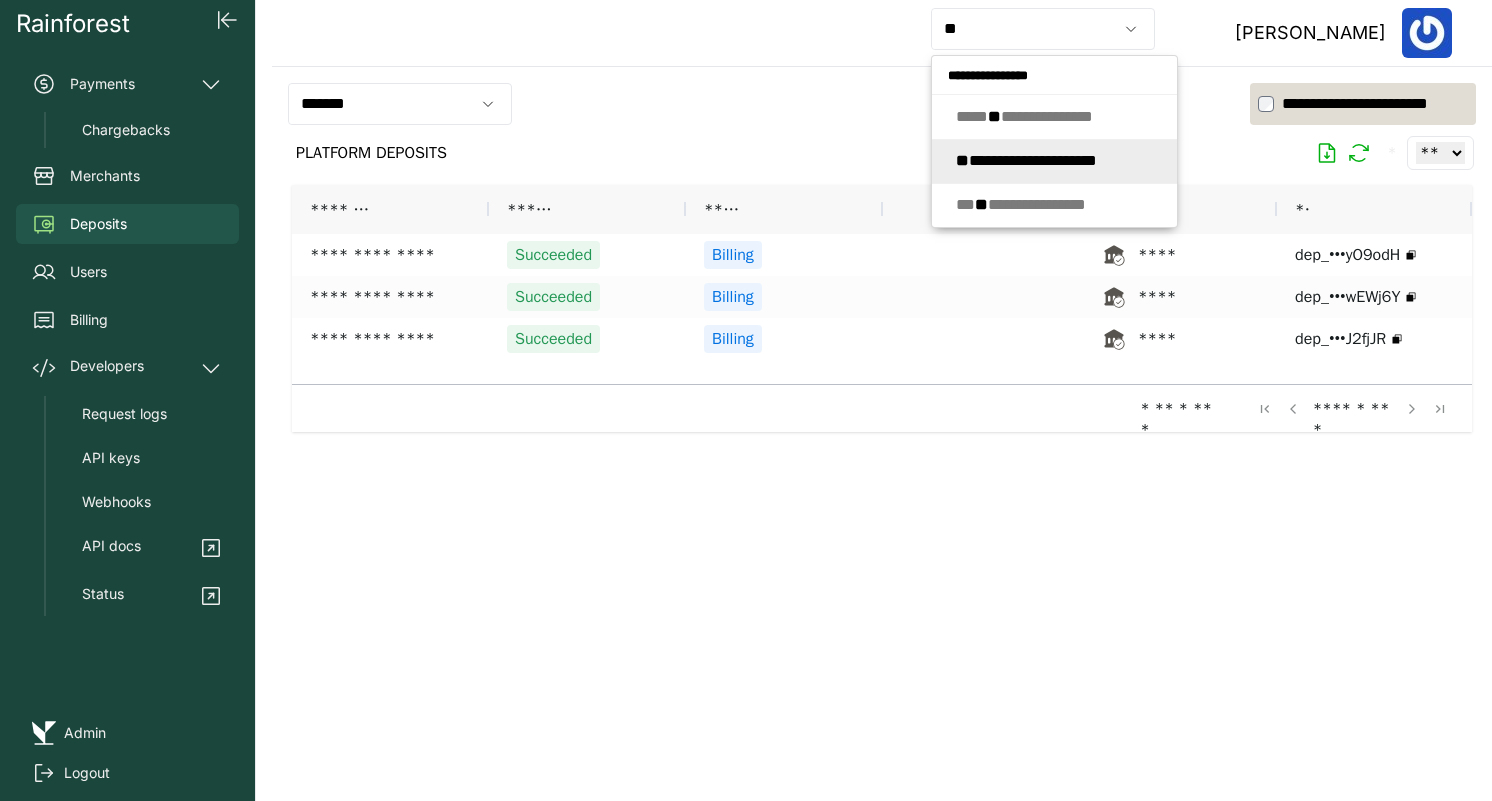 type on "**********" 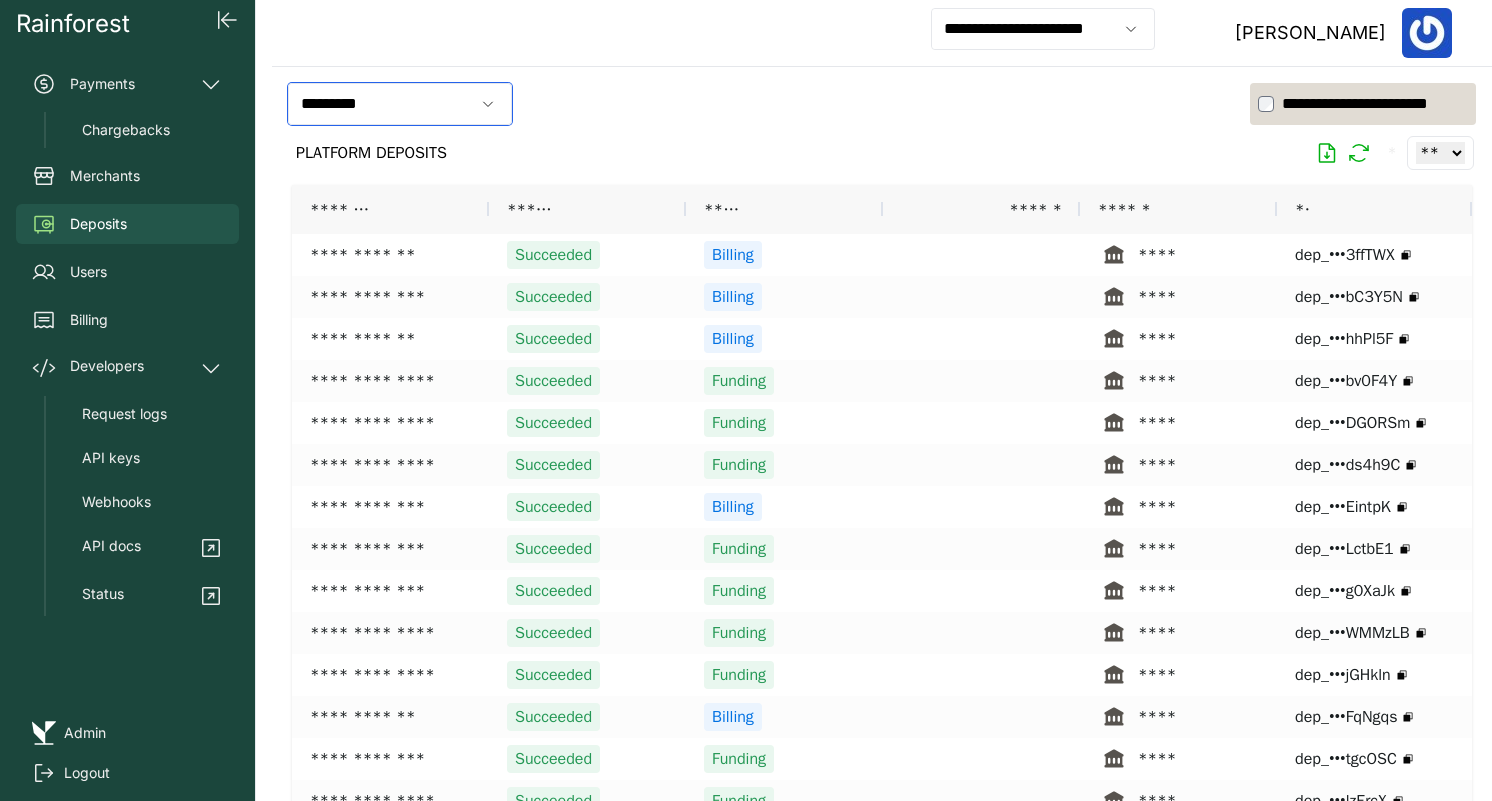 click on "*********" at bounding box center (381, 104) 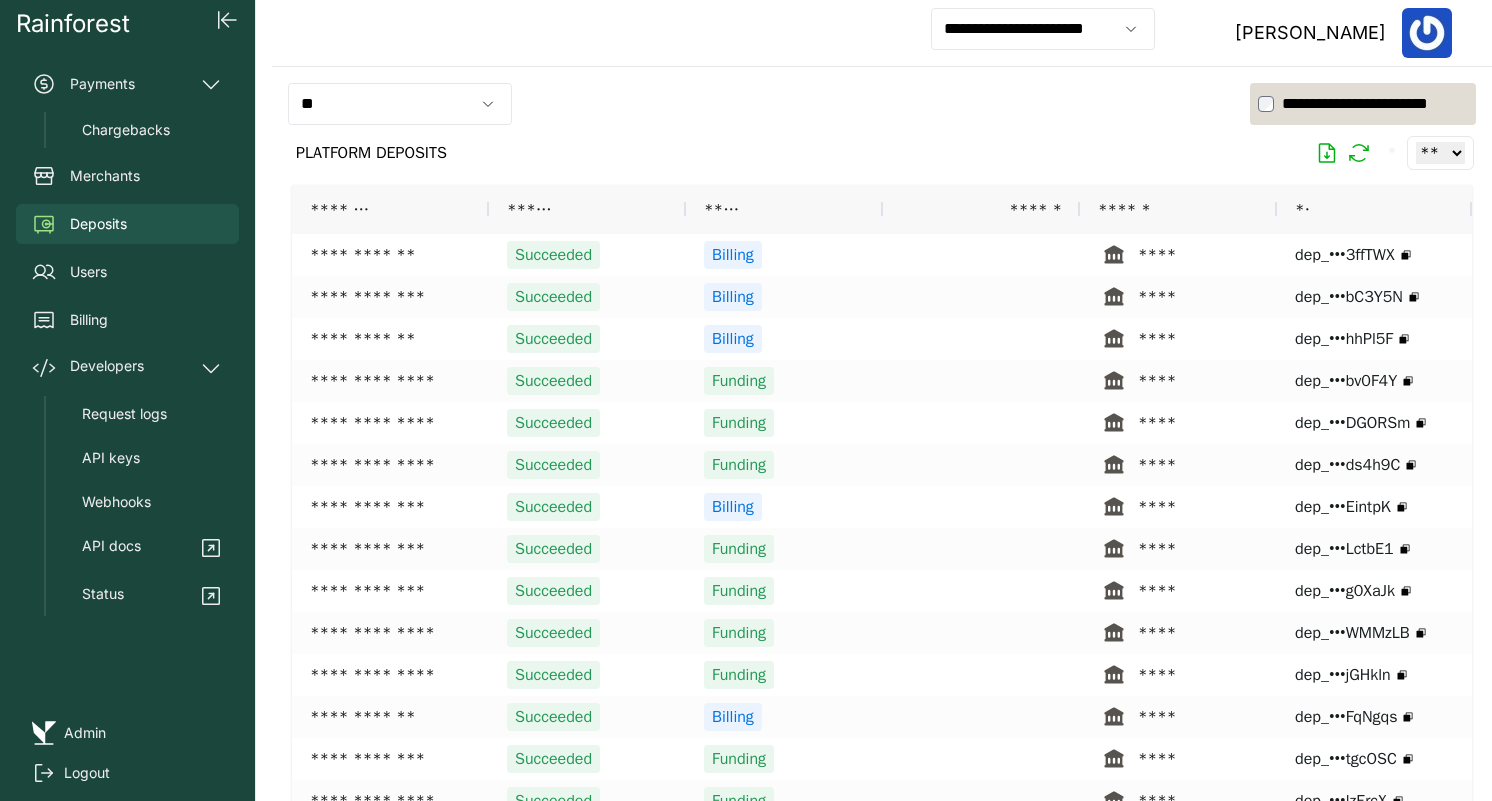 type on "*********" 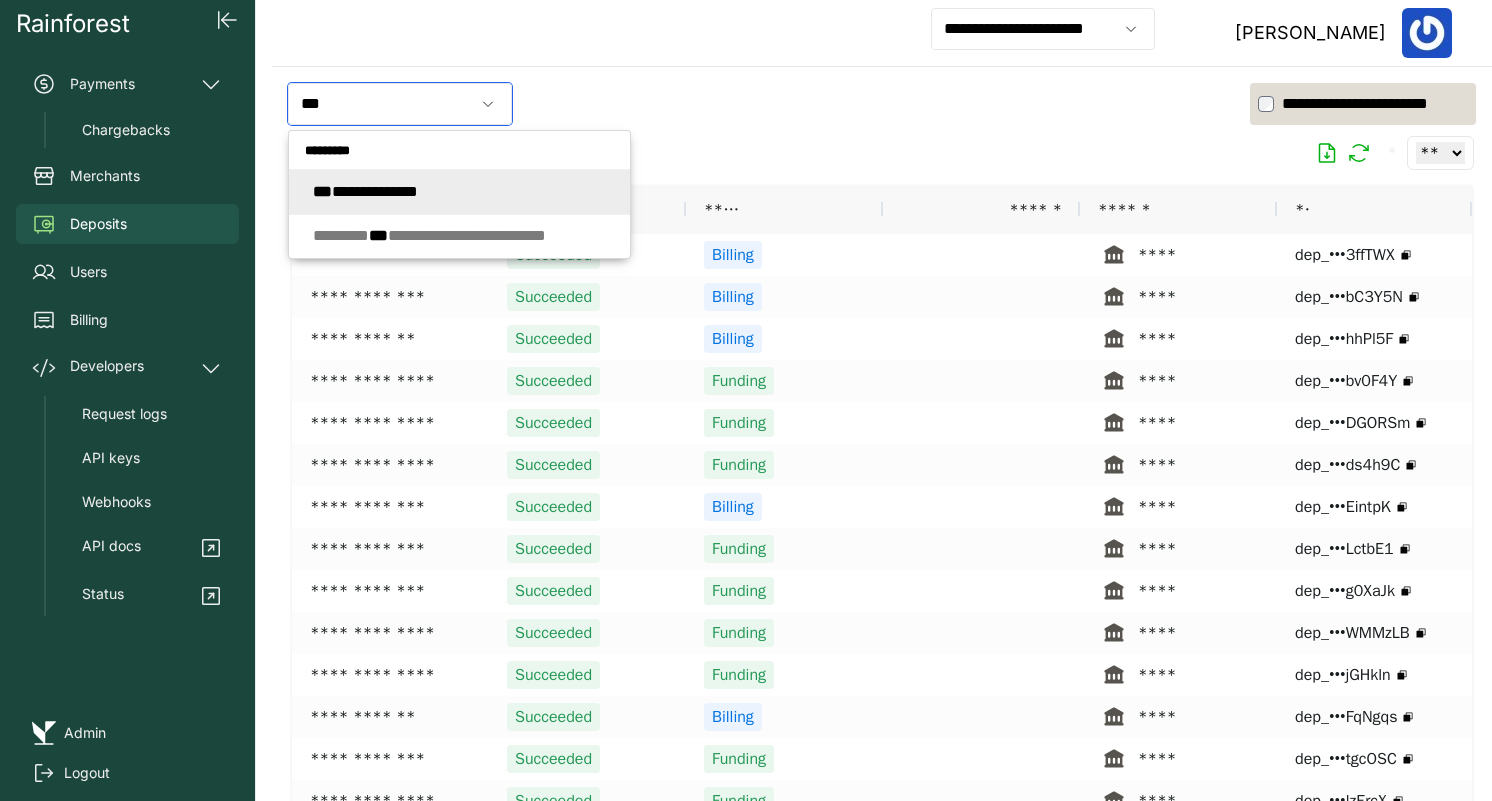 click on "**********" 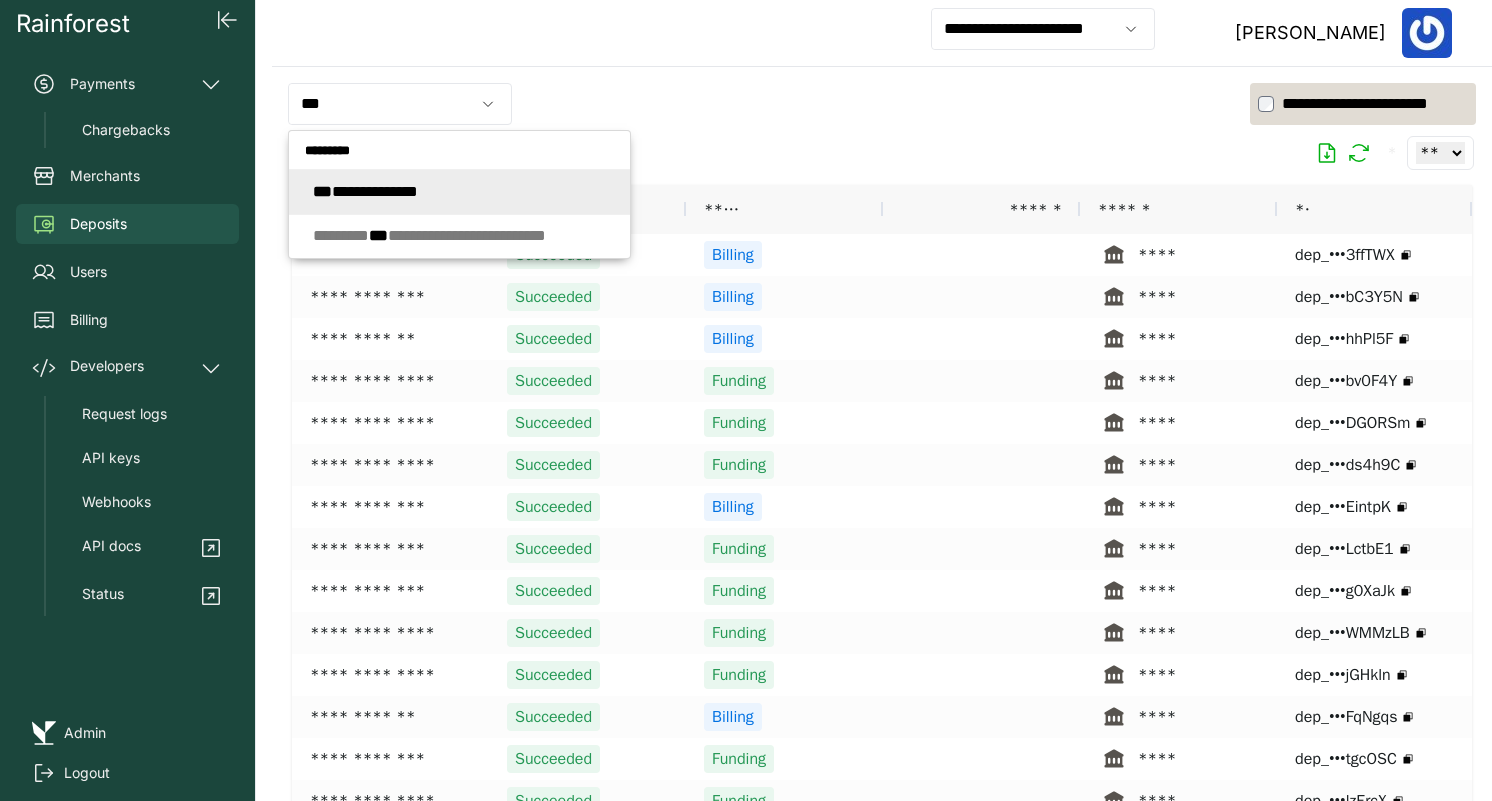 type on "**********" 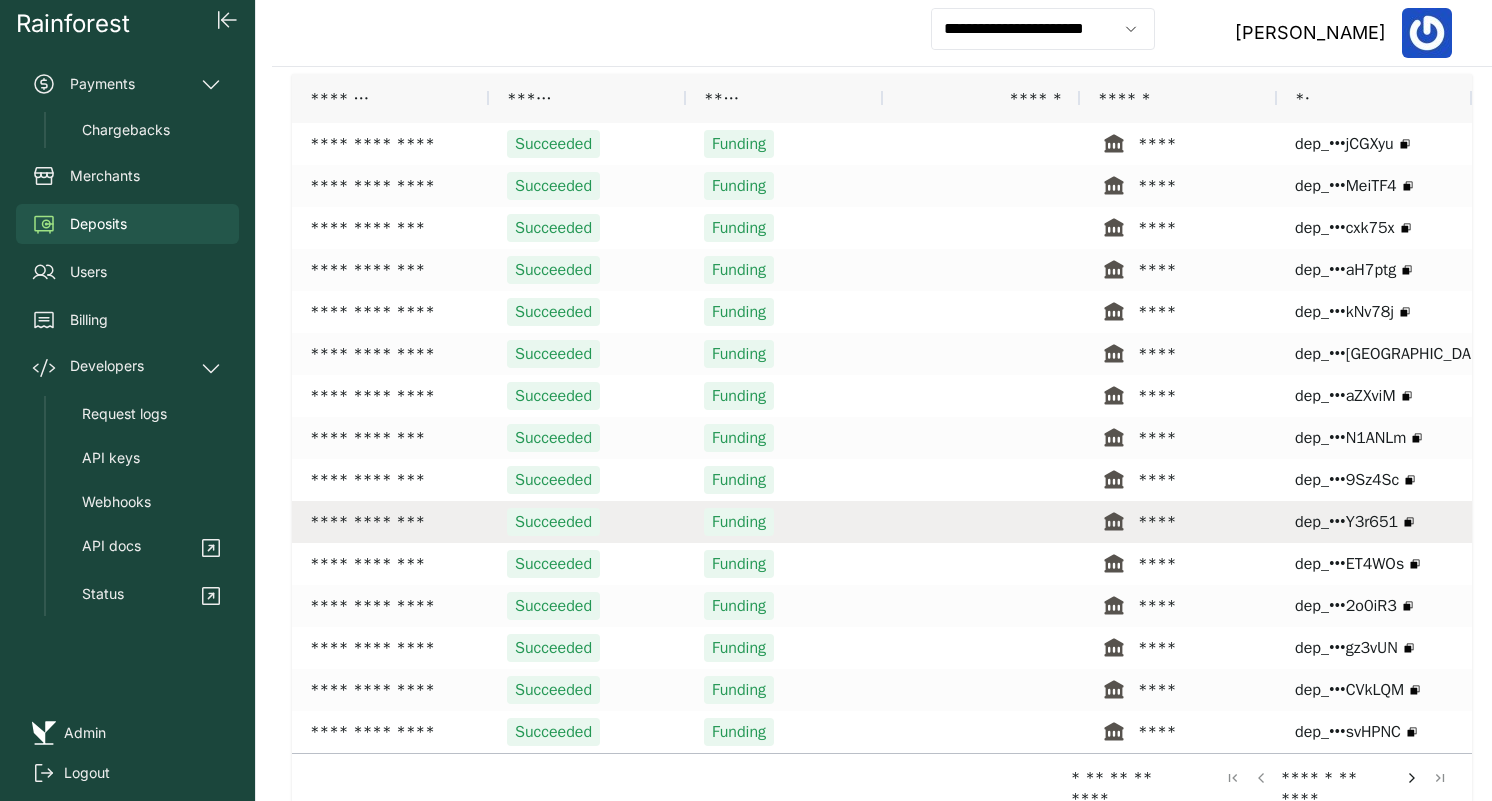 scroll, scrollTop: 0, scrollLeft: 0, axis: both 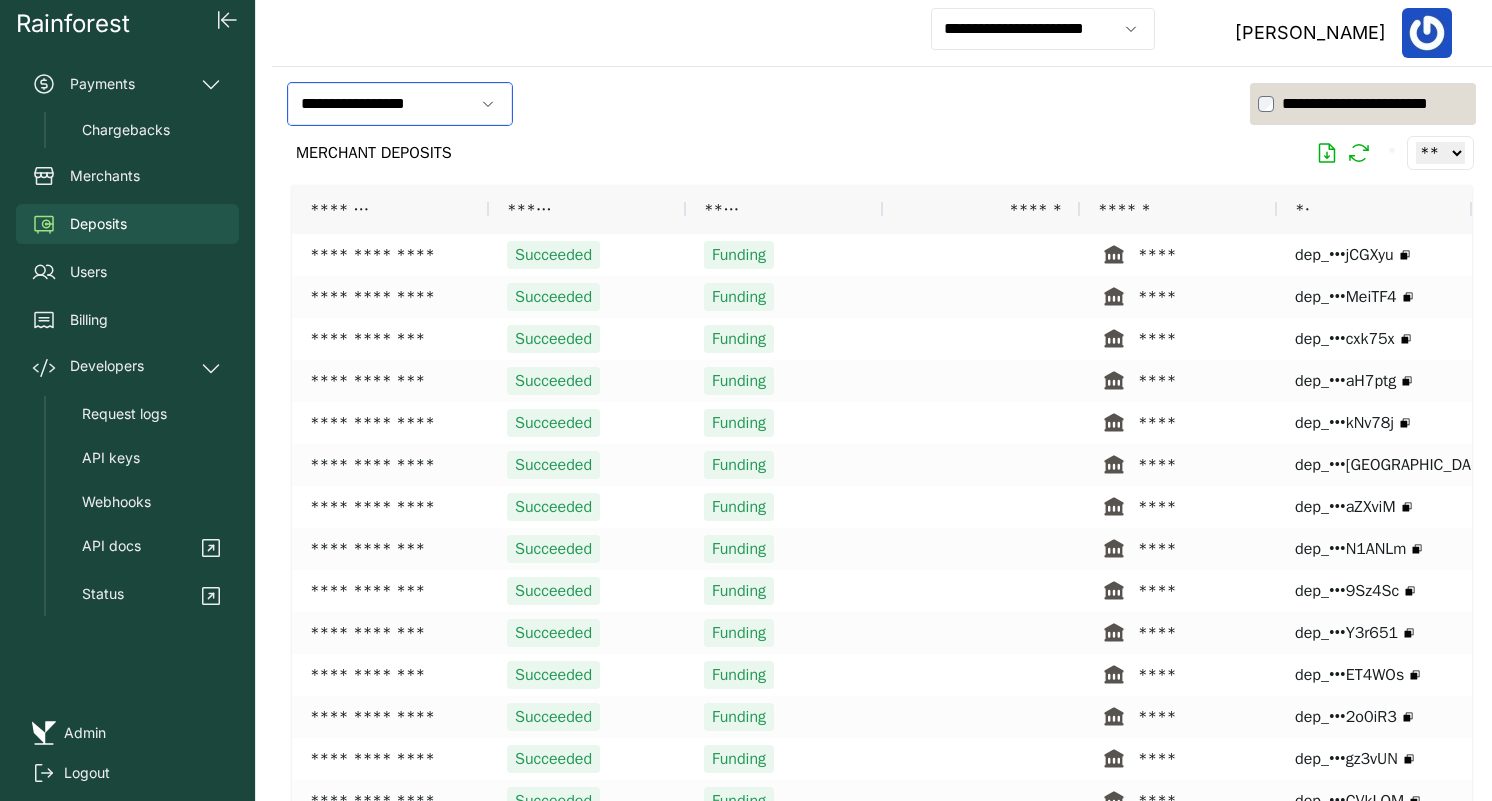 click on "**********" at bounding box center [381, 104] 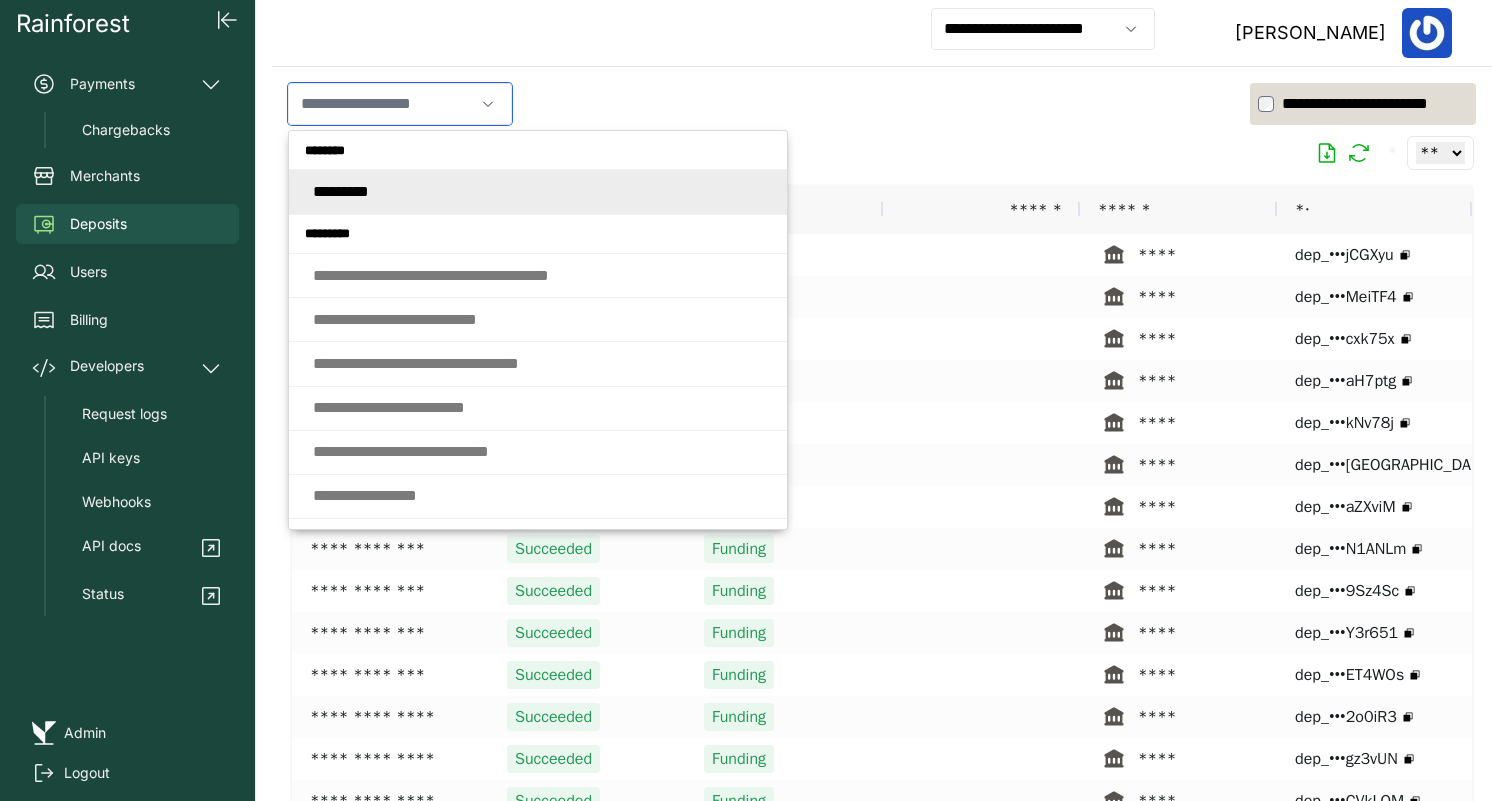 paste on "**********" 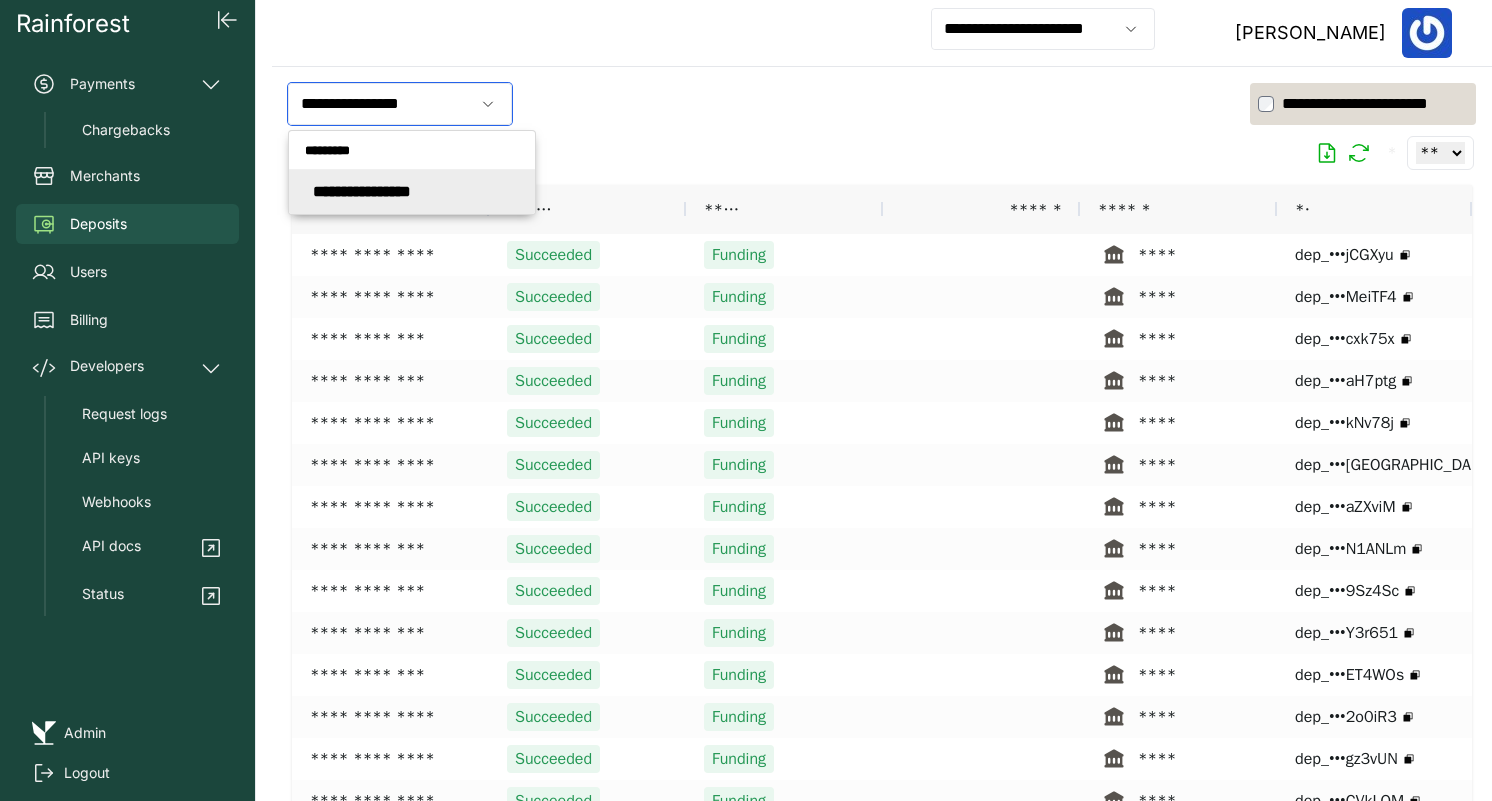 click on "*********" 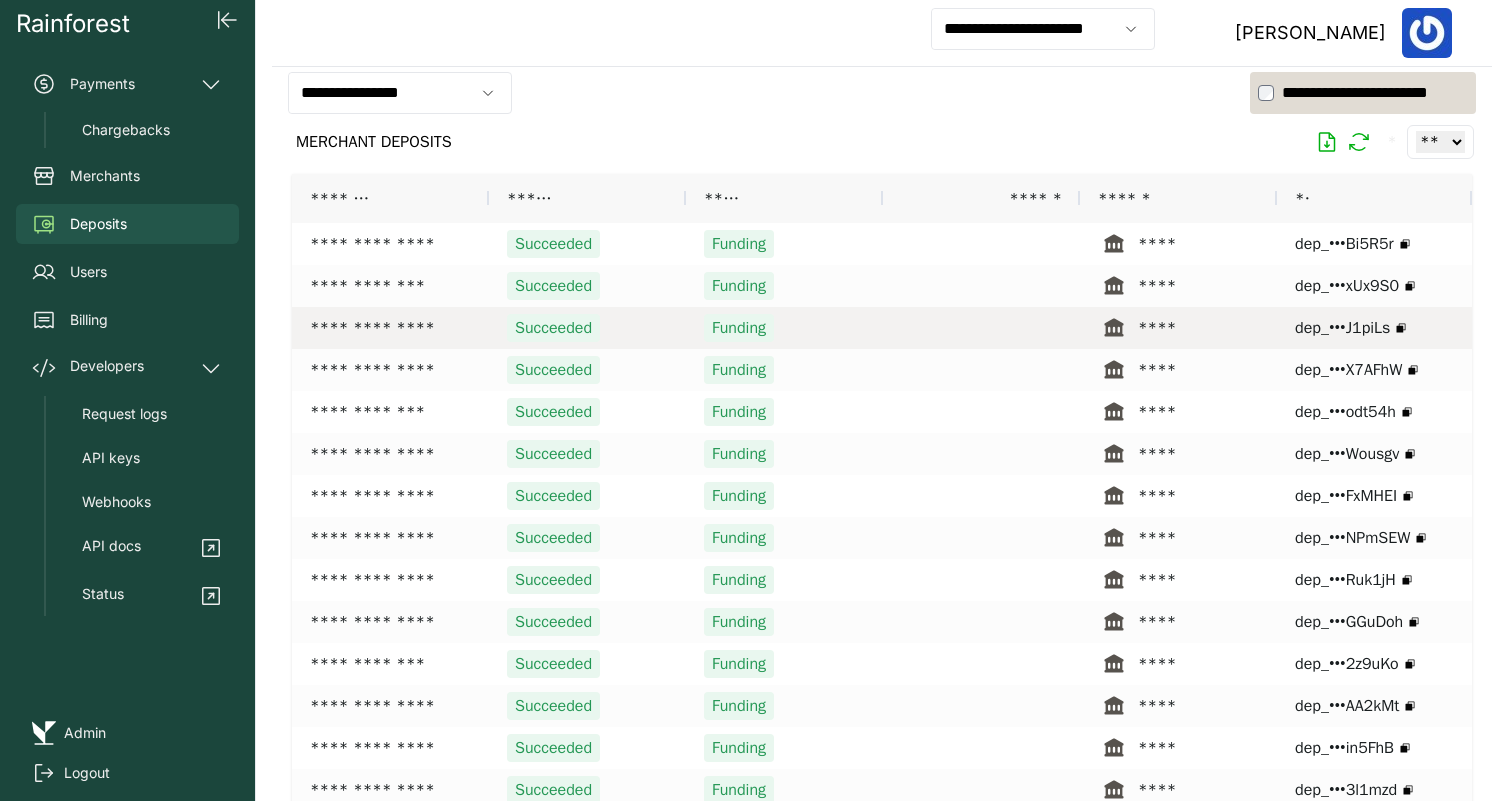 scroll, scrollTop: 10, scrollLeft: 0, axis: vertical 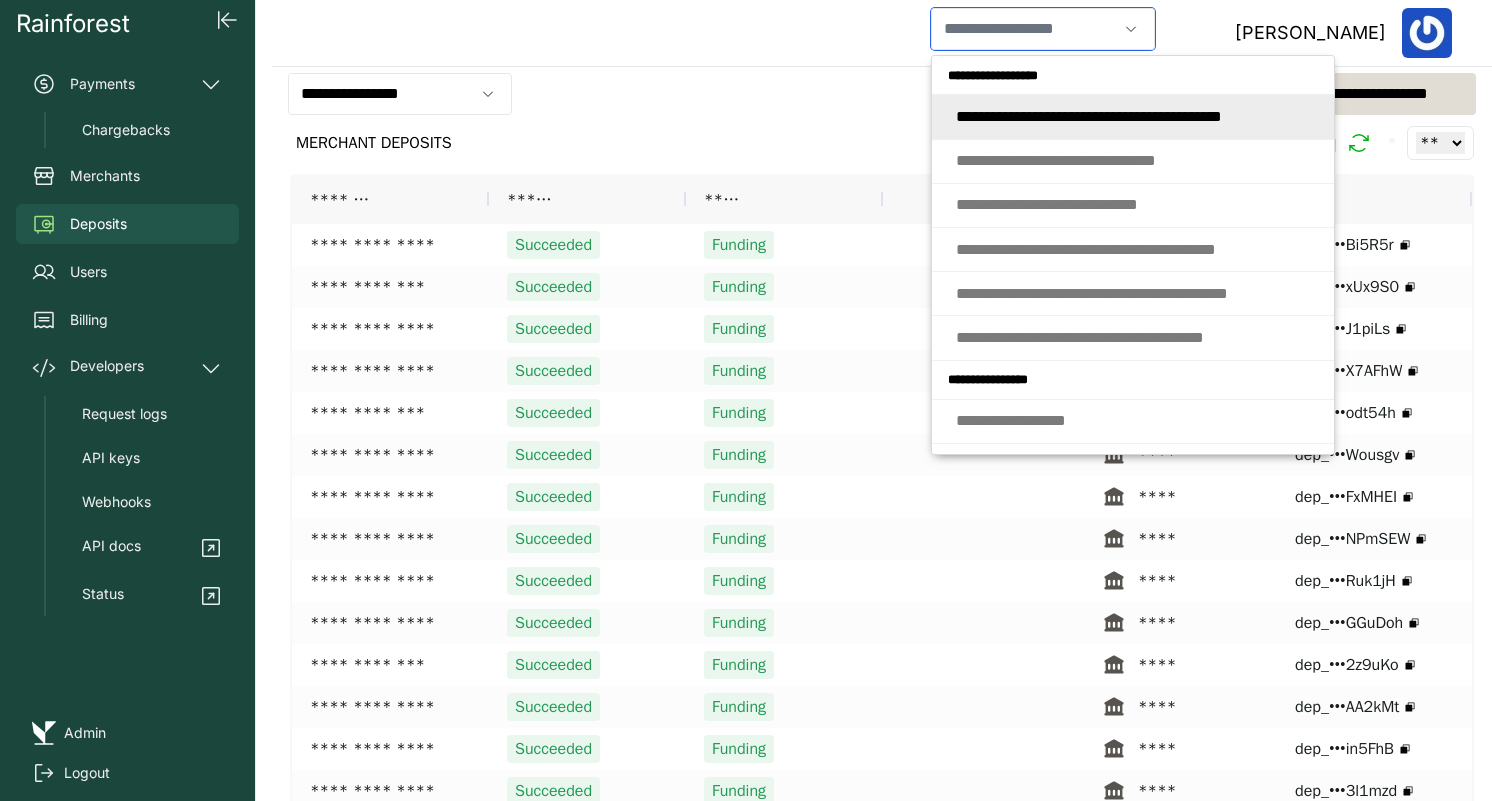 click at bounding box center [1024, 29] 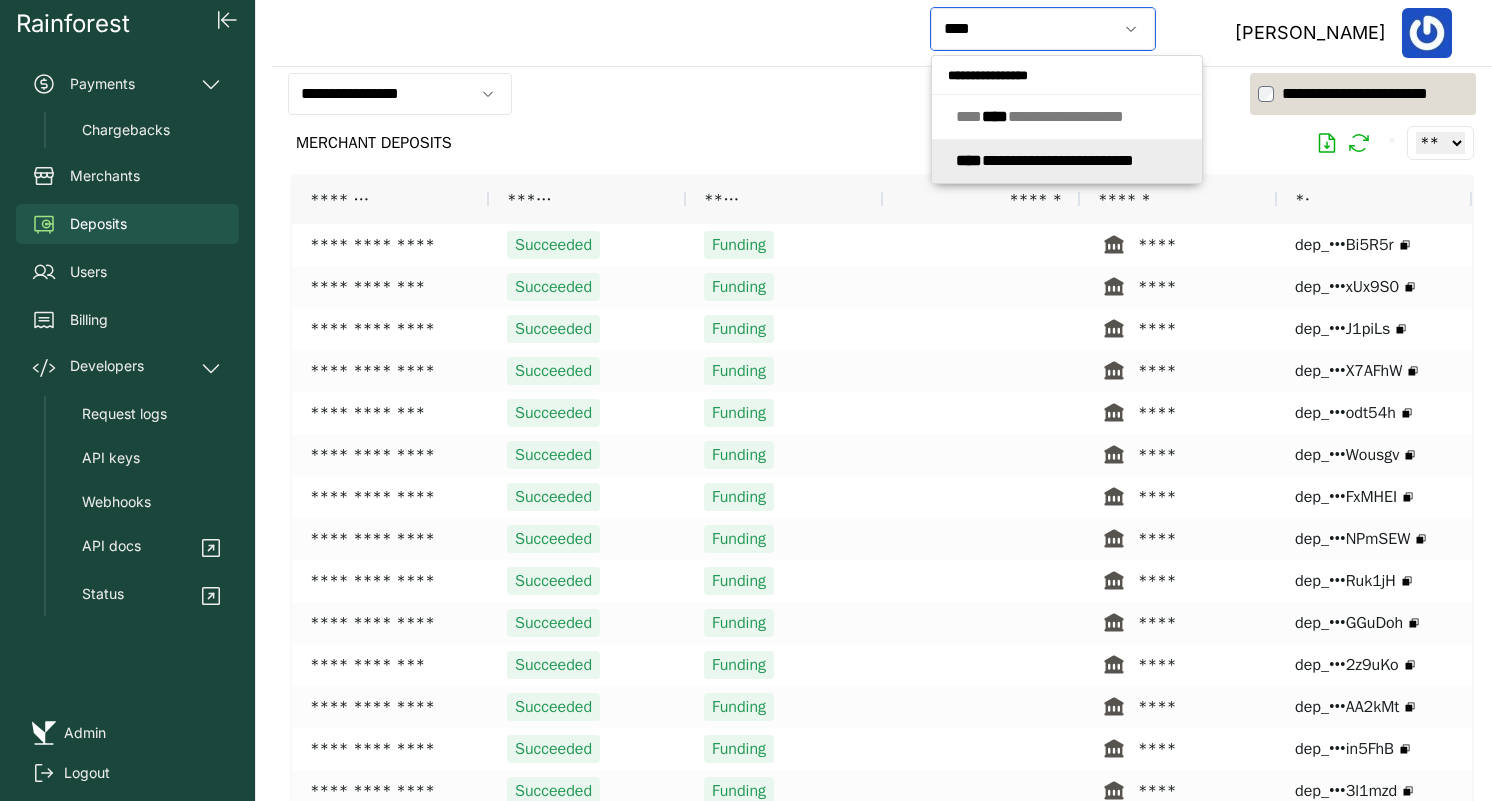 click on "**********" at bounding box center [1045, 160] 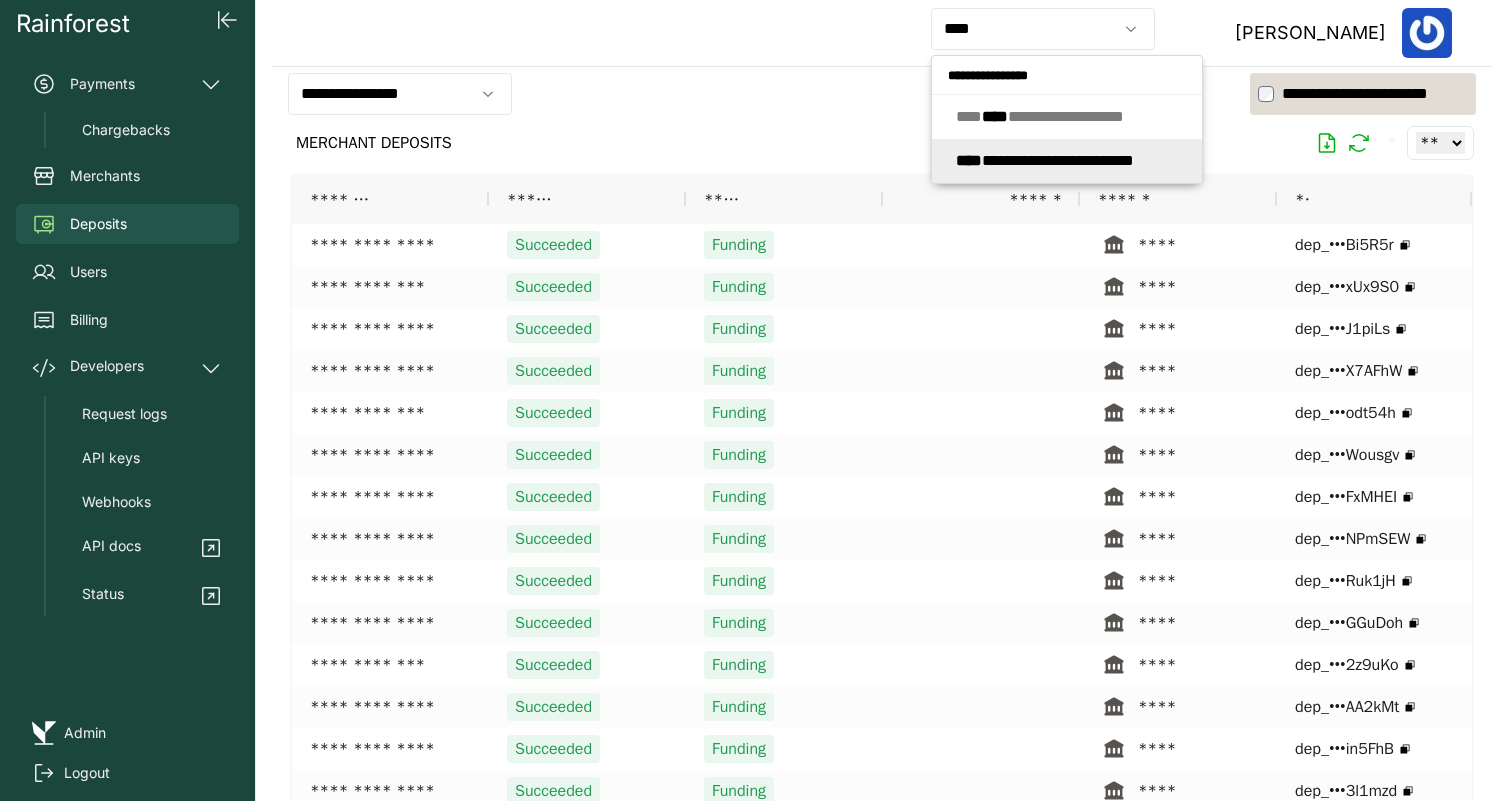 type on "**********" 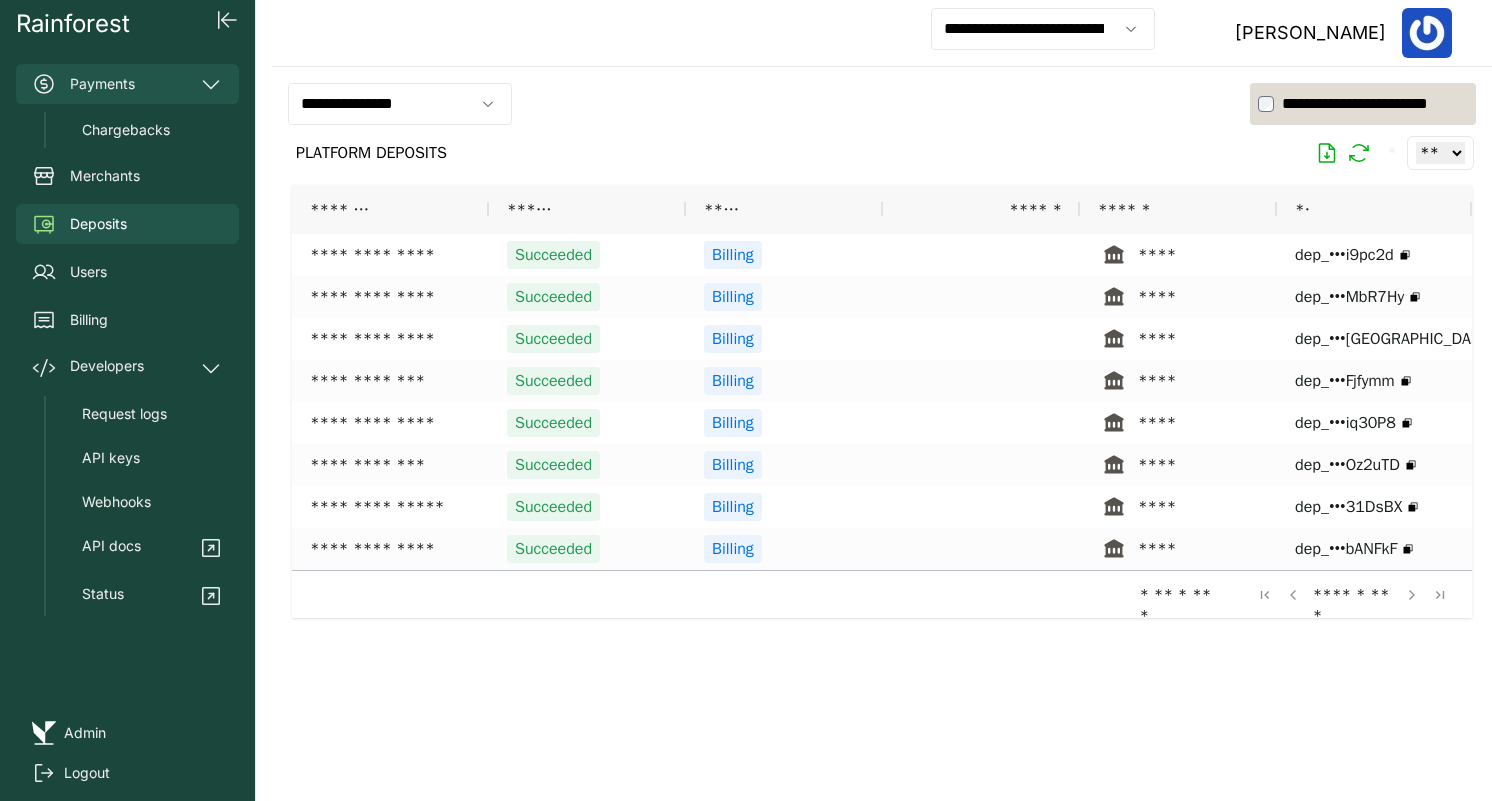 click on "Payments" at bounding box center (127, 84) 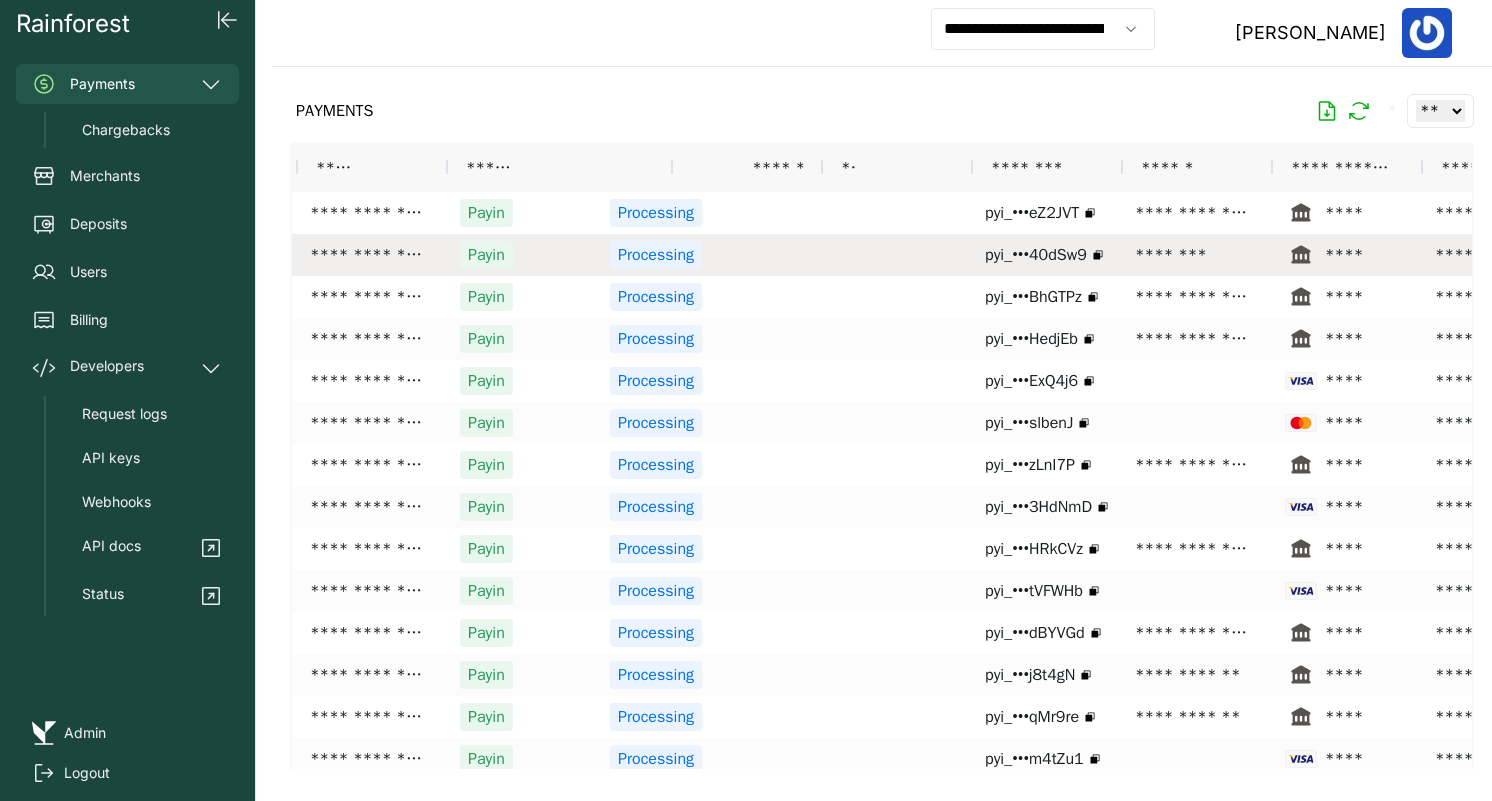 scroll, scrollTop: 0, scrollLeft: 270, axis: horizontal 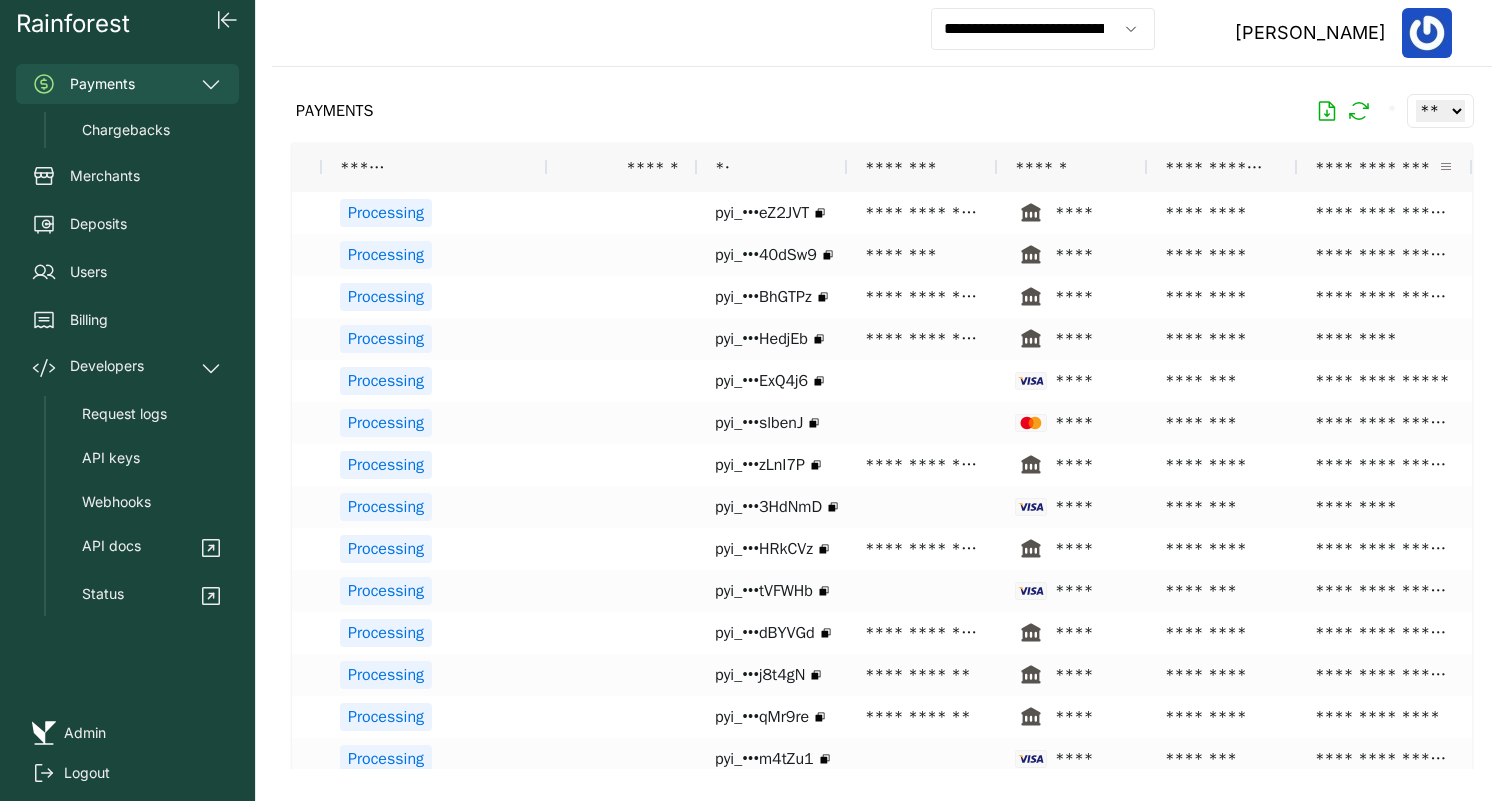 click at bounding box center (1446, 167) 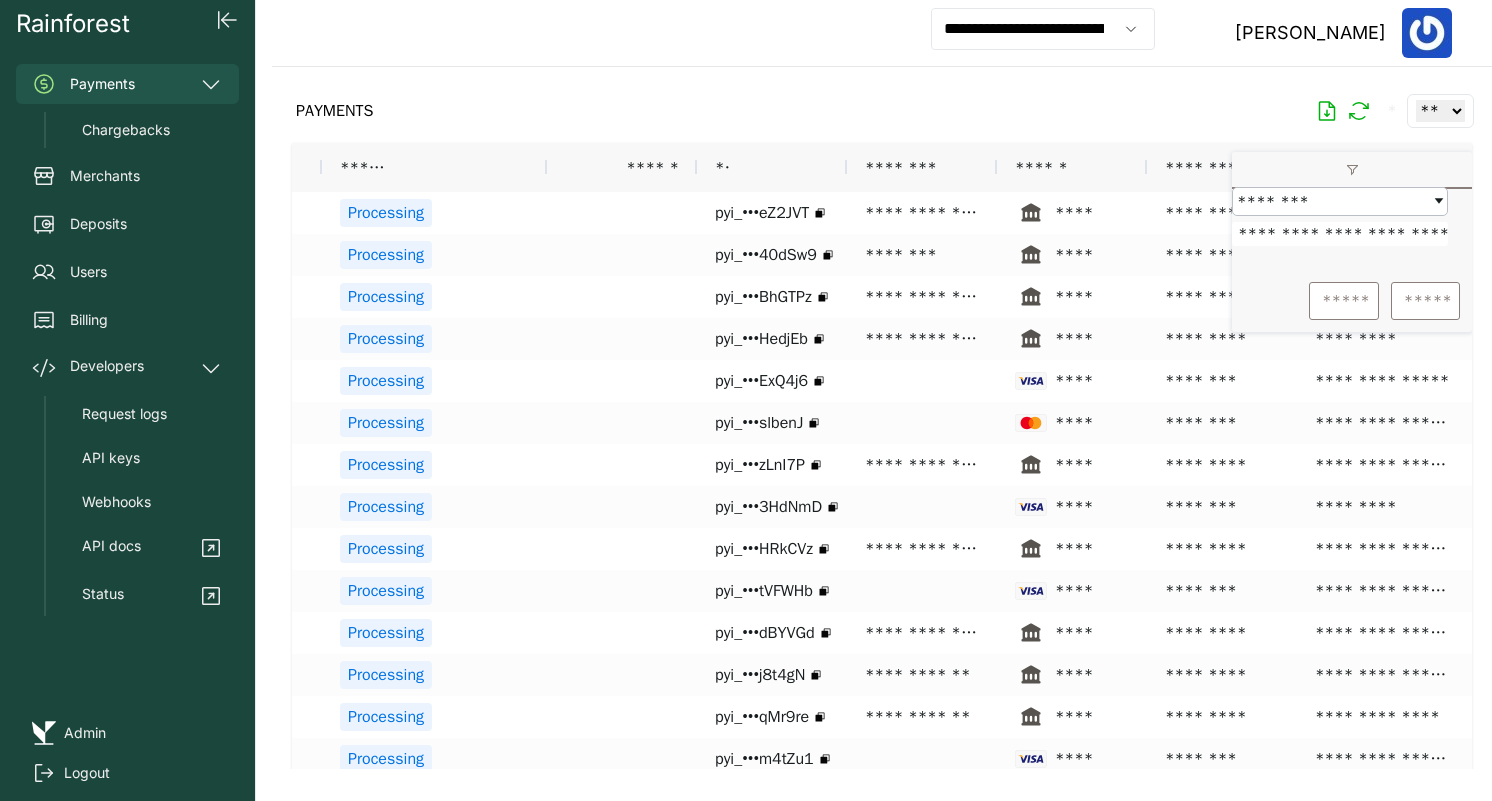 scroll, scrollTop: 0, scrollLeft: 90, axis: horizontal 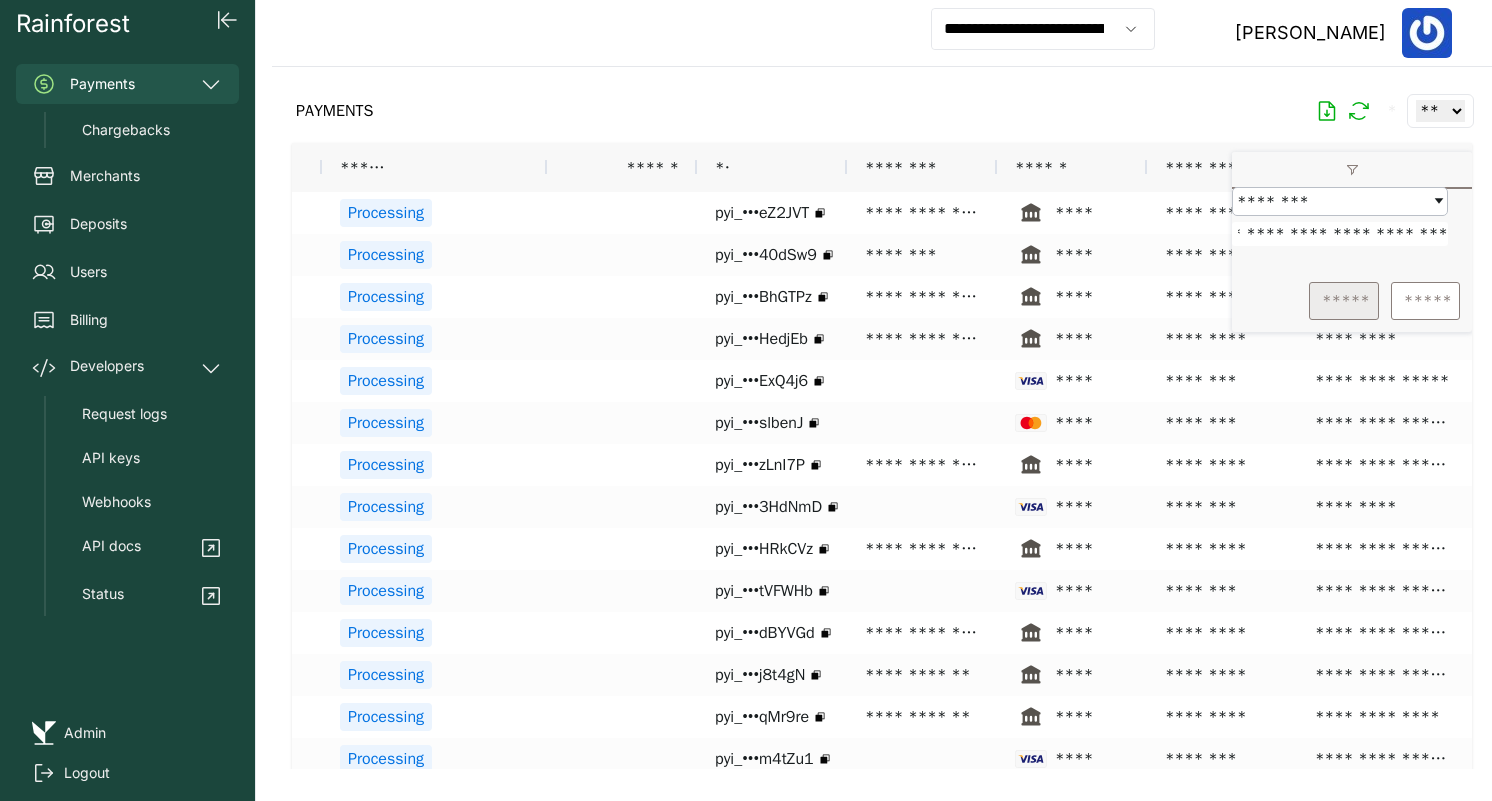 type on "**********" 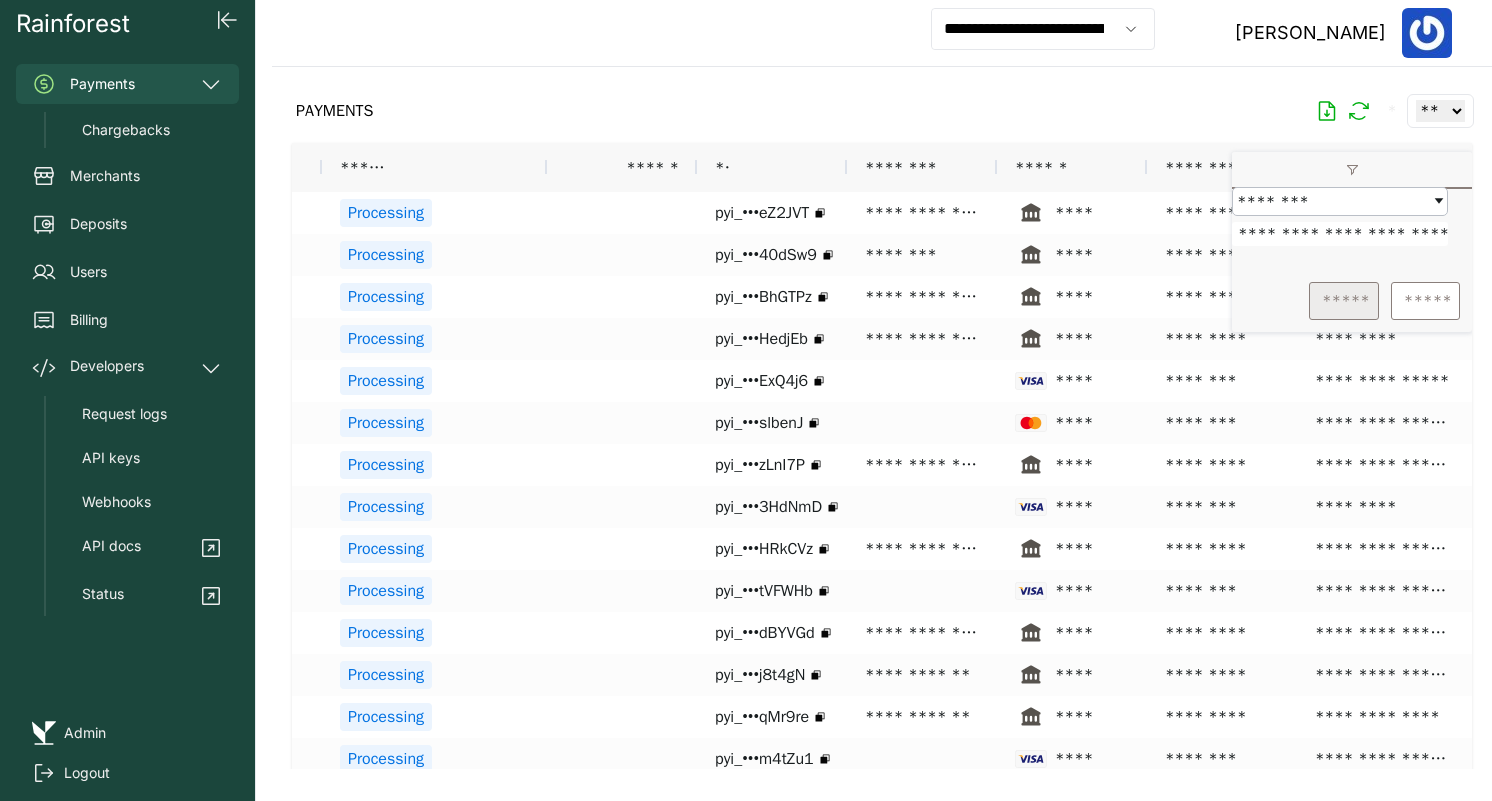 click on "*****" at bounding box center [1344, 301] 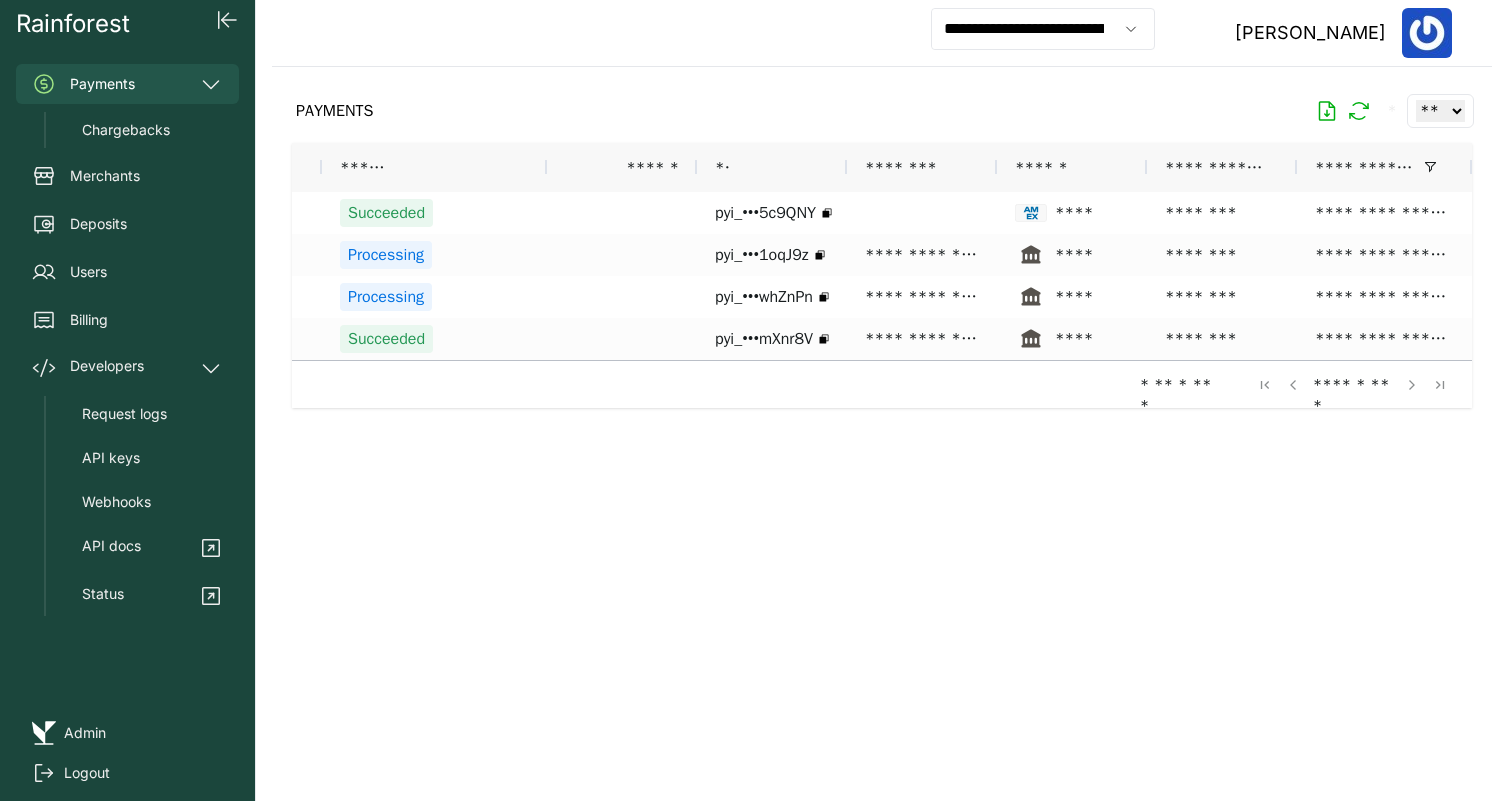 click on "**********" at bounding box center [882, 33] 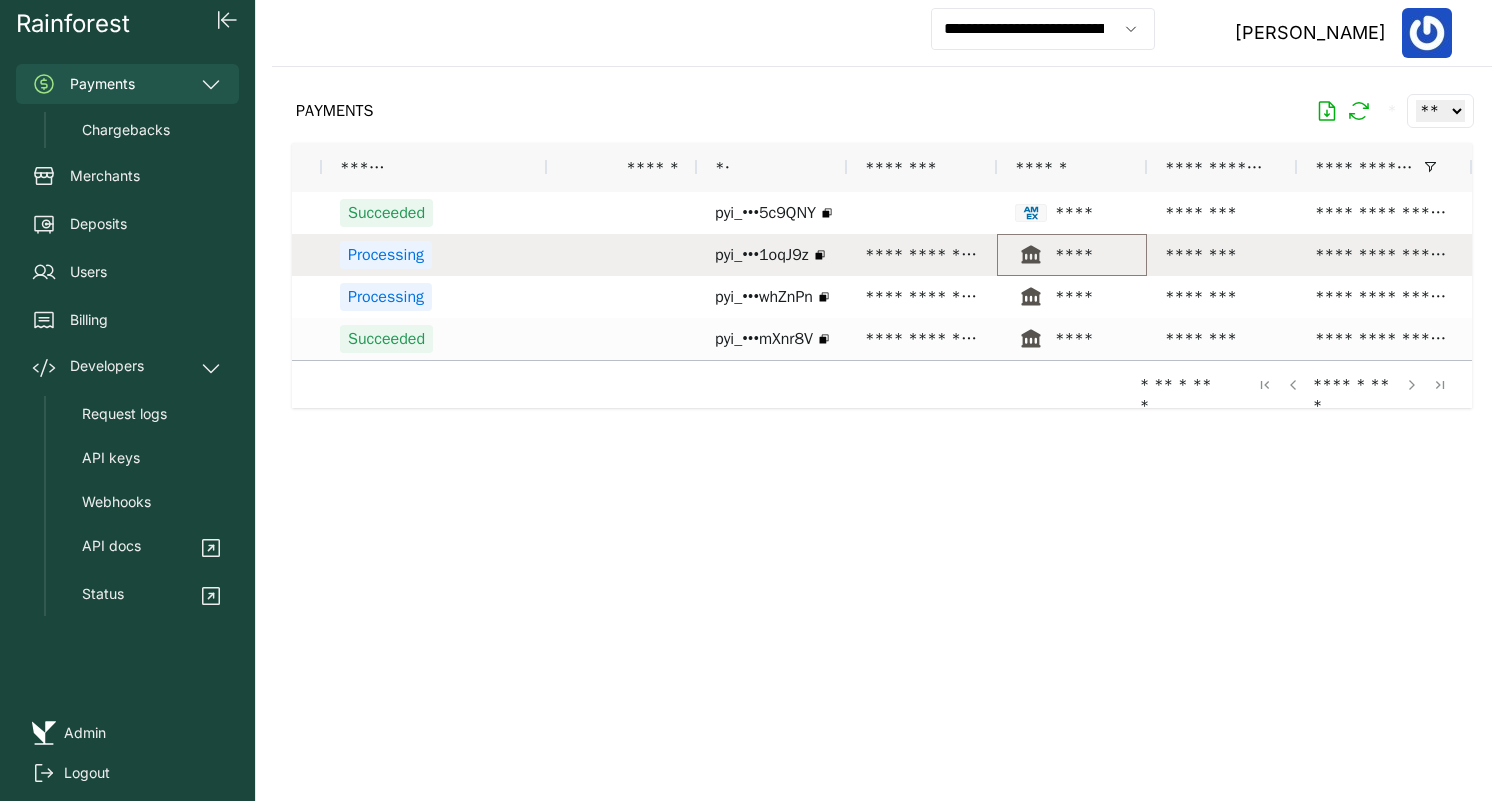 click on "****" at bounding box center (1072, 255) 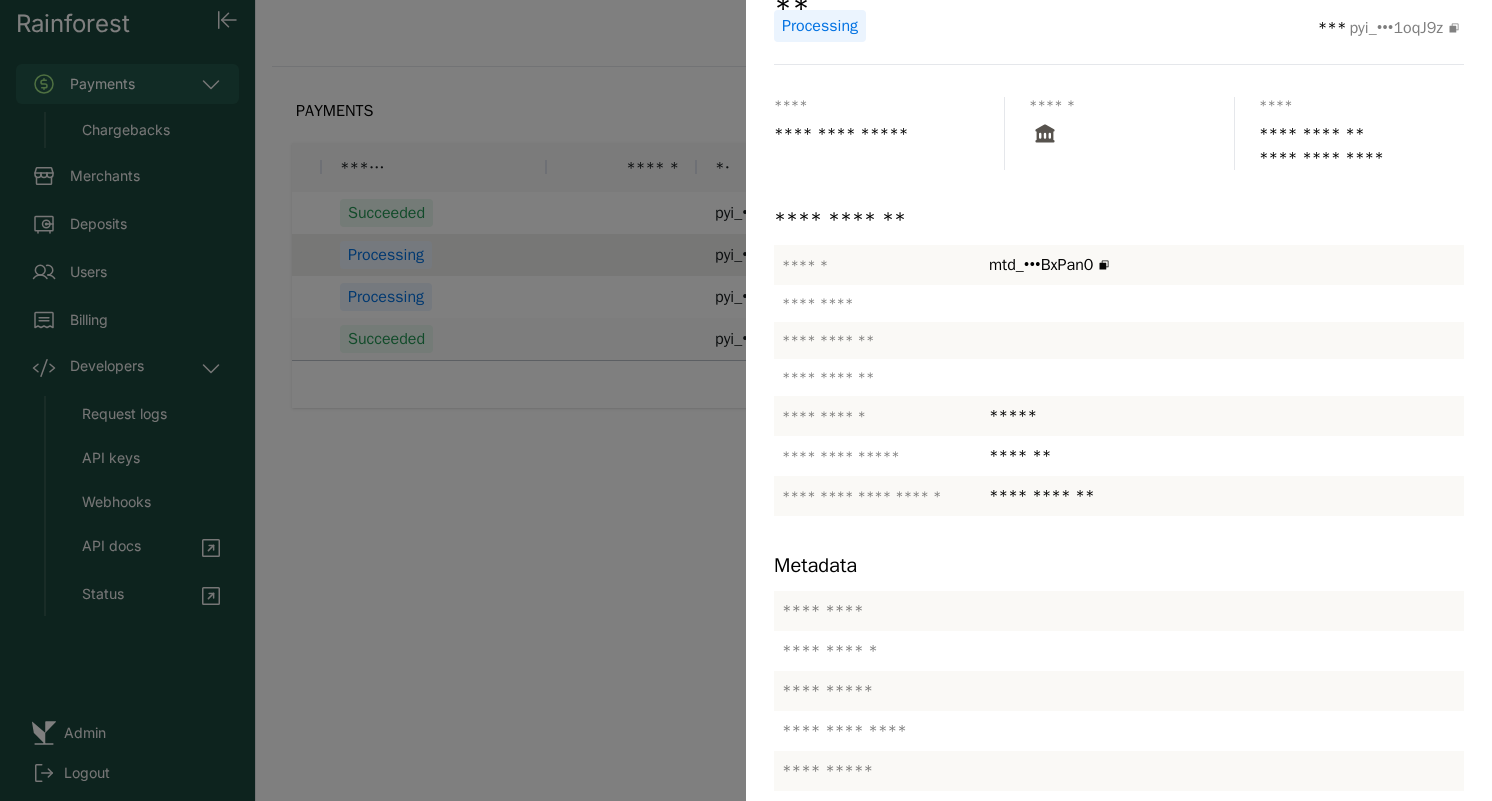 scroll, scrollTop: 129, scrollLeft: 0, axis: vertical 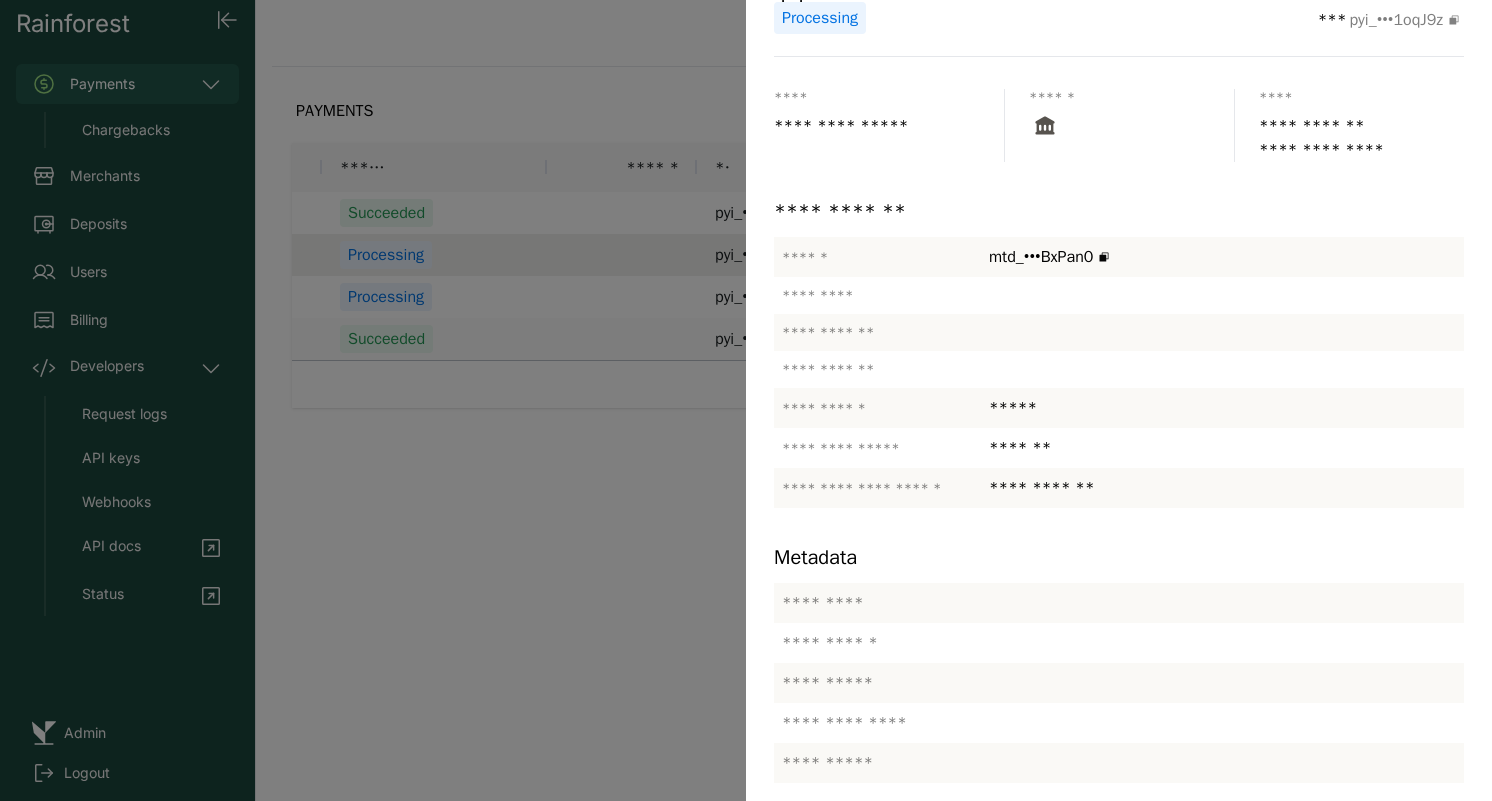 click at bounding box center [746, 400] 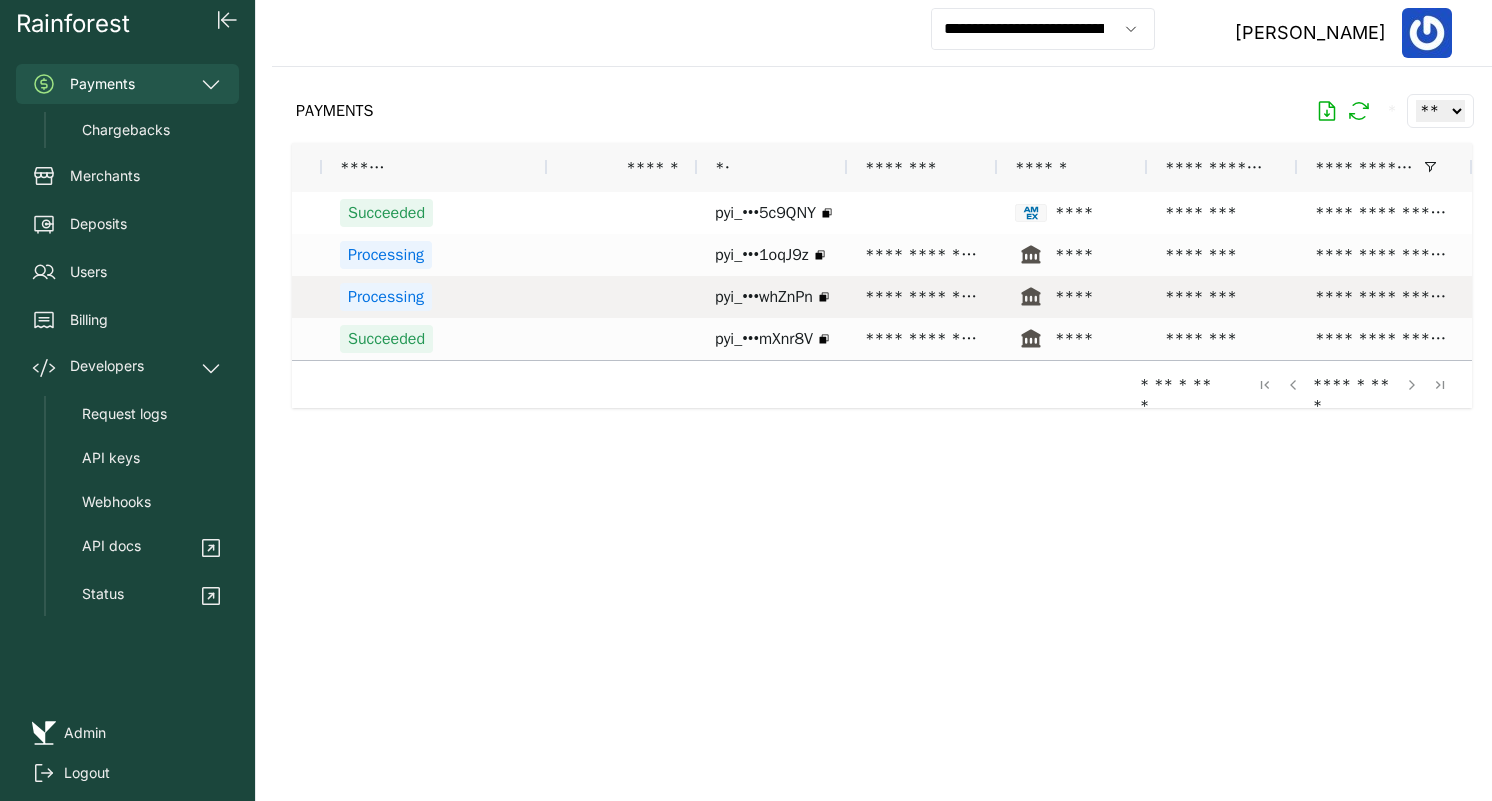 click on "****" at bounding box center (1072, 297) 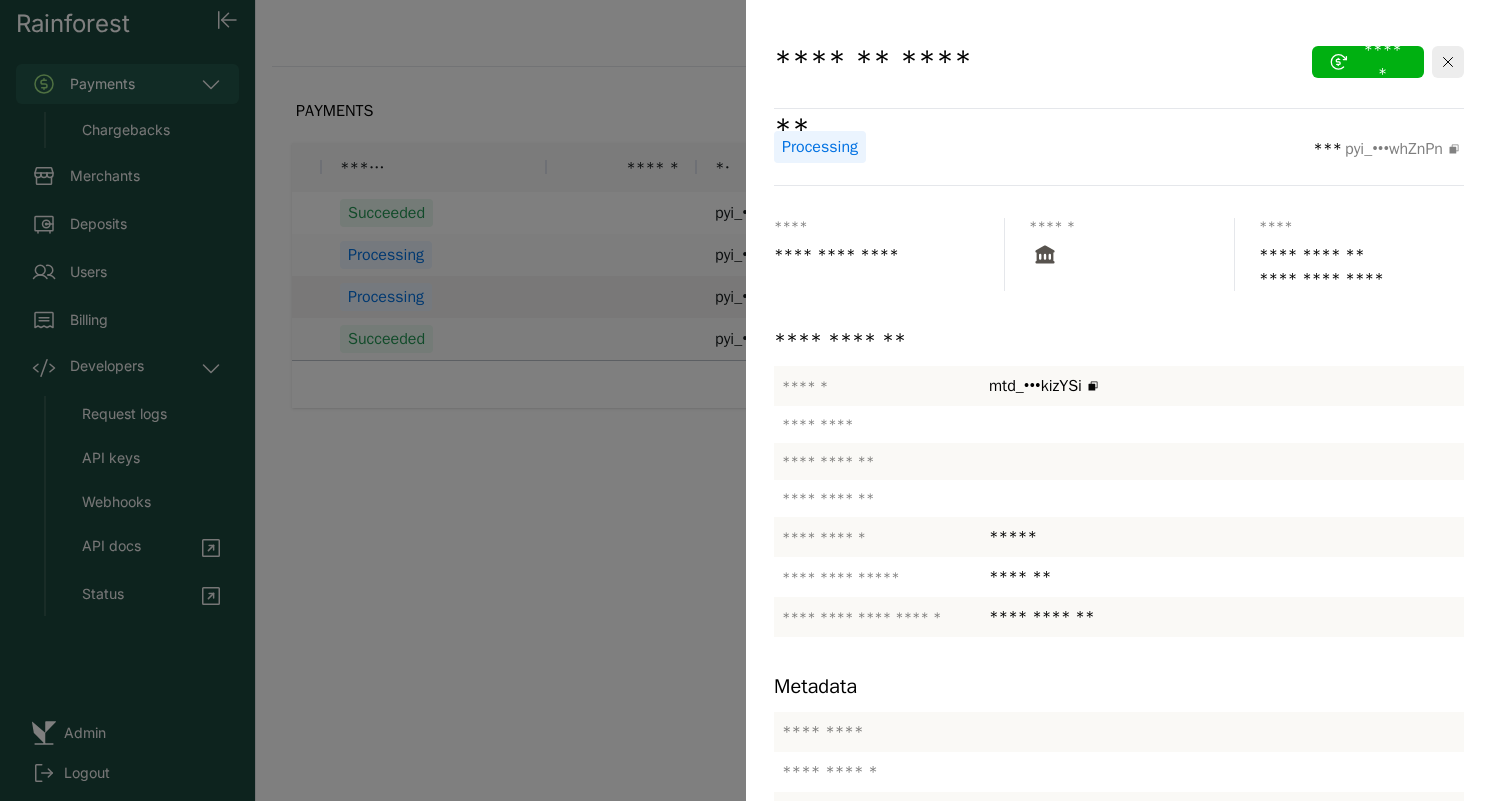 scroll, scrollTop: 172, scrollLeft: 0, axis: vertical 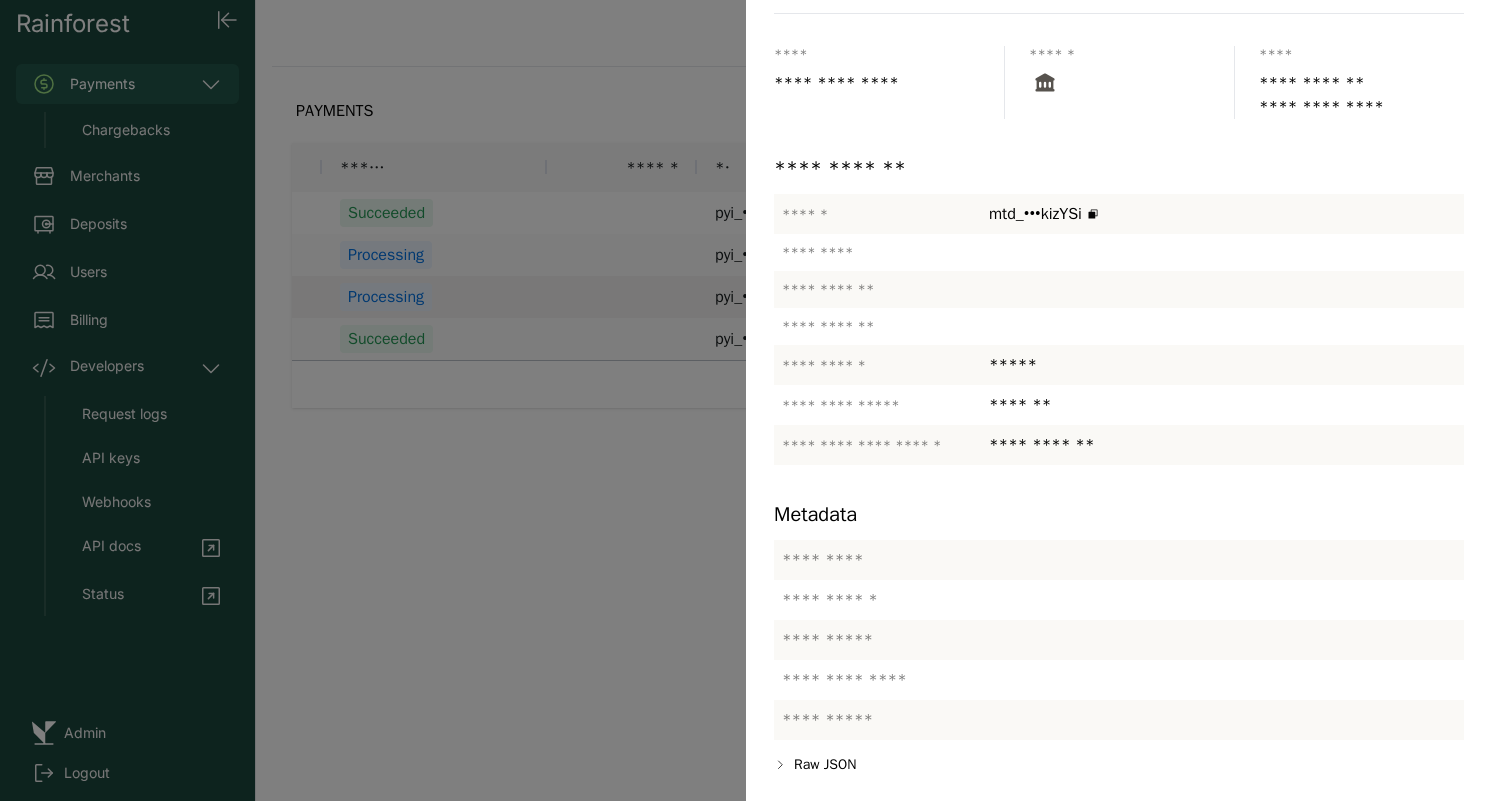 click at bounding box center [746, 400] 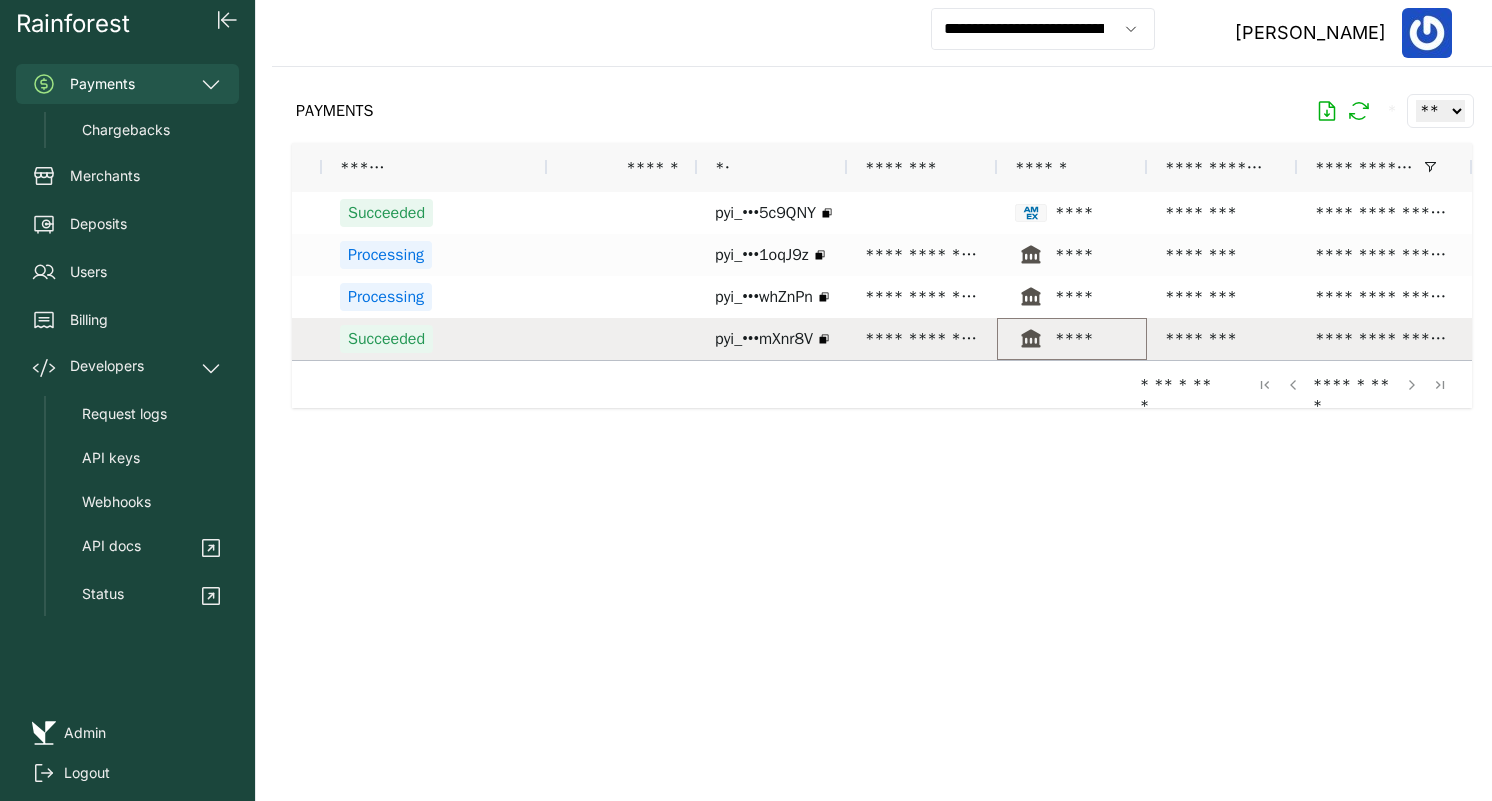 click on "****" at bounding box center (1070, 339) 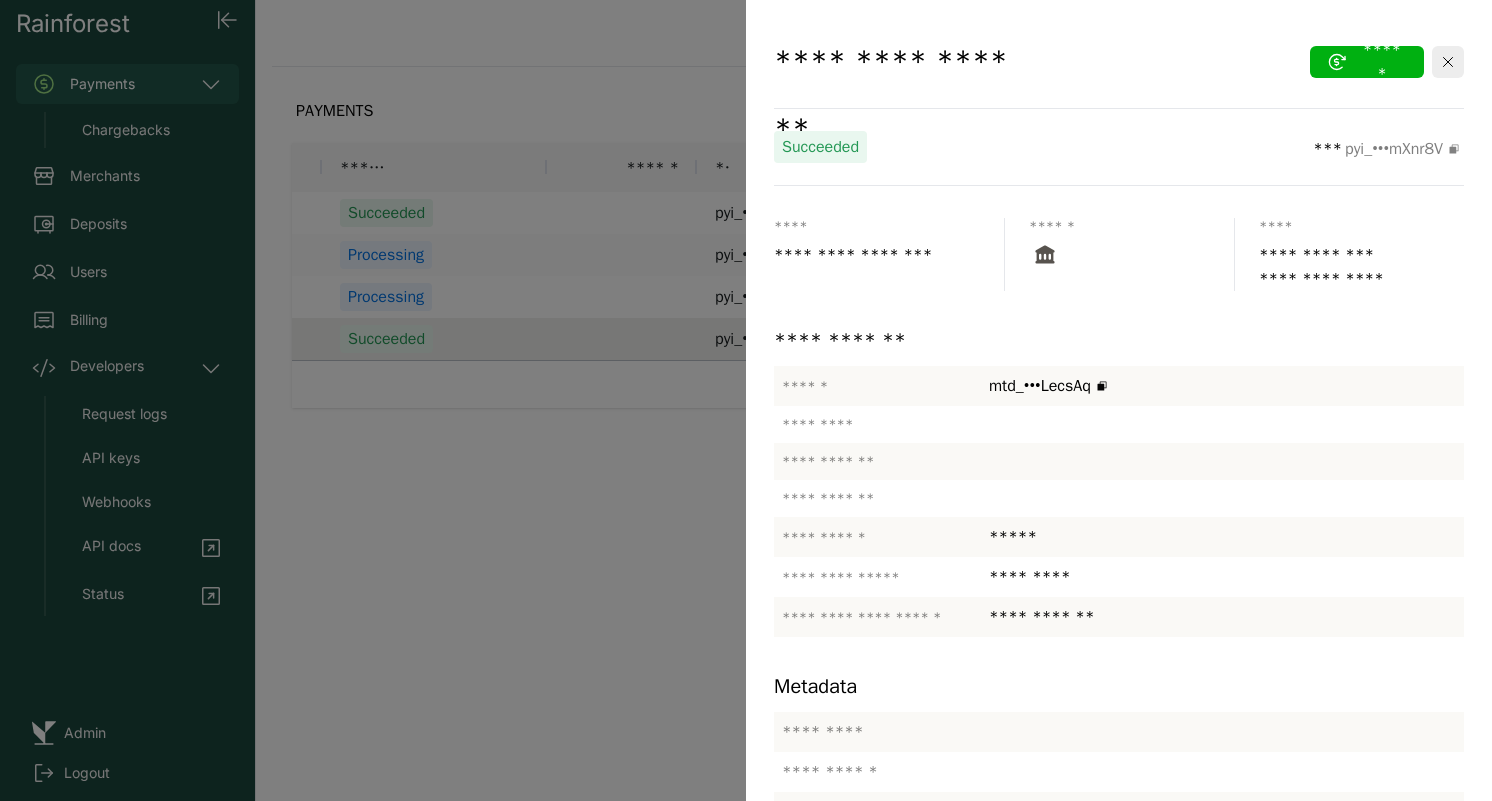 scroll, scrollTop: 172, scrollLeft: 0, axis: vertical 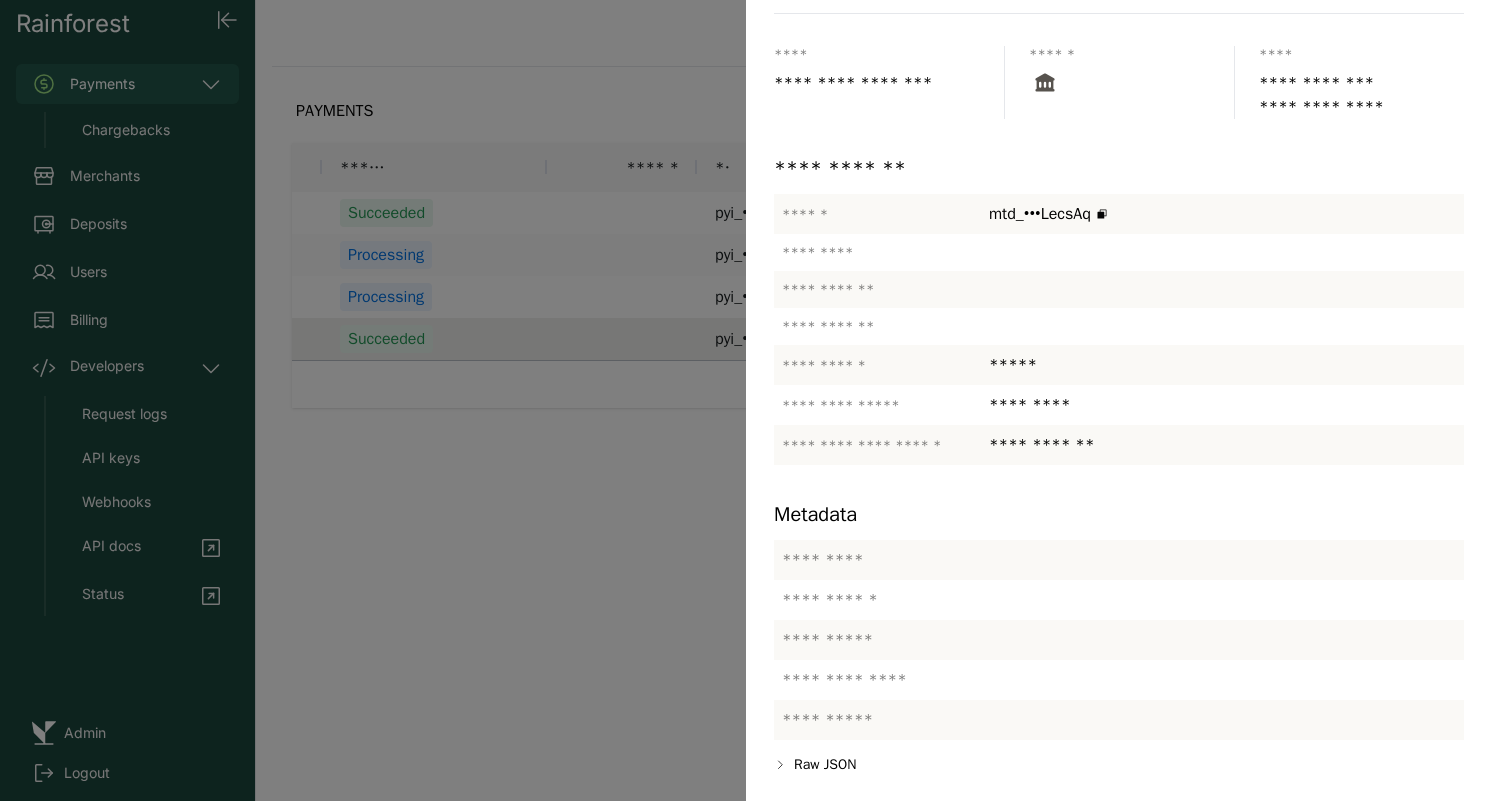 click at bounding box center (746, 400) 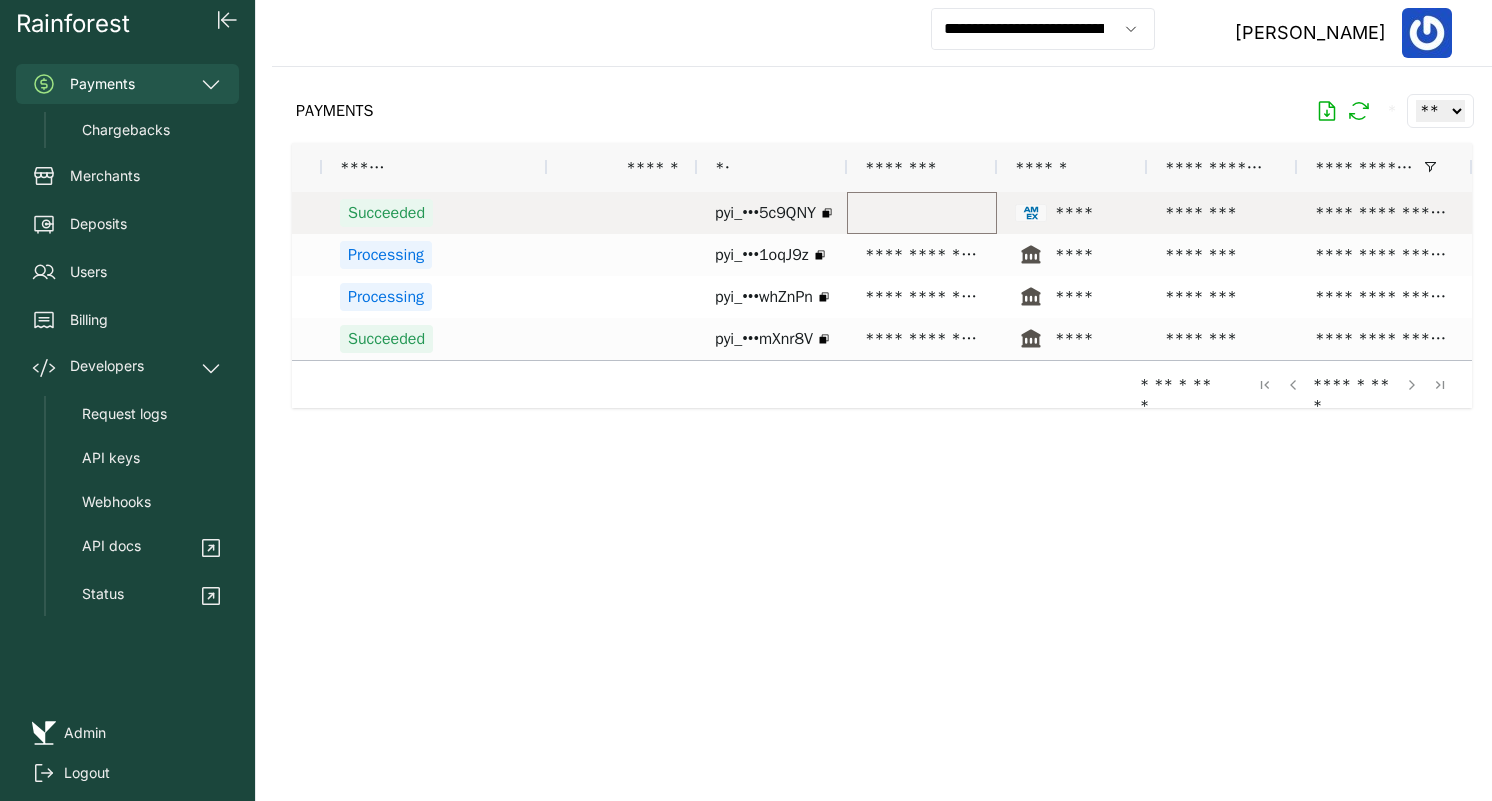 click at bounding box center (922, 213) 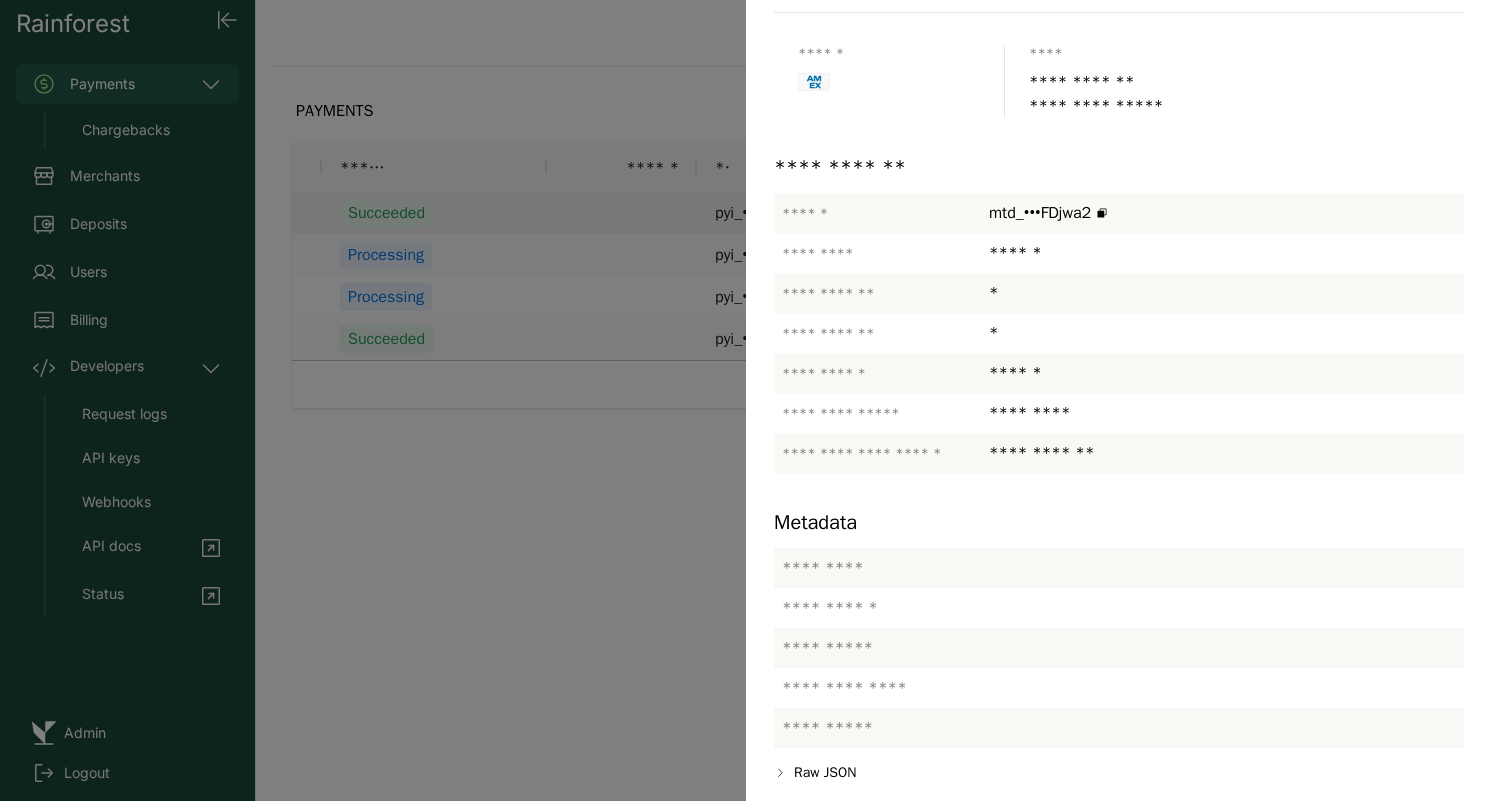 scroll, scrollTop: 174, scrollLeft: 0, axis: vertical 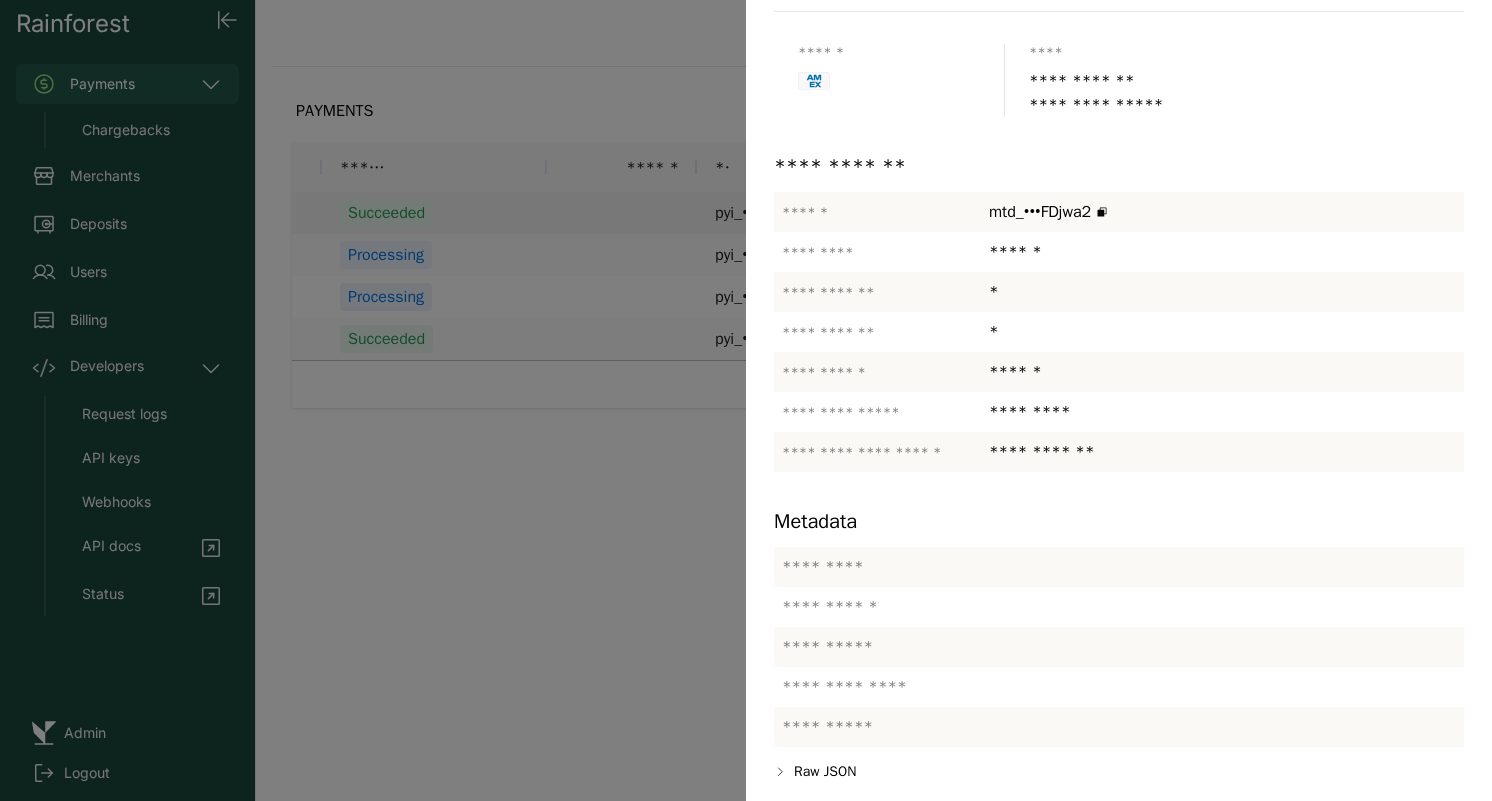click at bounding box center [746, 400] 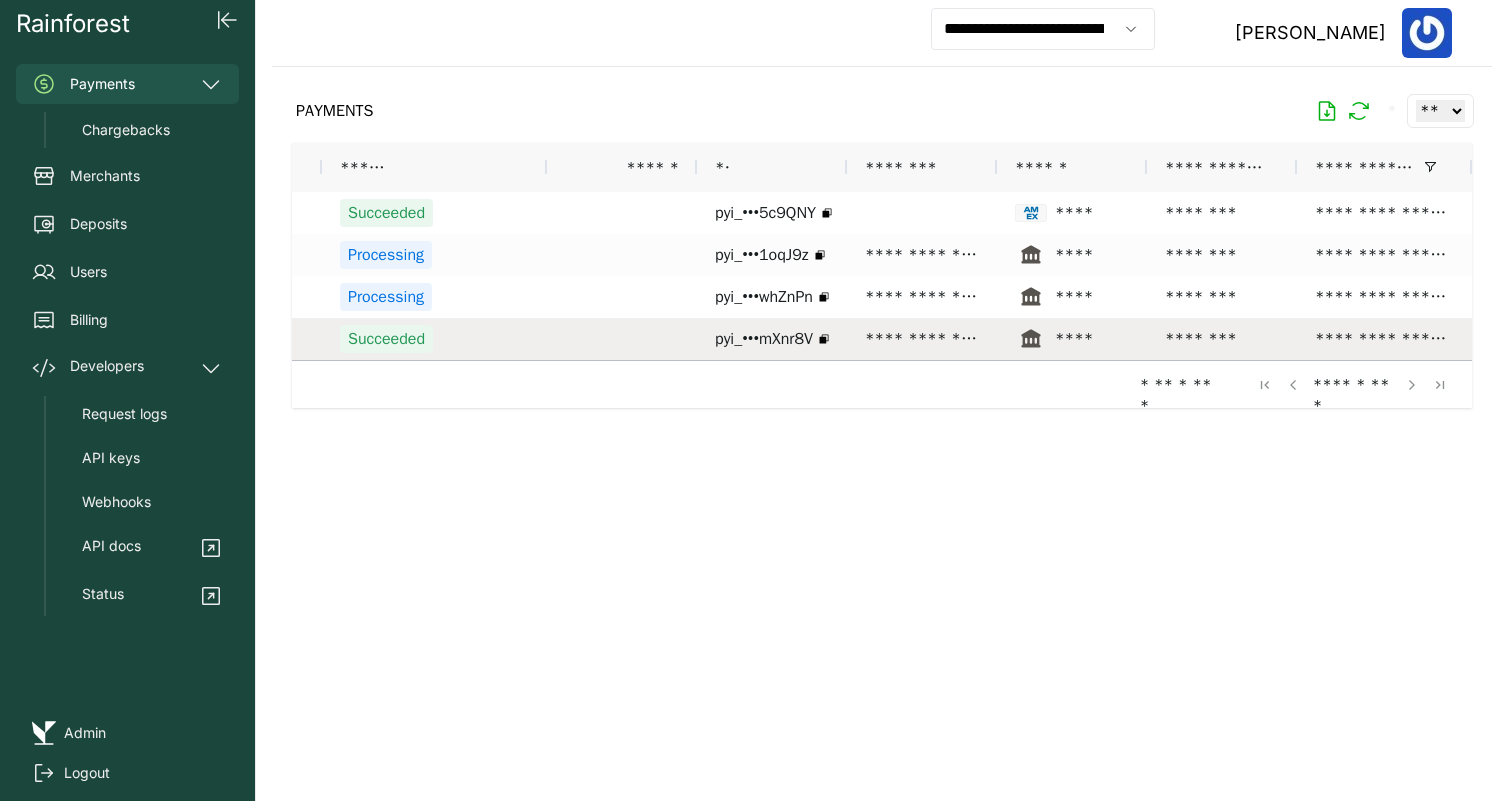 click on "****" at bounding box center (1072, 339) 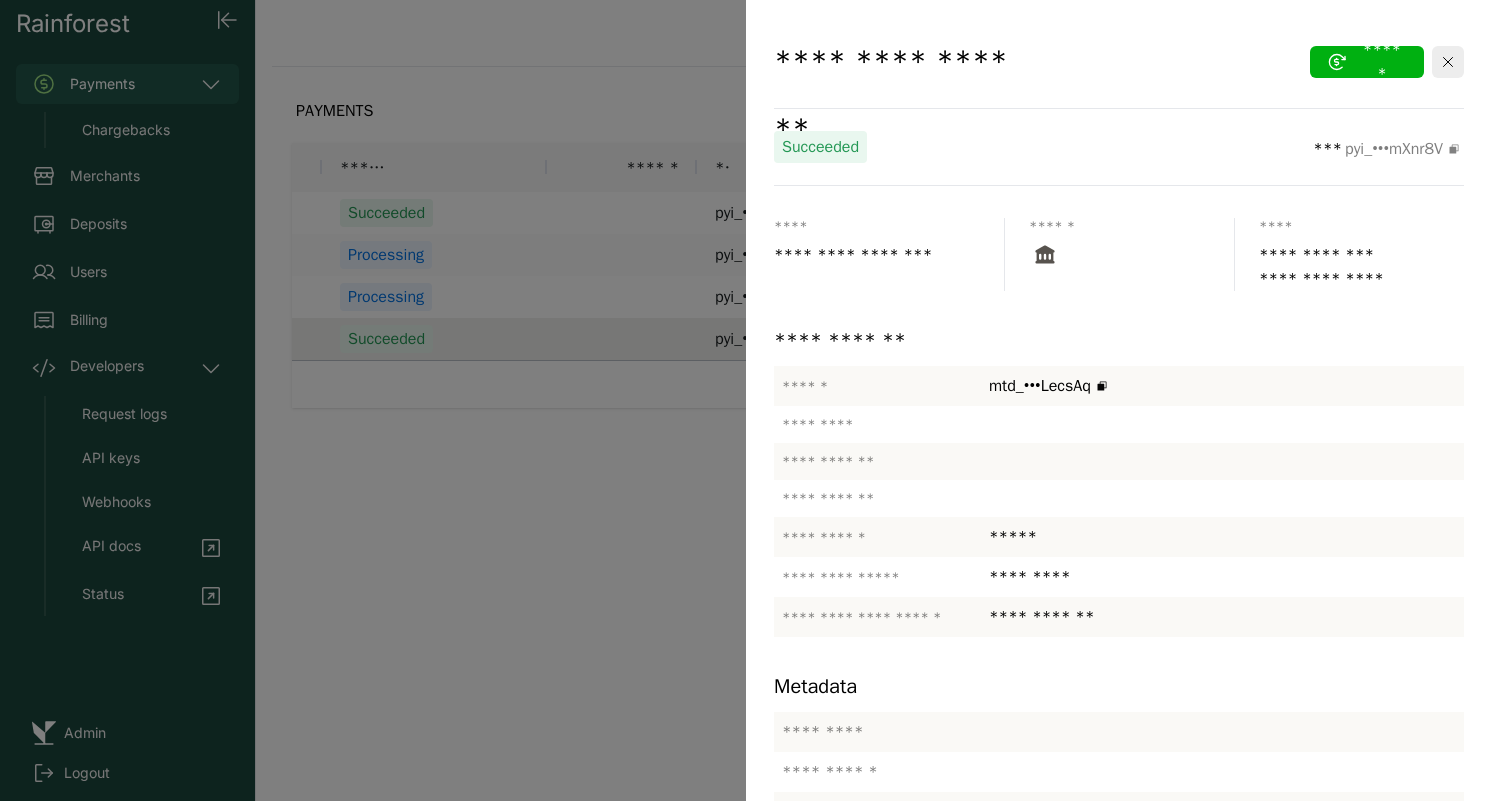 scroll, scrollTop: 172, scrollLeft: 0, axis: vertical 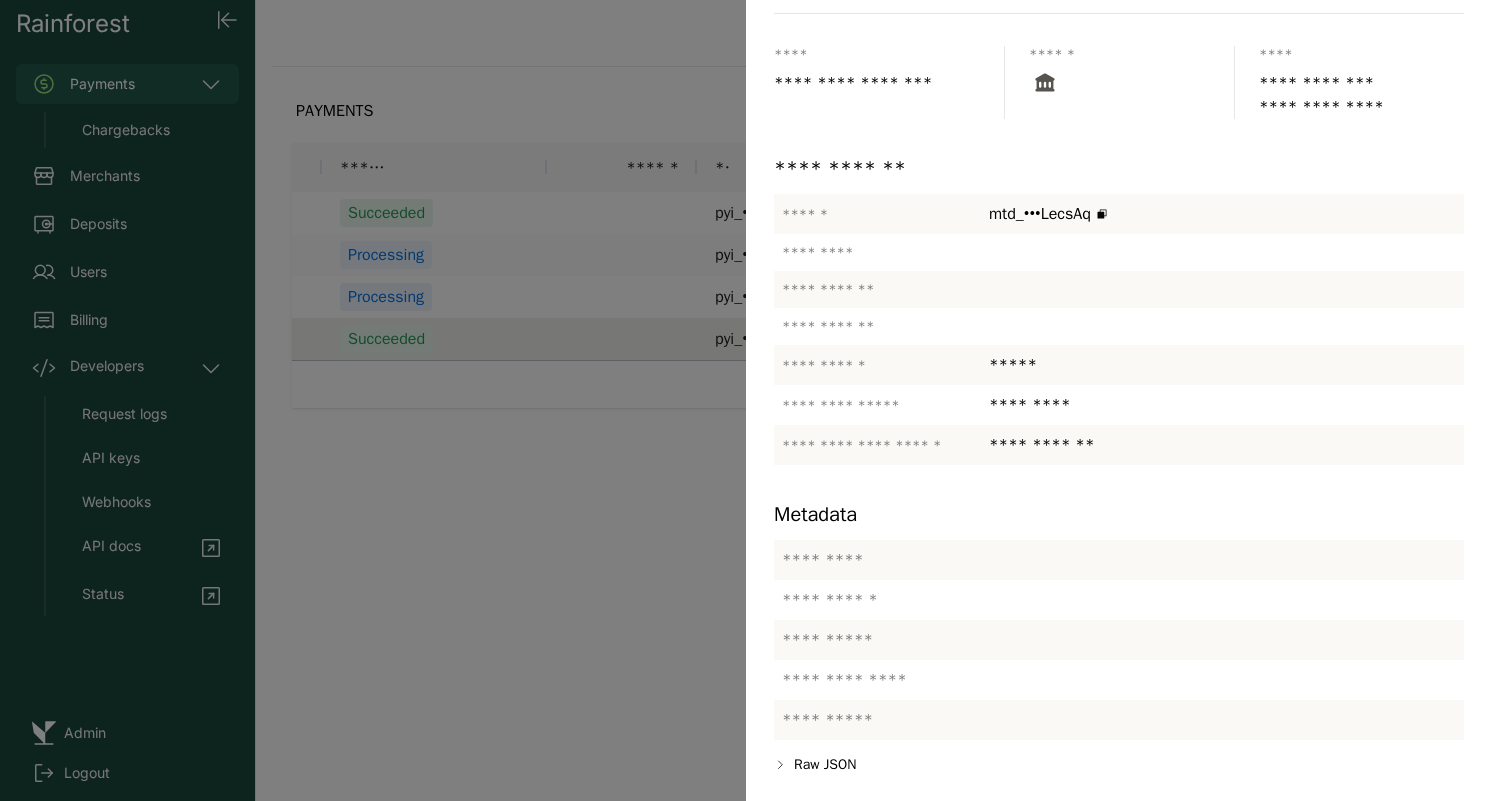 click at bounding box center [746, 400] 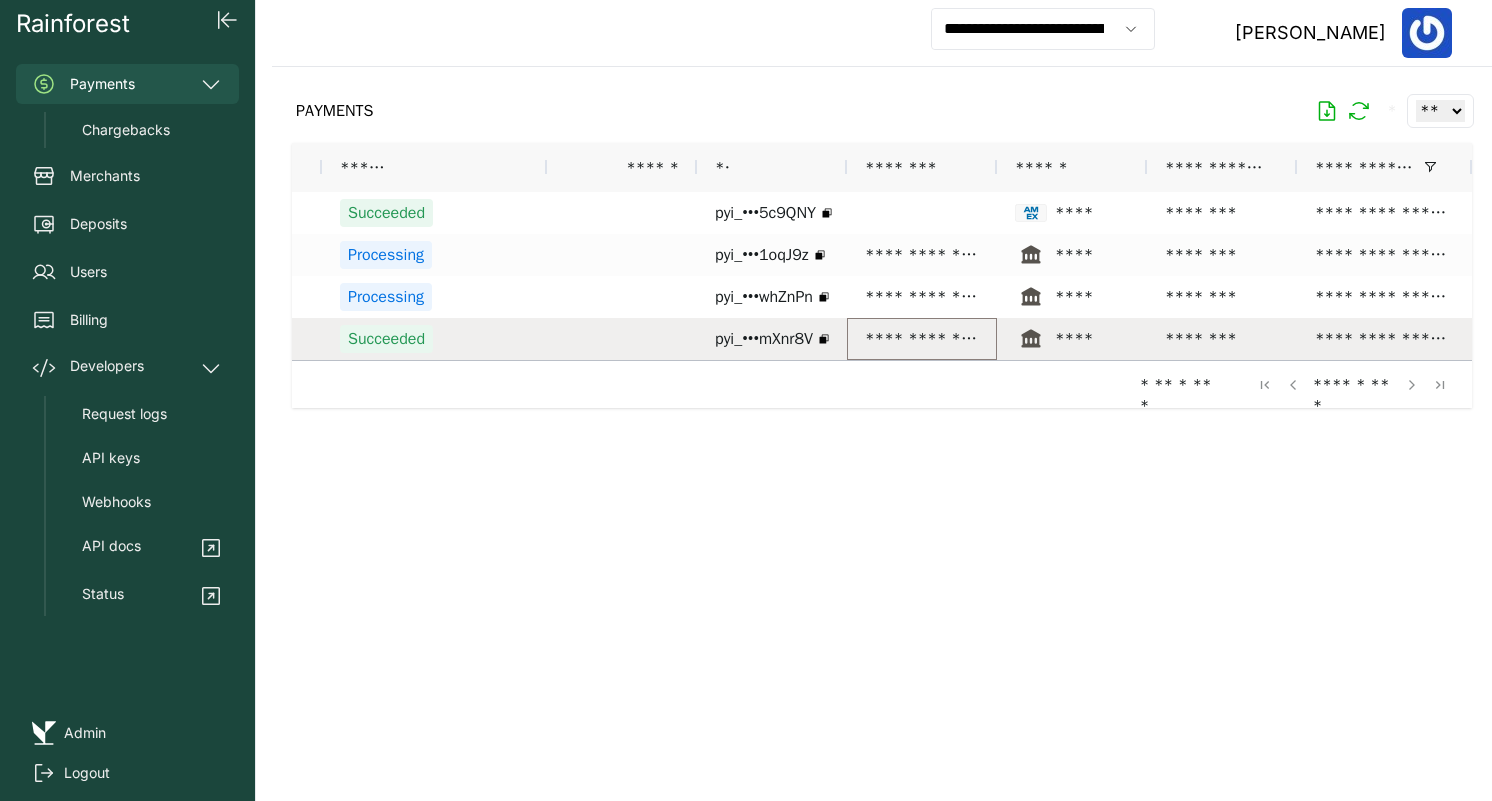 click on "**********" at bounding box center (922, 339) 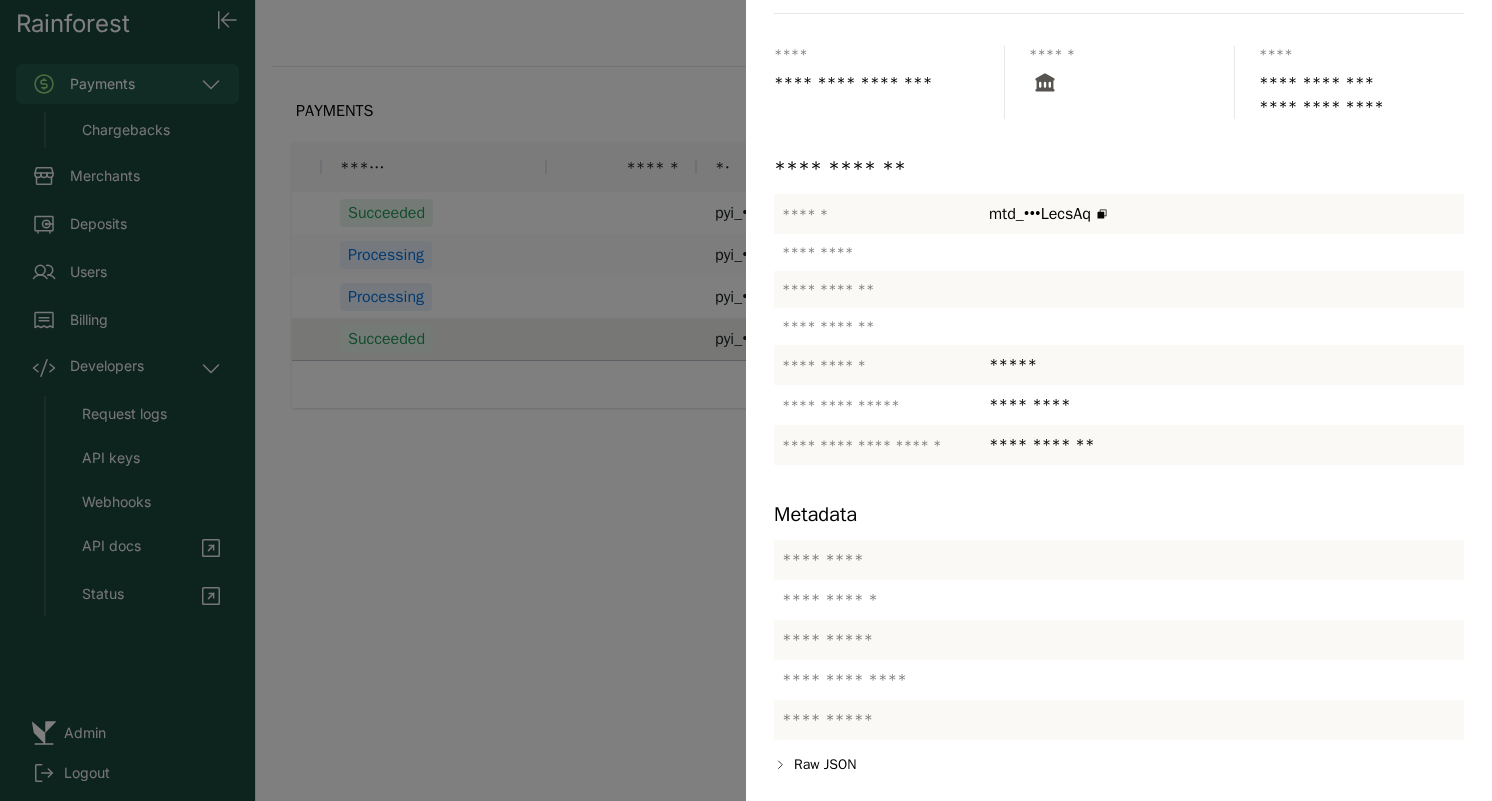 scroll, scrollTop: 171, scrollLeft: 0, axis: vertical 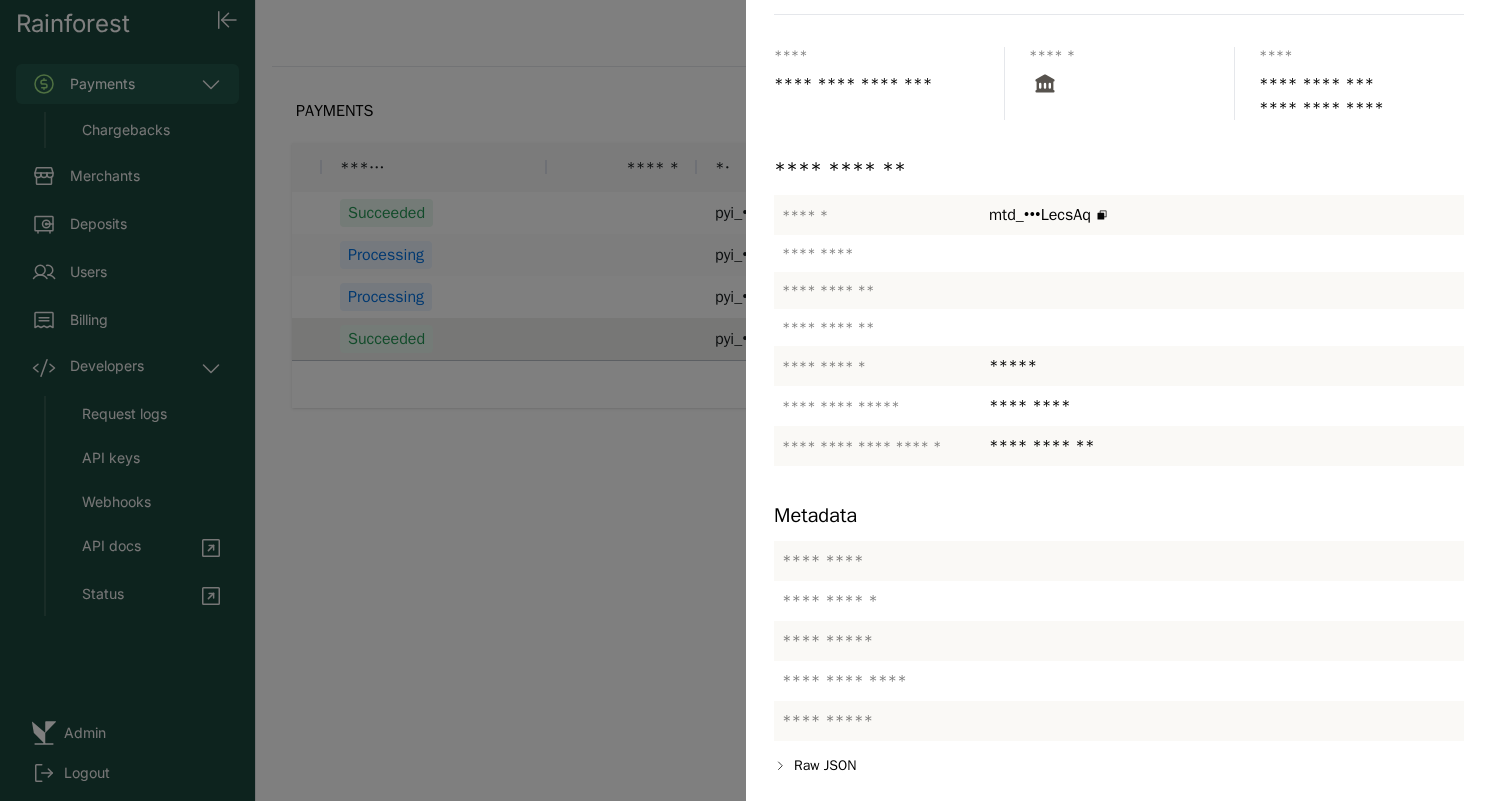 click at bounding box center [746, 400] 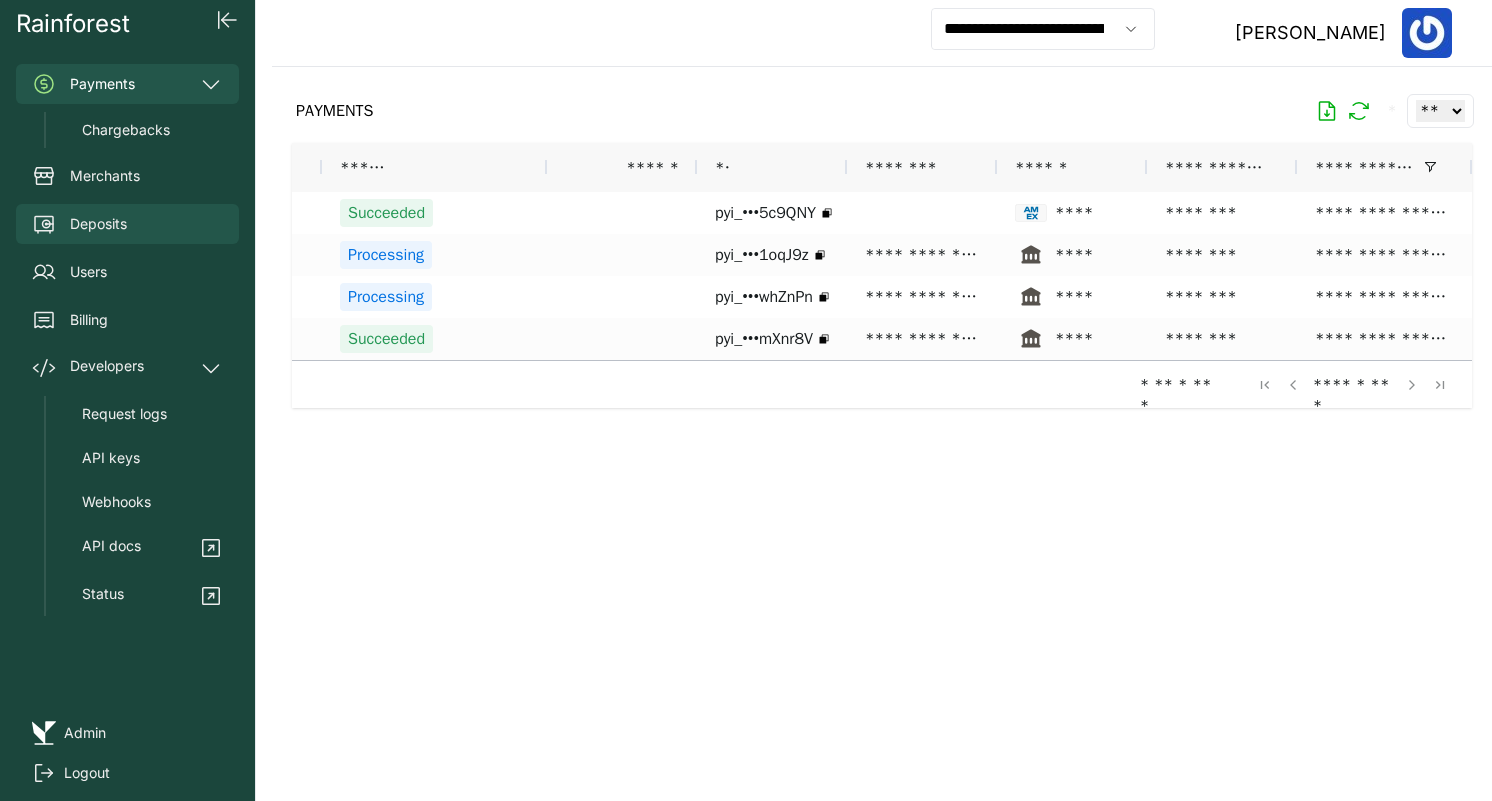 click on "Deposits" at bounding box center (127, 224) 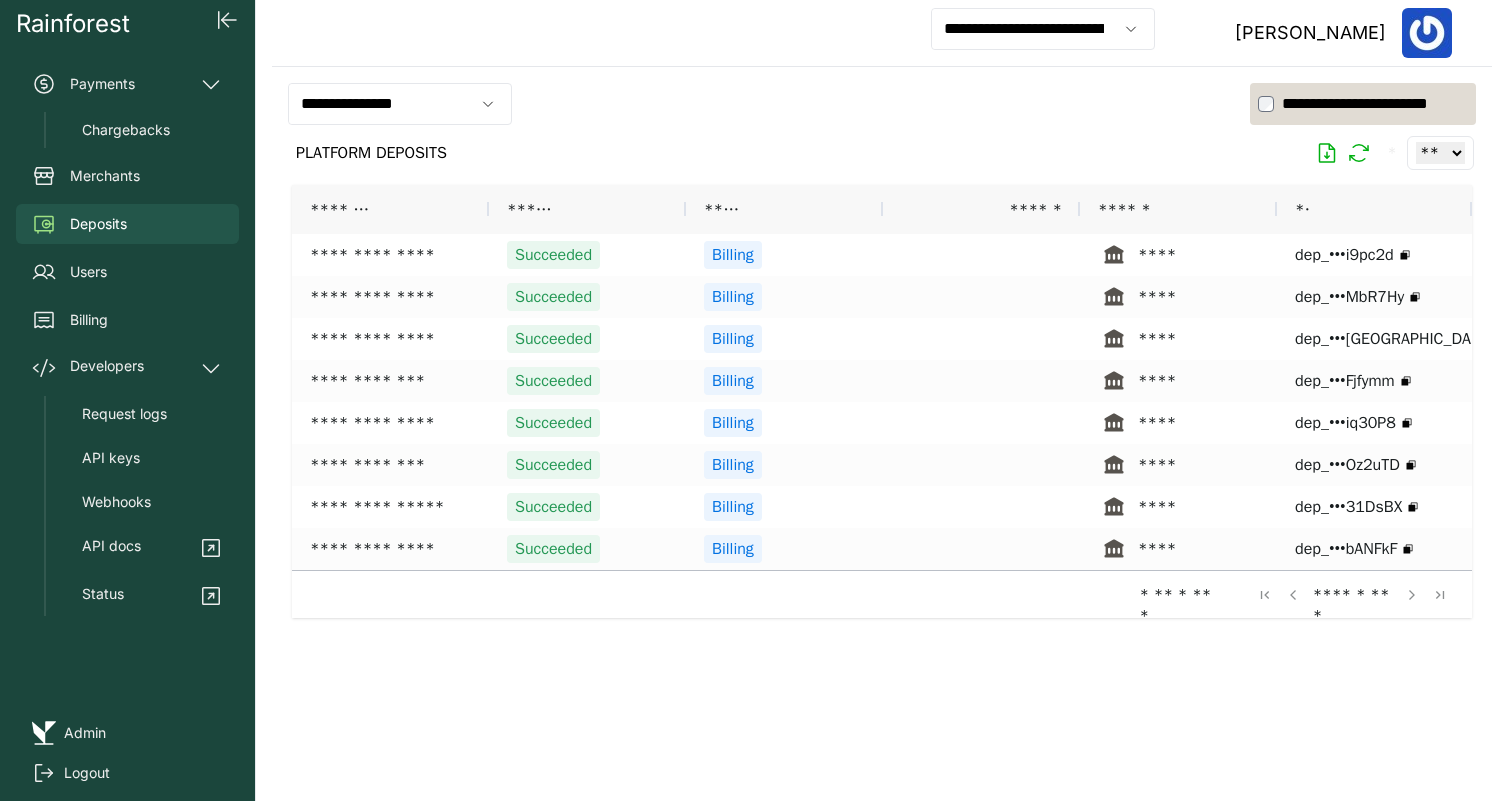 click 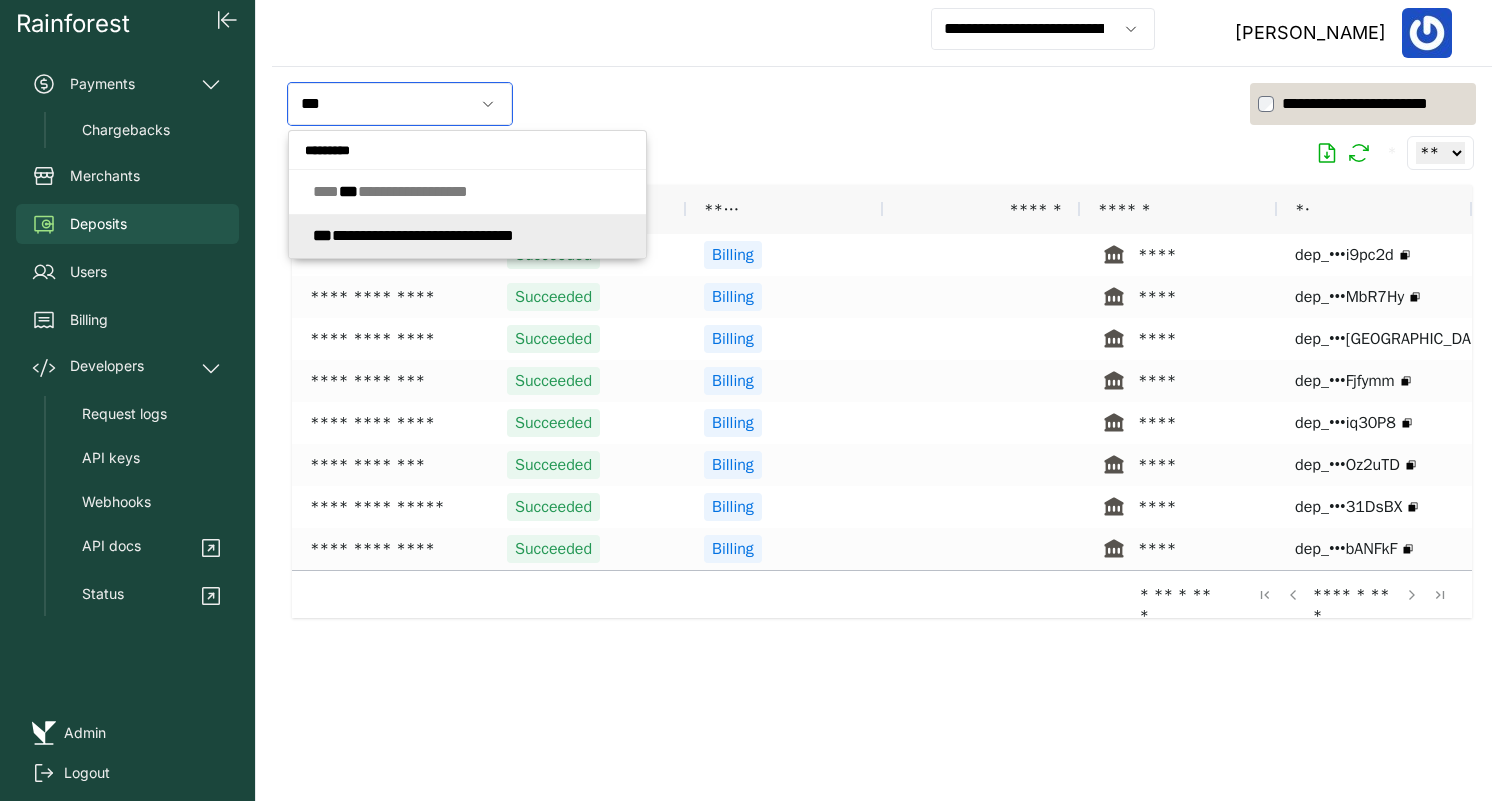 click on "**********" at bounding box center [413, 235] 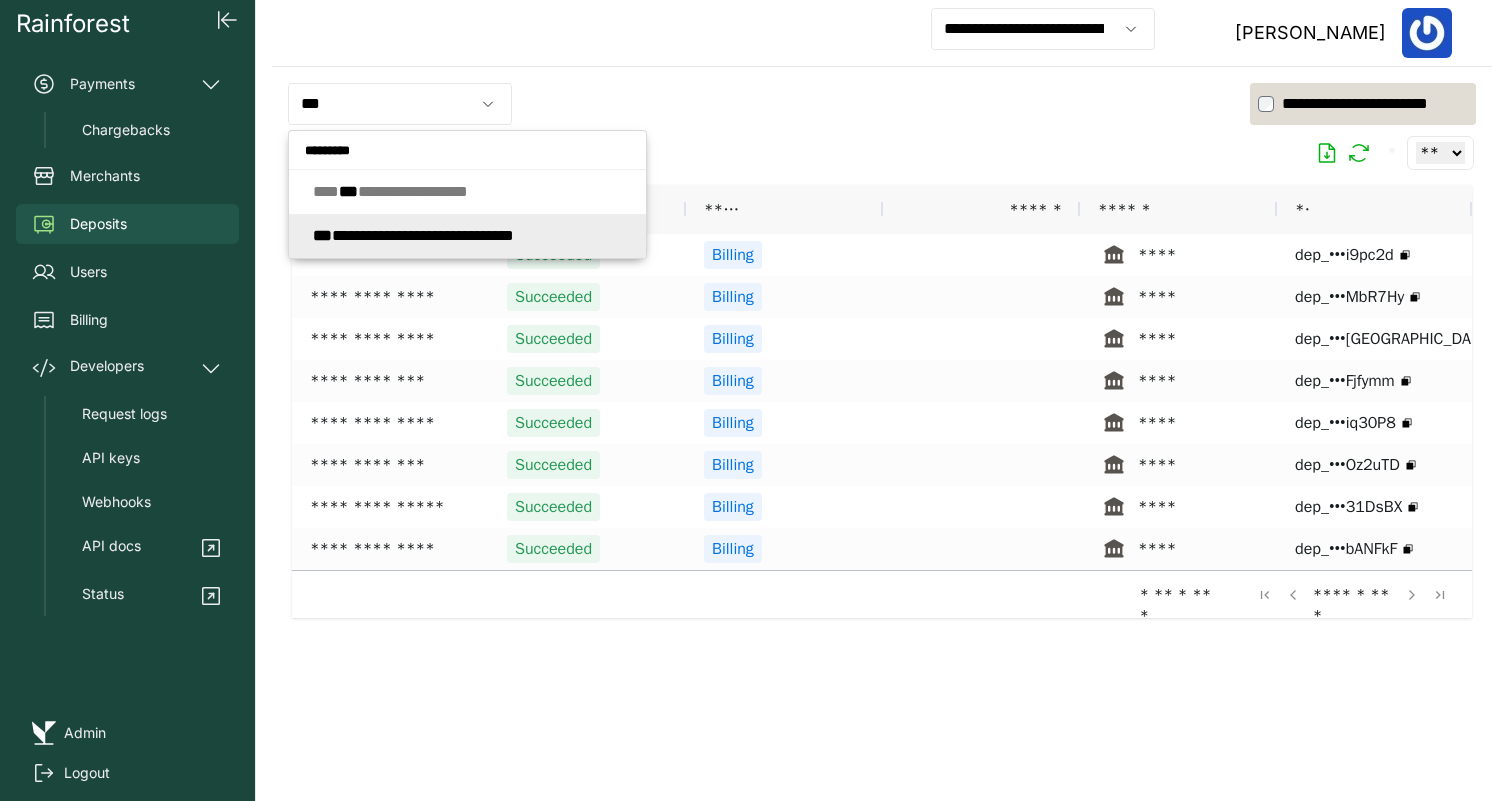 type on "**********" 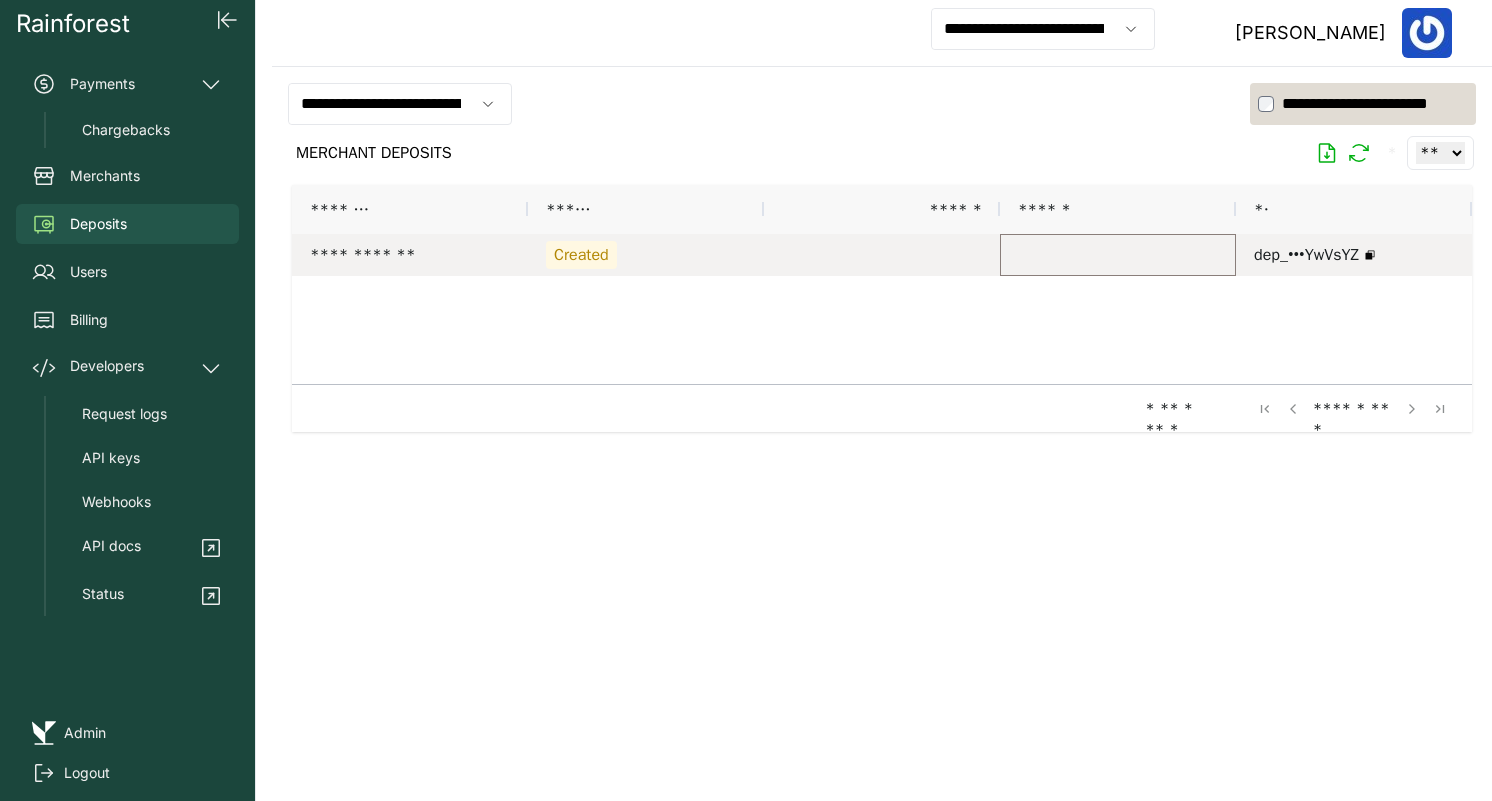 click at bounding box center (1118, 255) 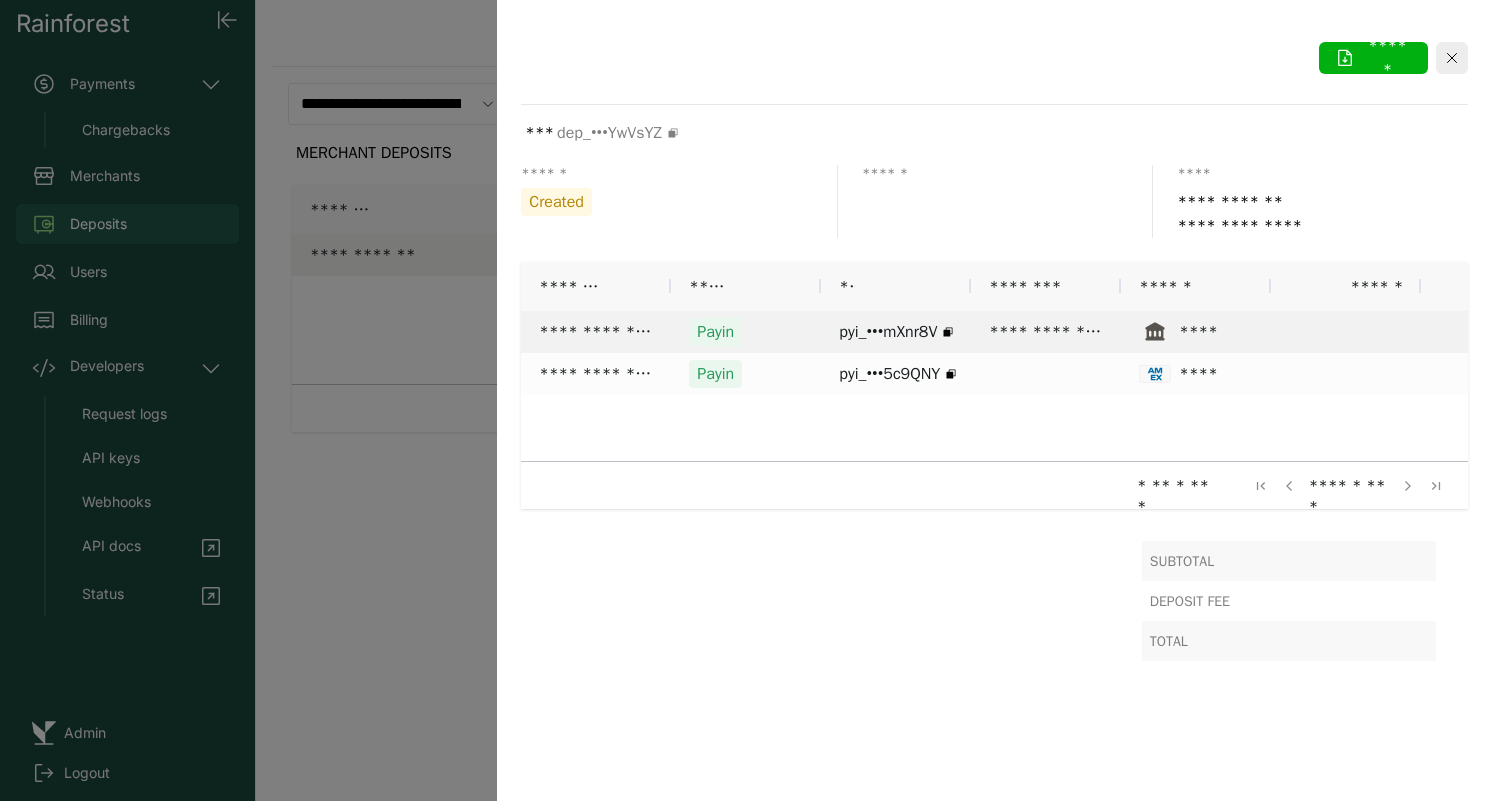 scroll, scrollTop: 0, scrollLeft: 112, axis: horizontal 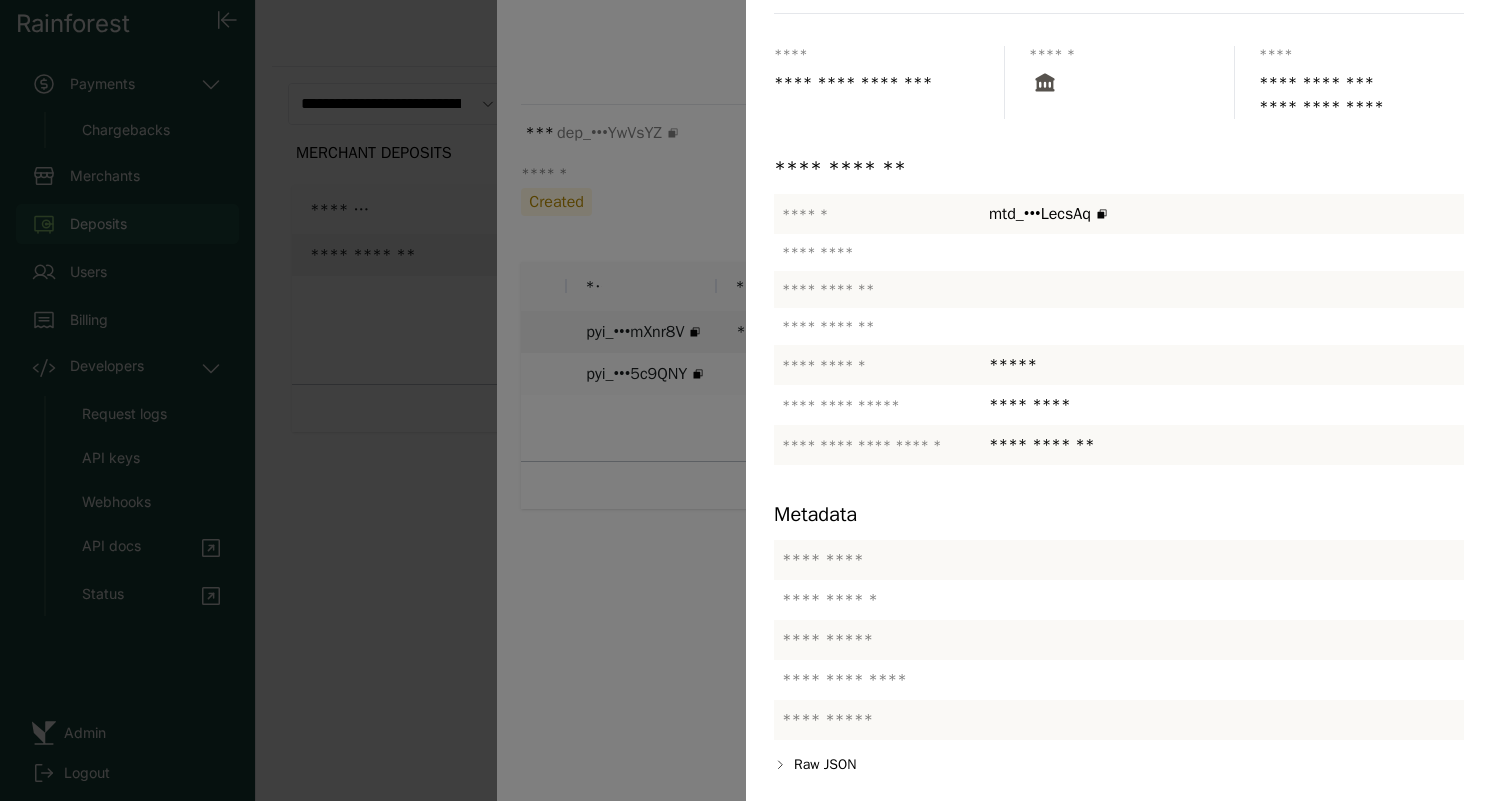 click at bounding box center [746, 400] 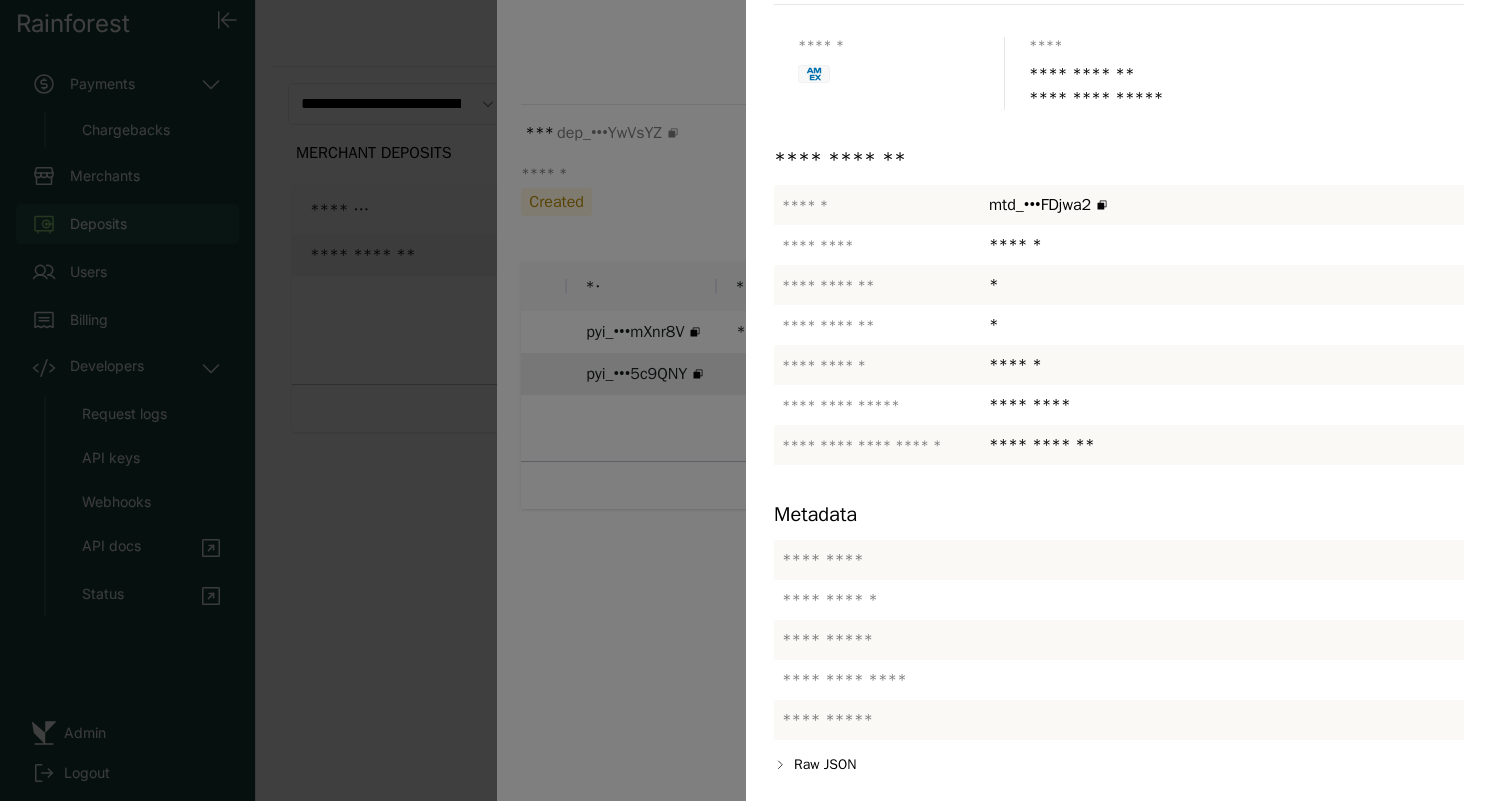 scroll, scrollTop: 0, scrollLeft: 0, axis: both 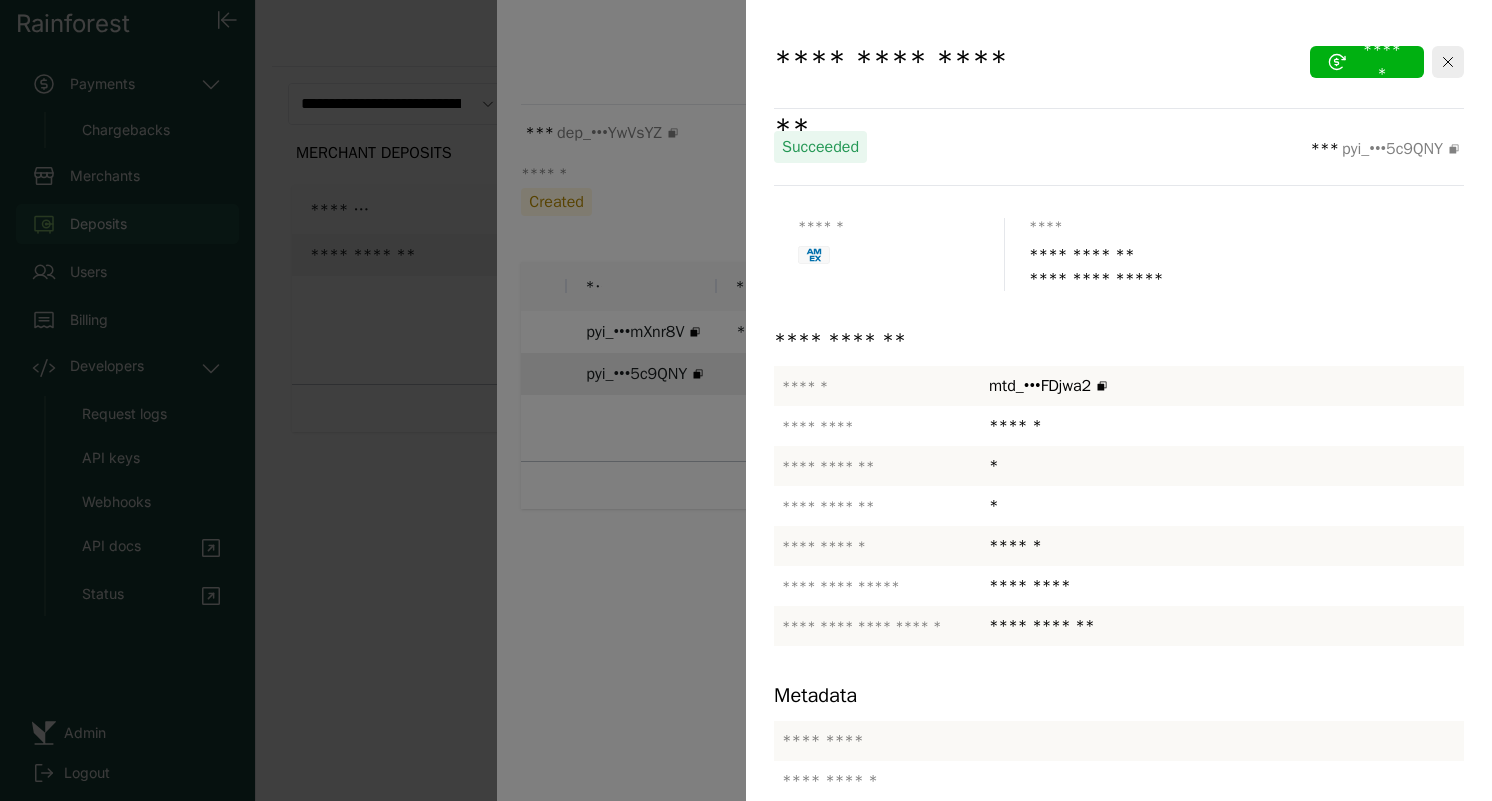 click at bounding box center [746, 400] 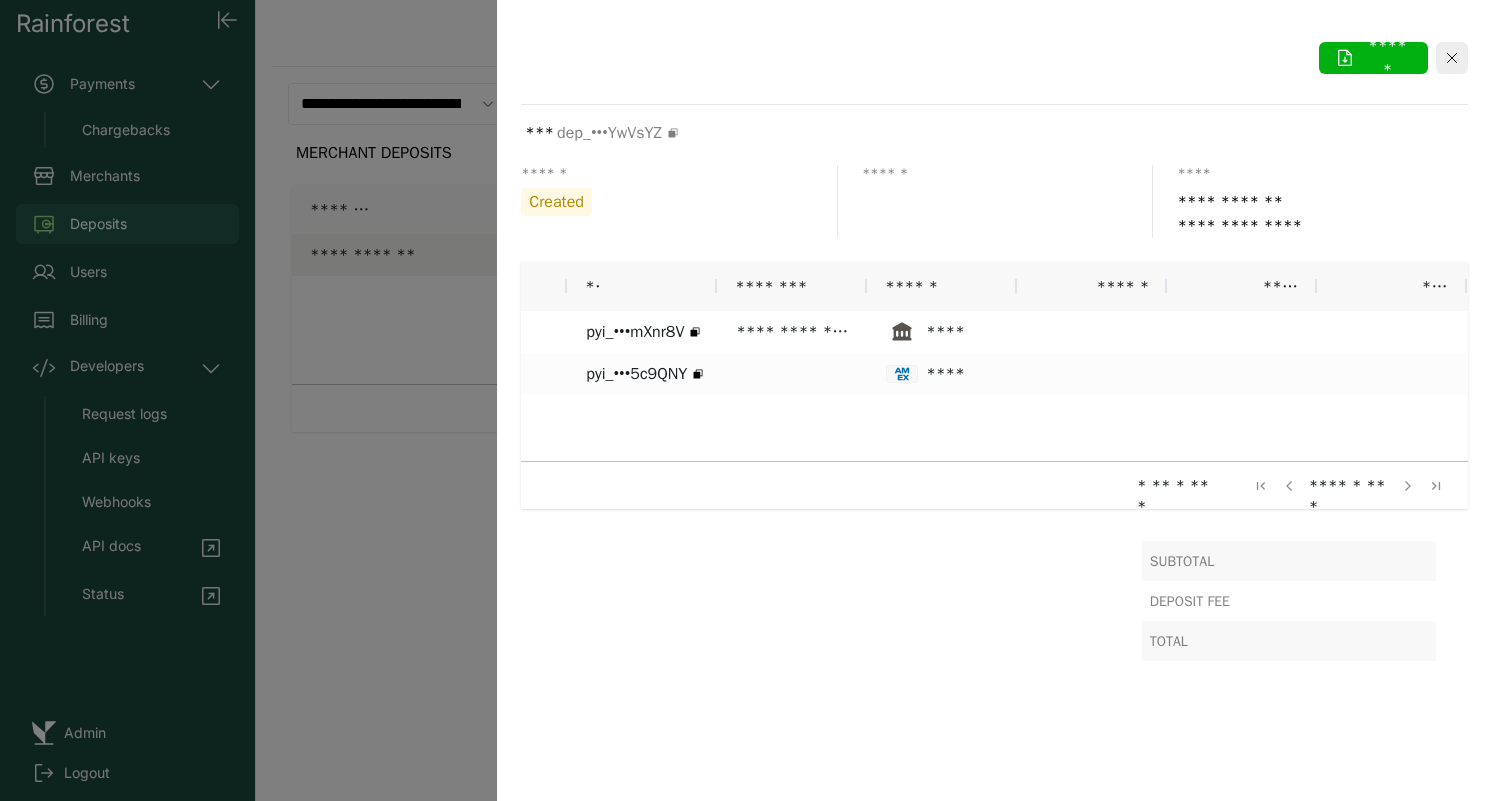 click at bounding box center (746, 400) 